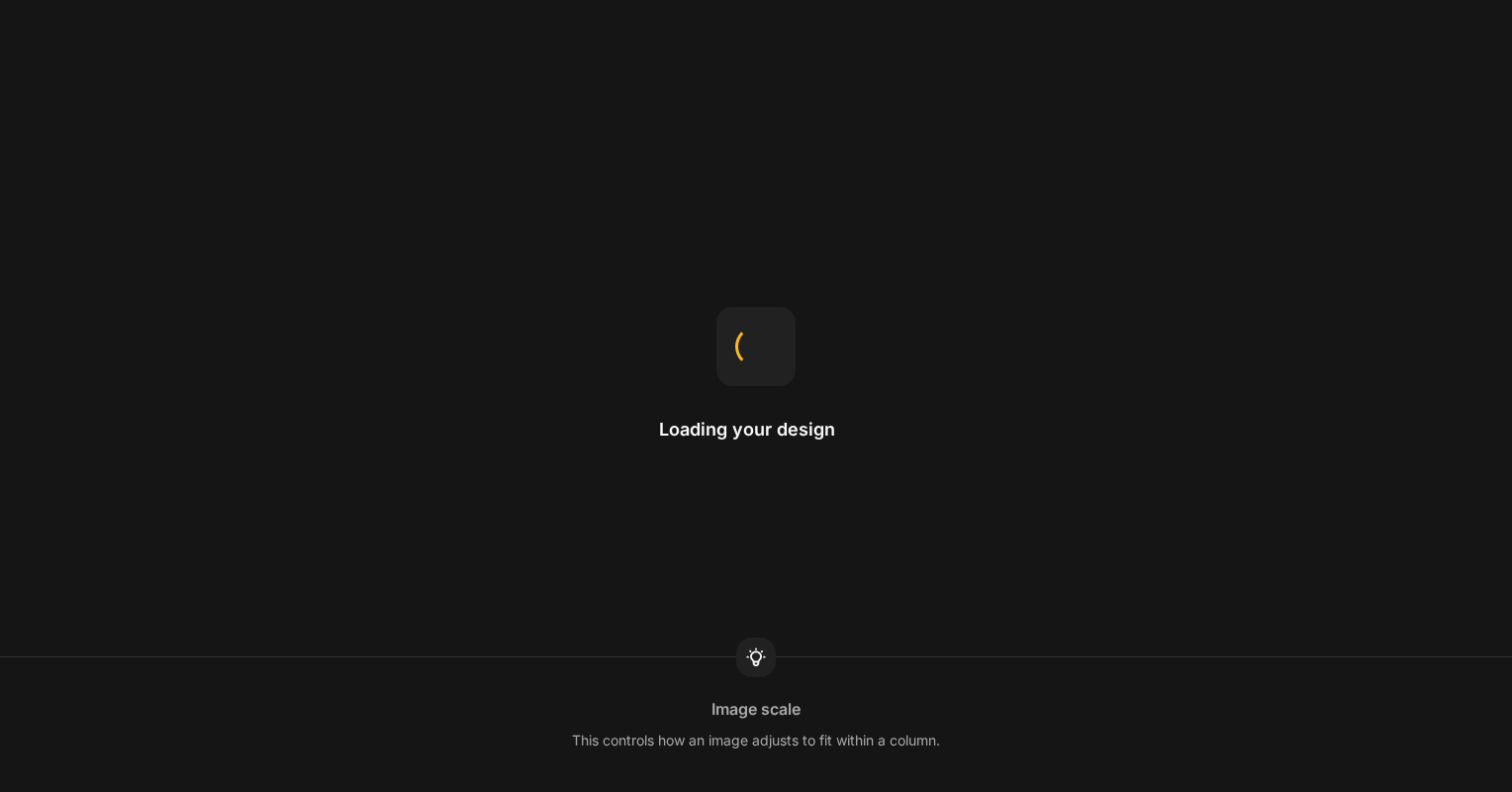 scroll, scrollTop: 0, scrollLeft: 0, axis: both 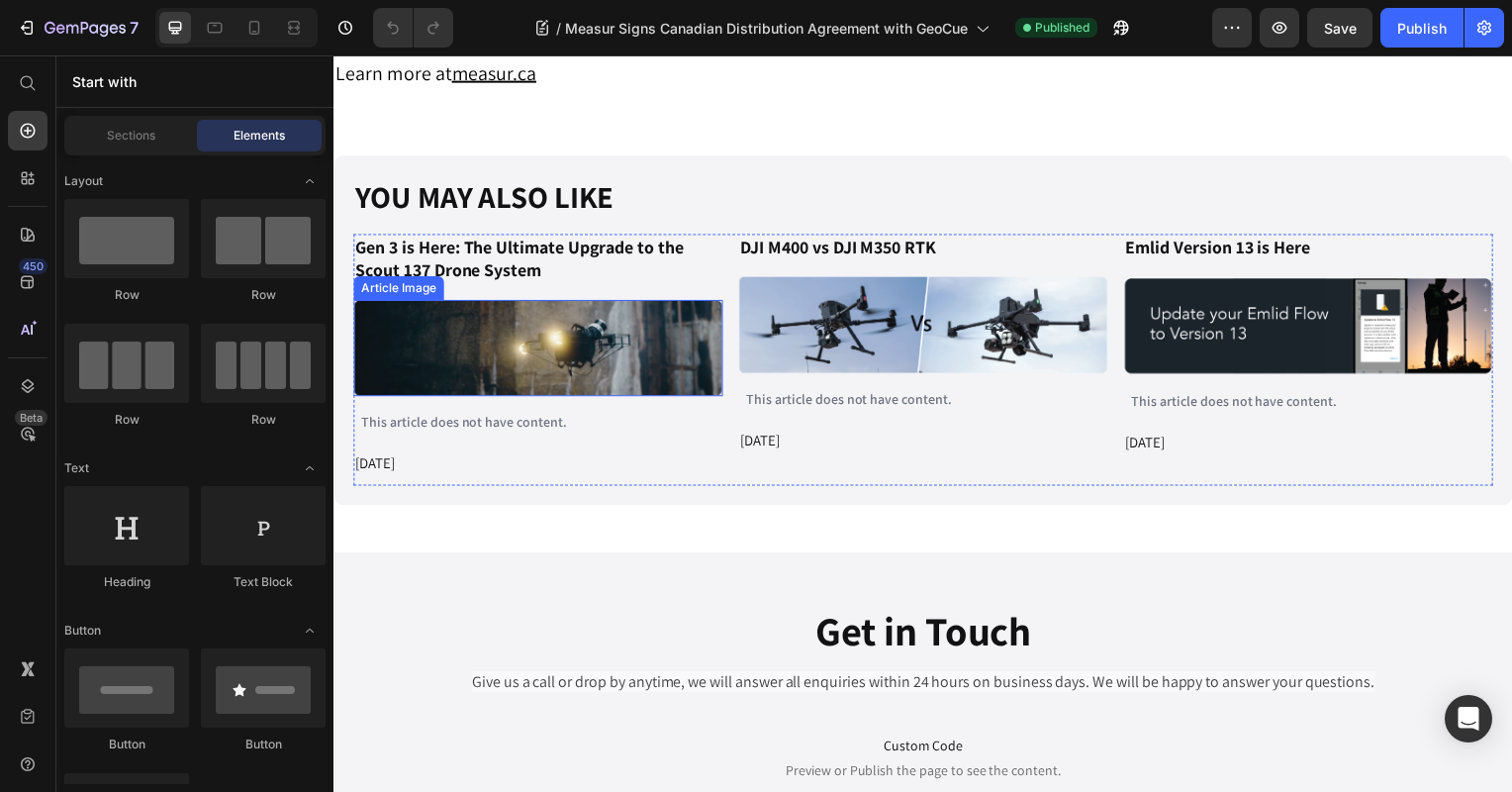 click on "Article Image" at bounding box center [539, 350] 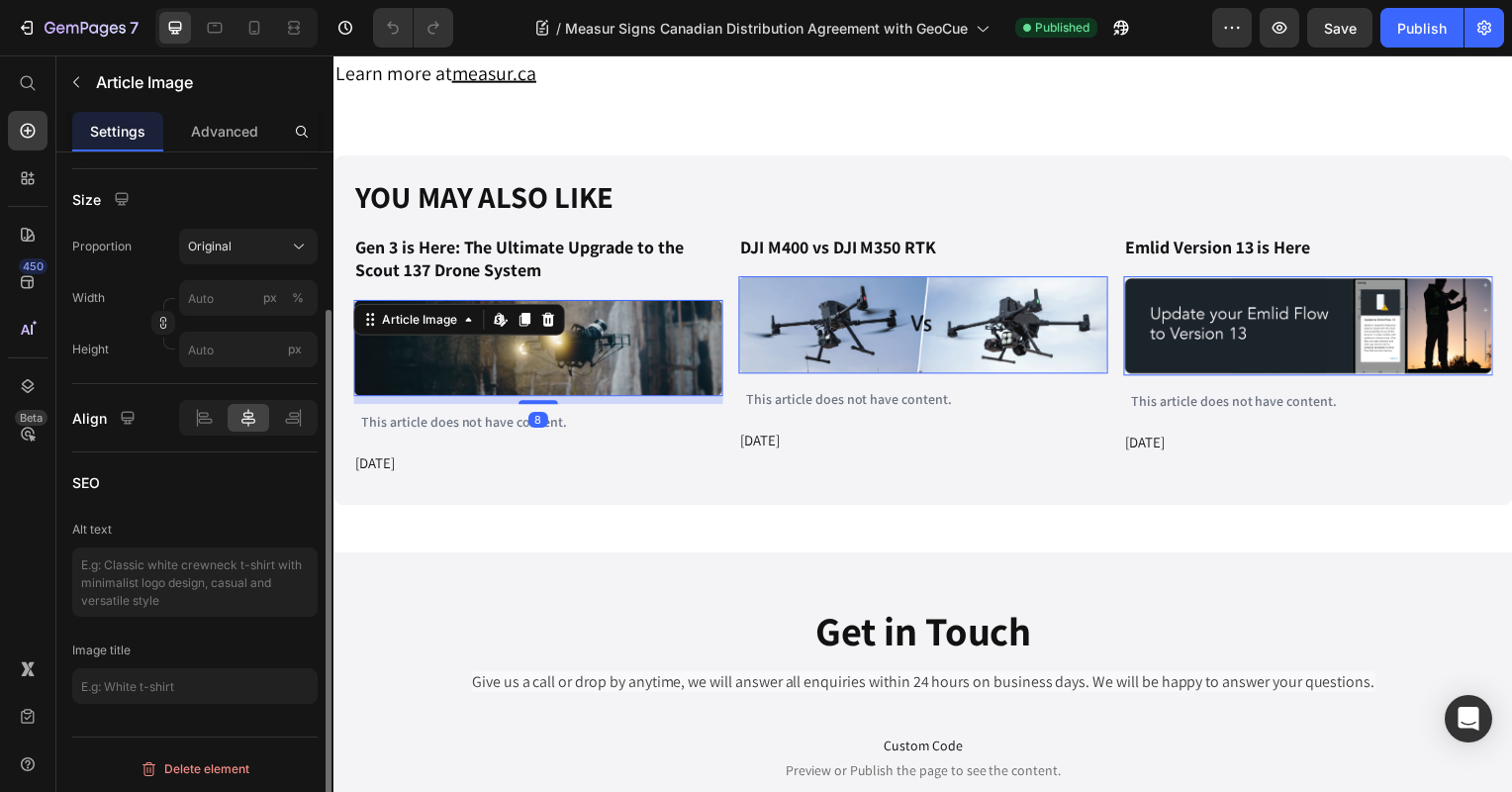 scroll, scrollTop: 5, scrollLeft: 0, axis: vertical 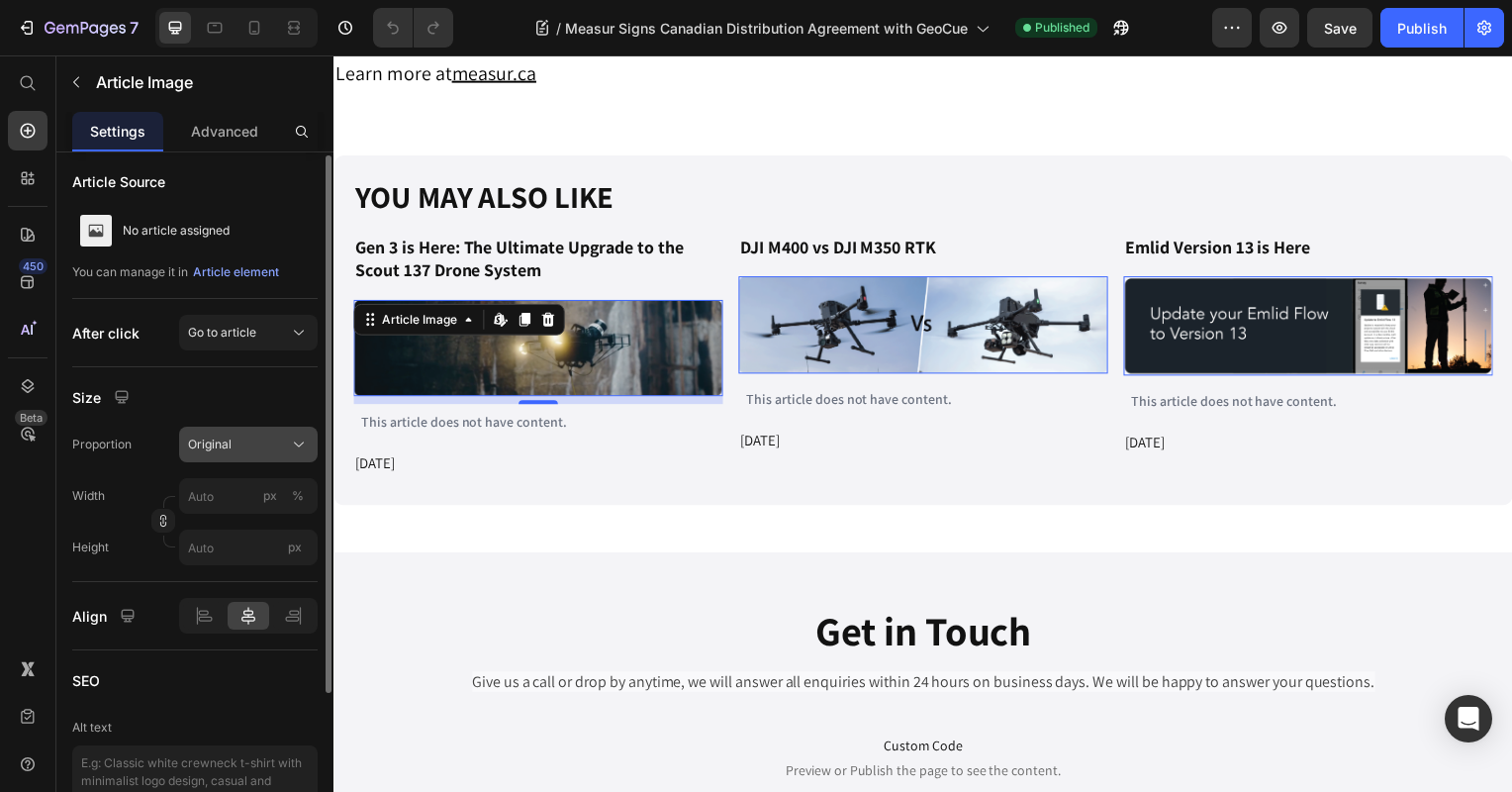 click on "Original" 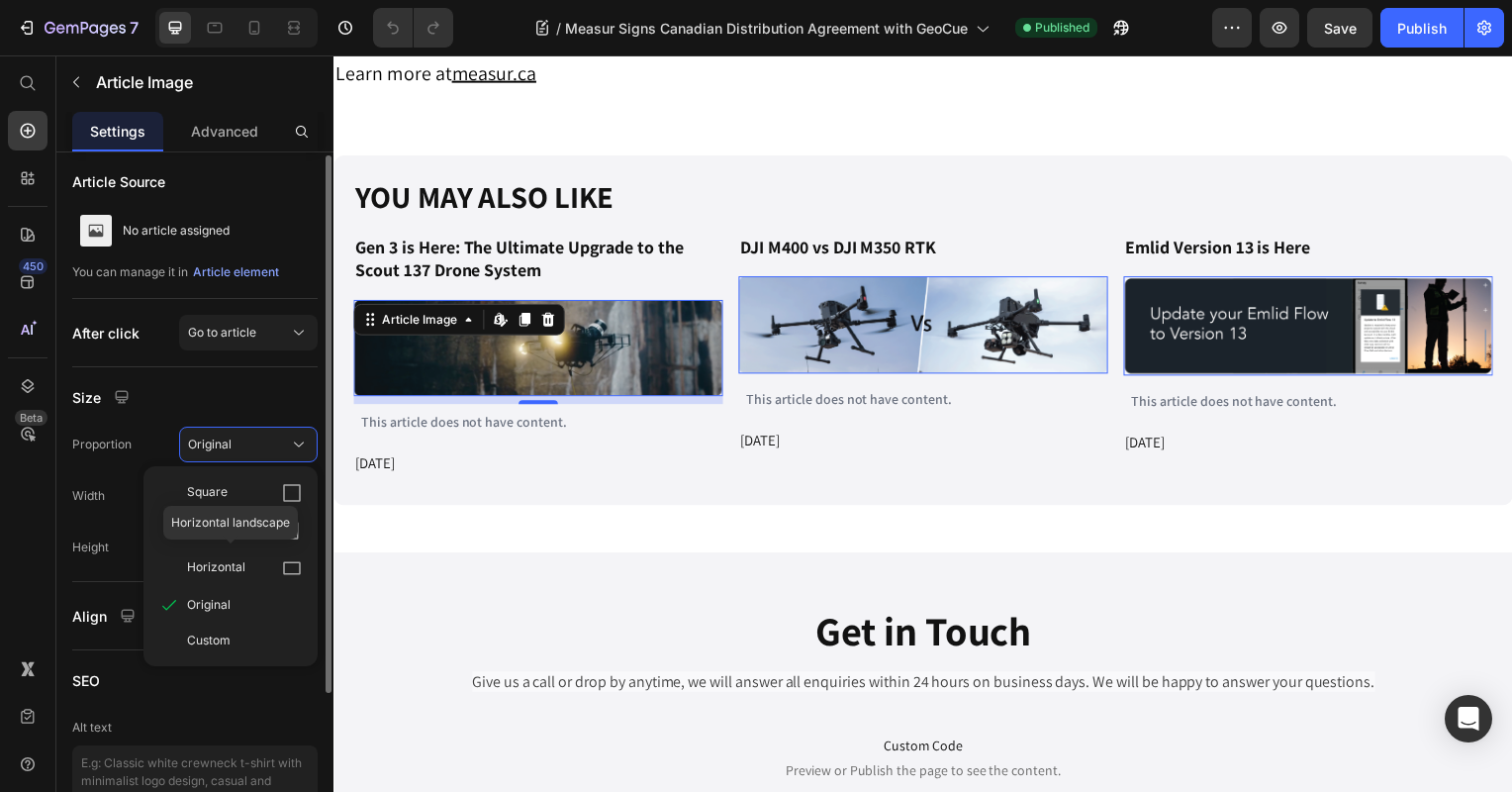 click on "Horizontal" at bounding box center [216, 568] 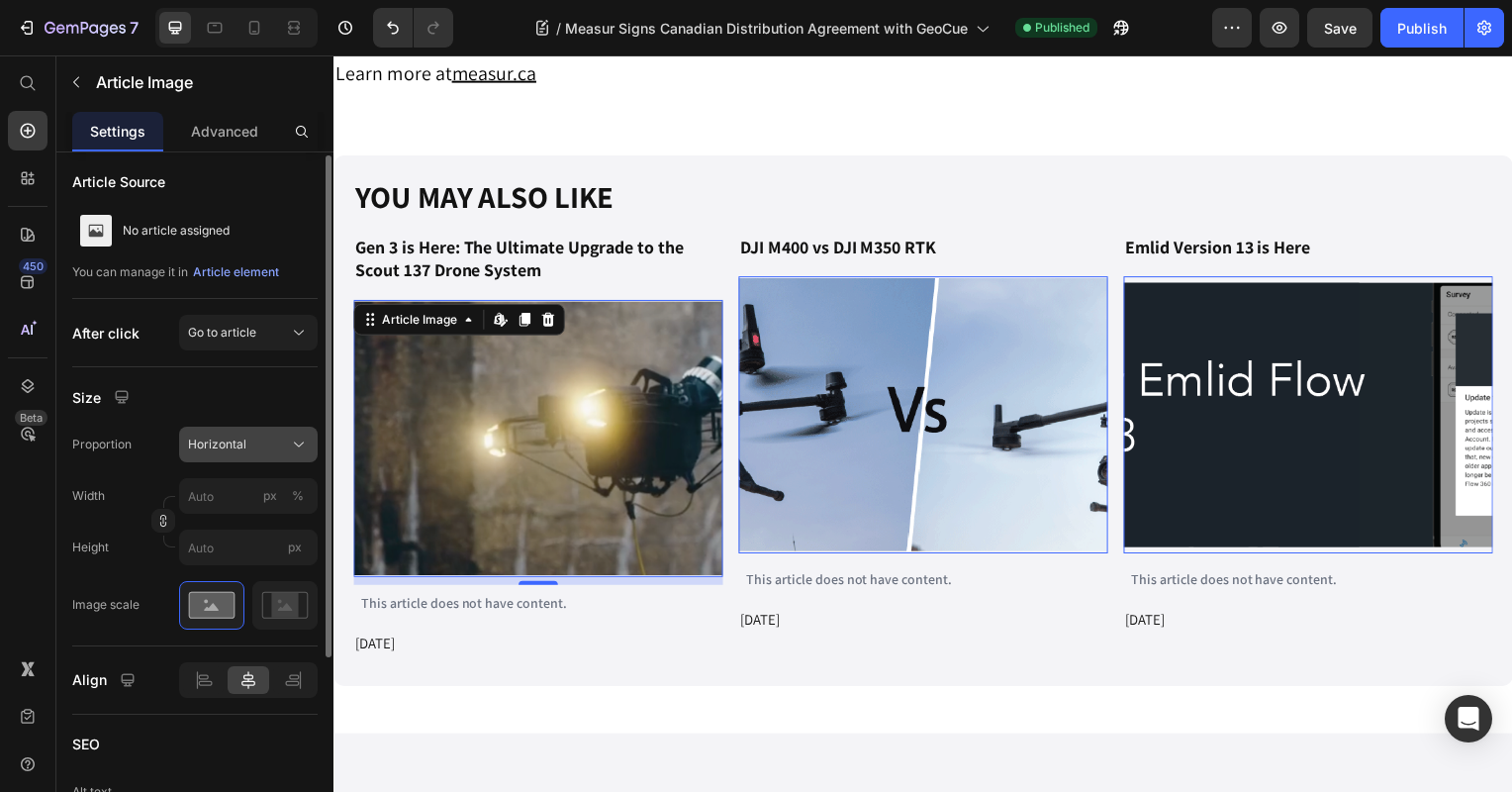 click on "Horizontal" 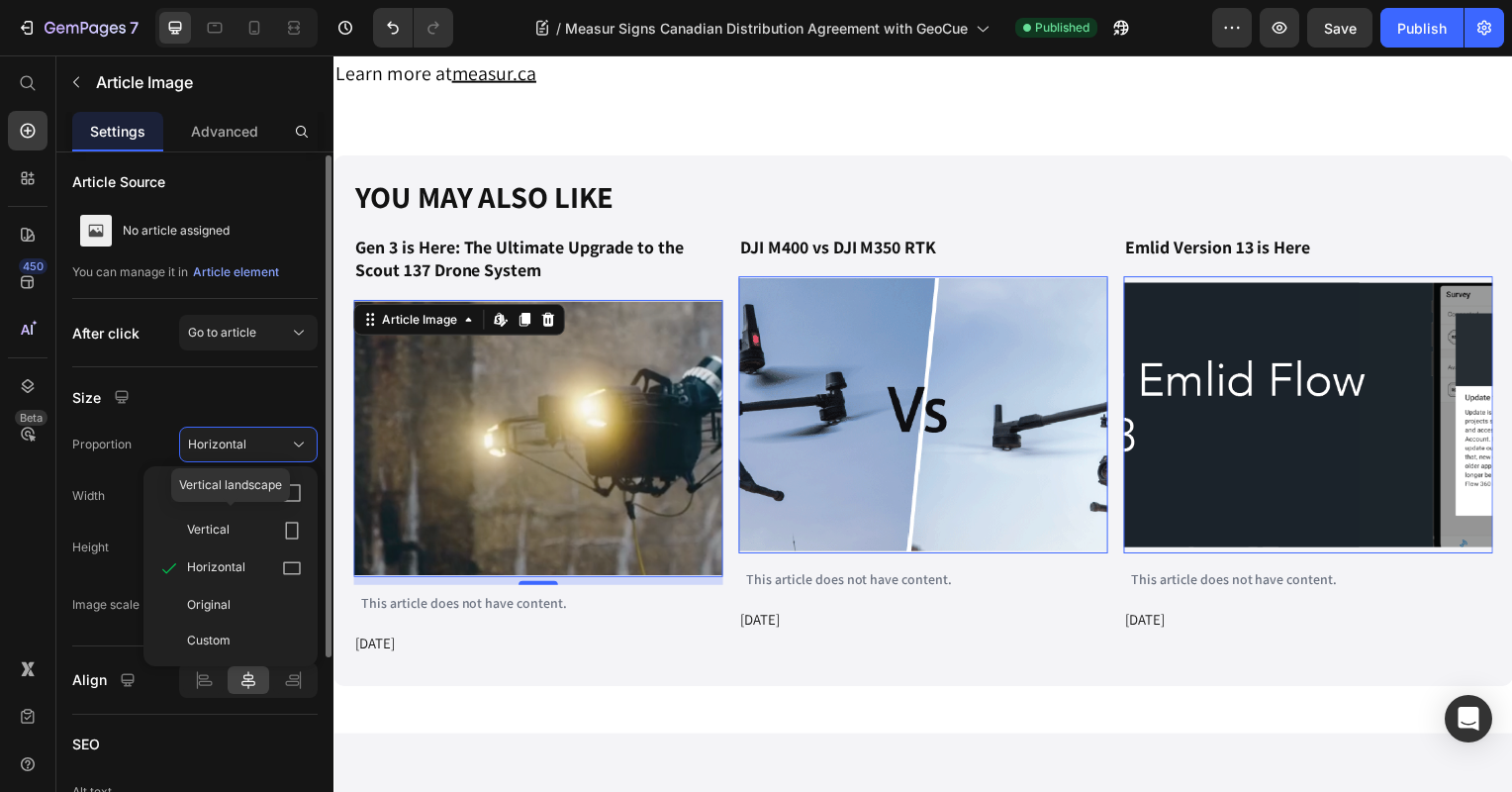 click on "Vertical" at bounding box center [244, 531] 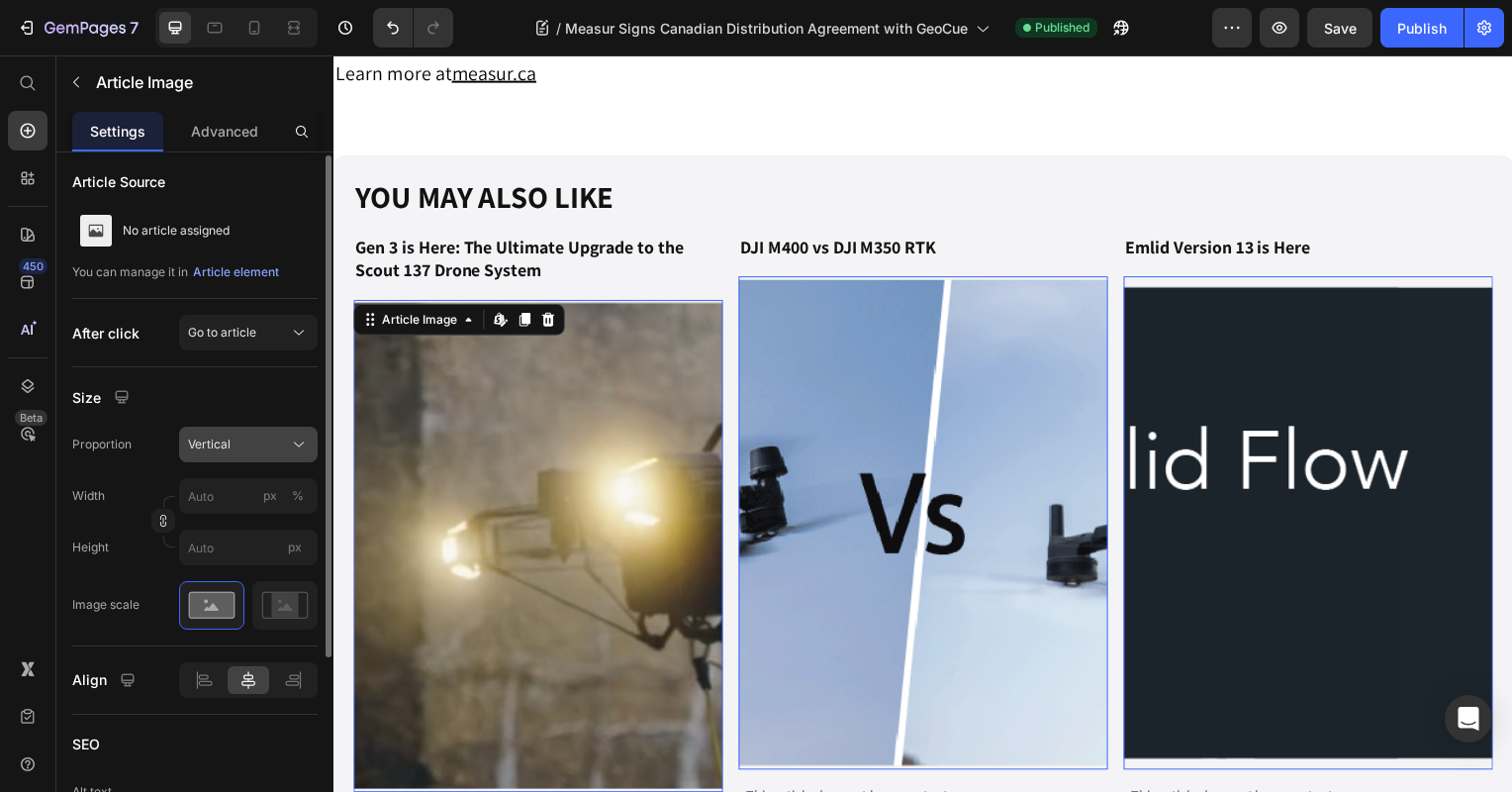 click on "Vertical" 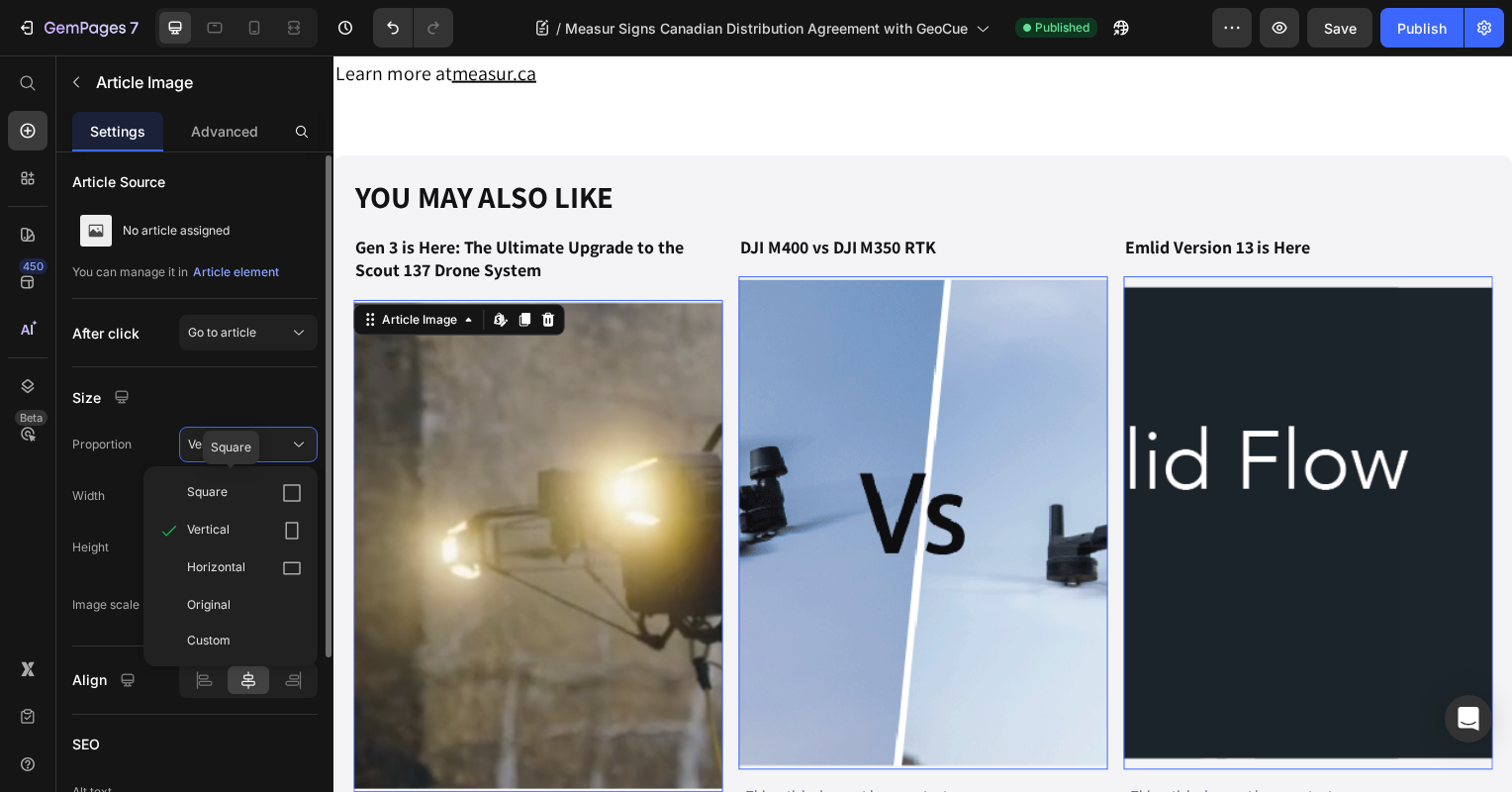 click on "Square" at bounding box center [244, 493] 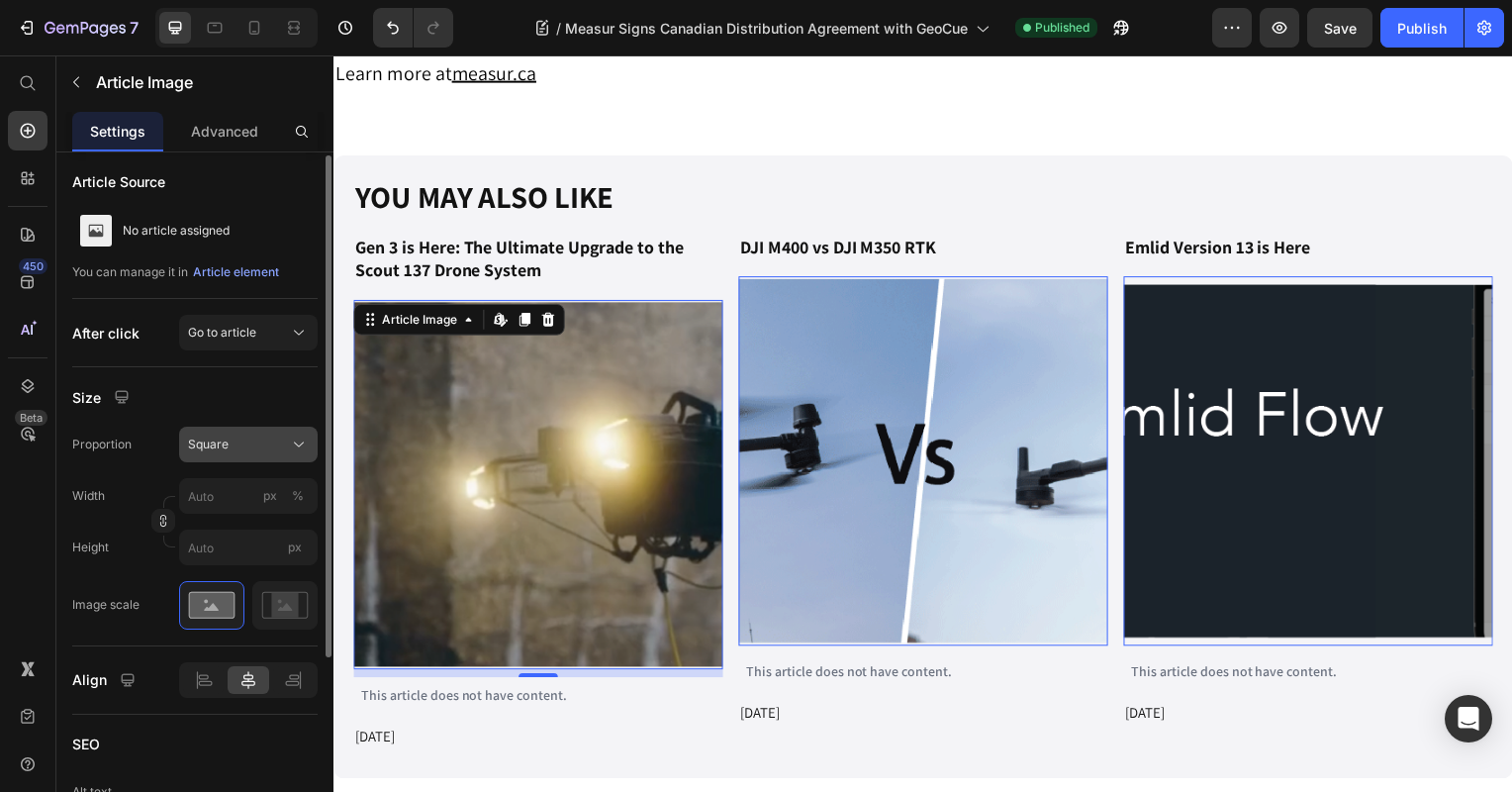 click on "Square" 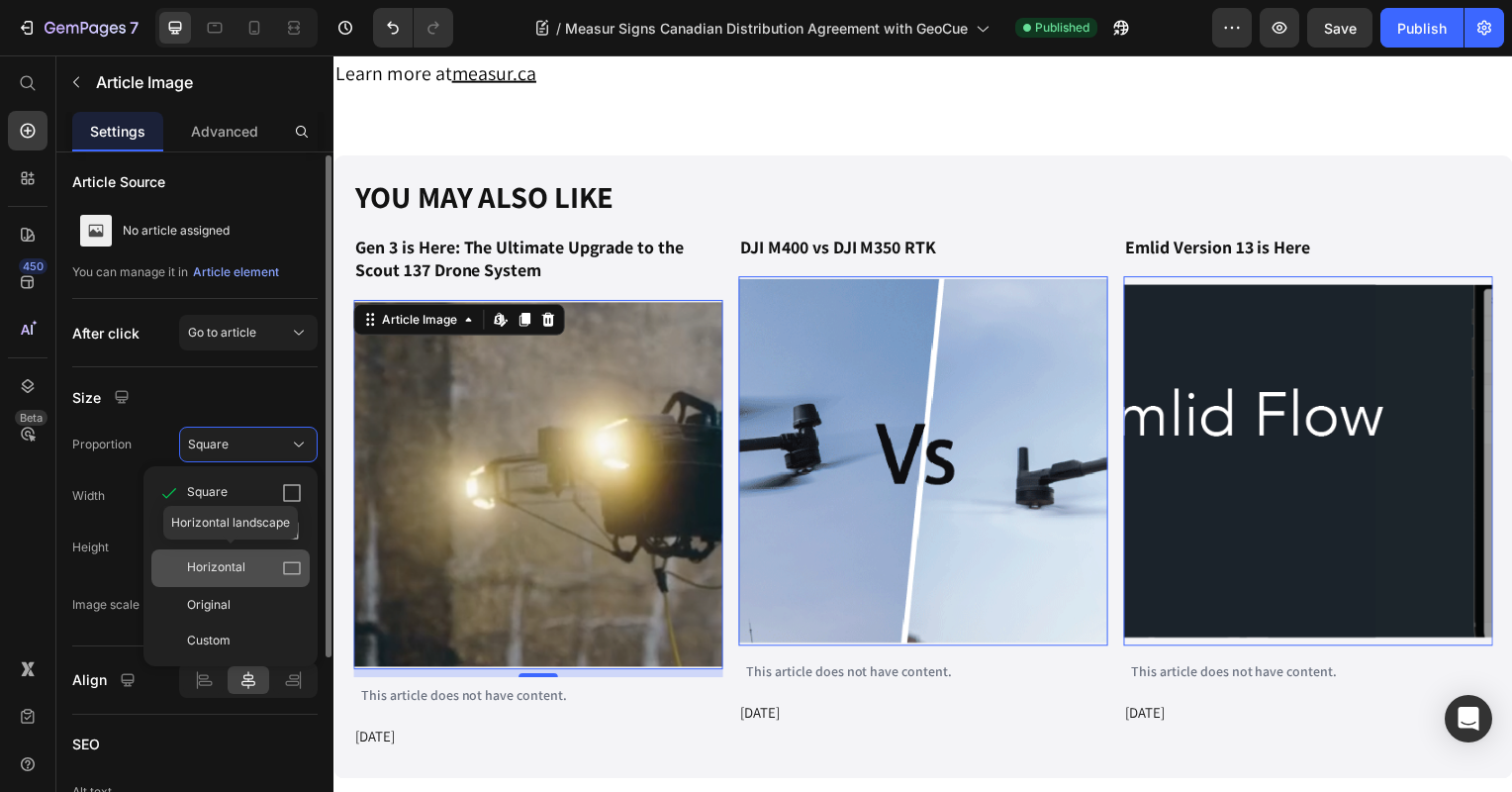 click on "Horizontal" at bounding box center [216, 568] 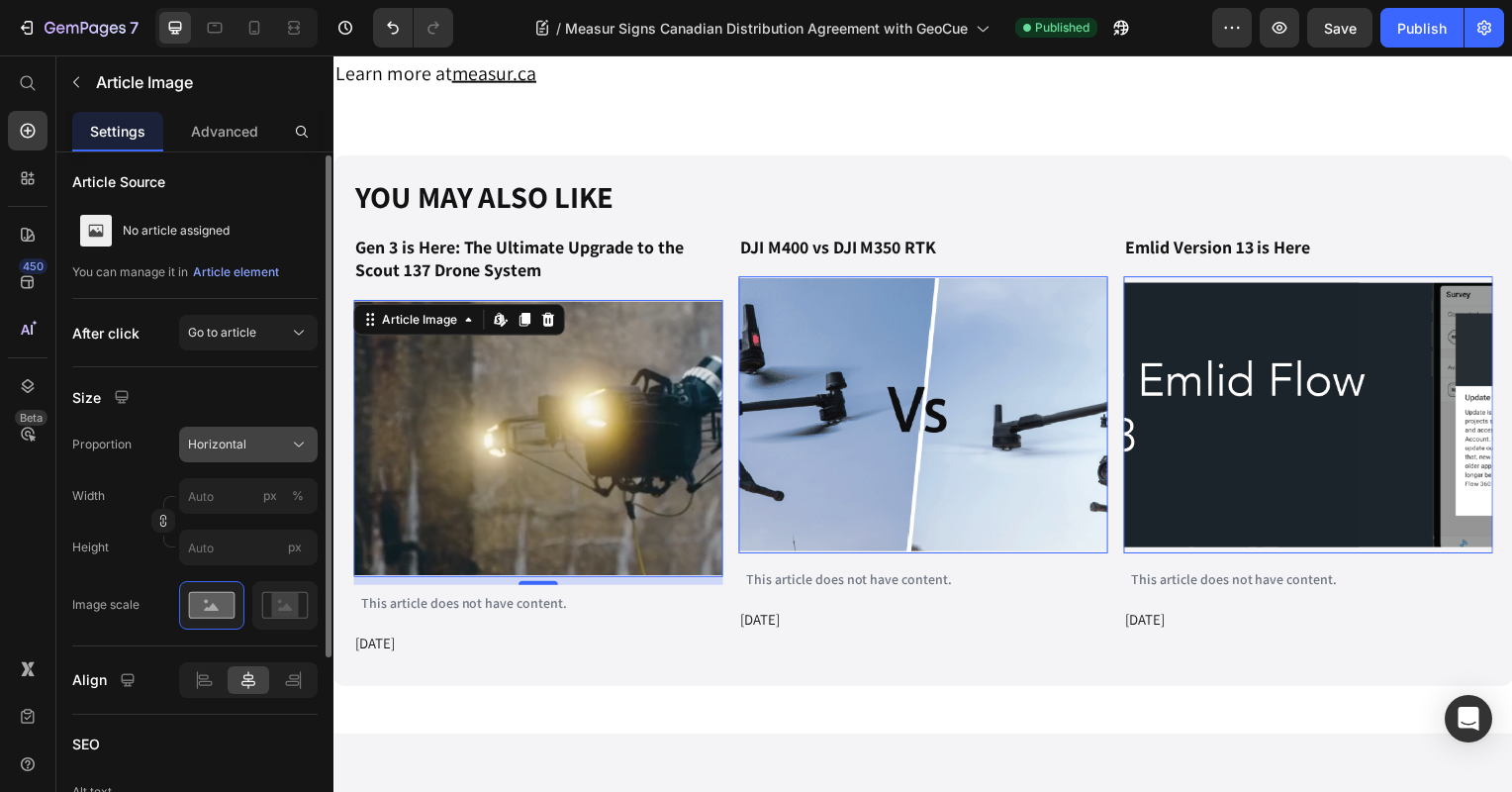 click on "Horizontal" at bounding box center [248, 445] 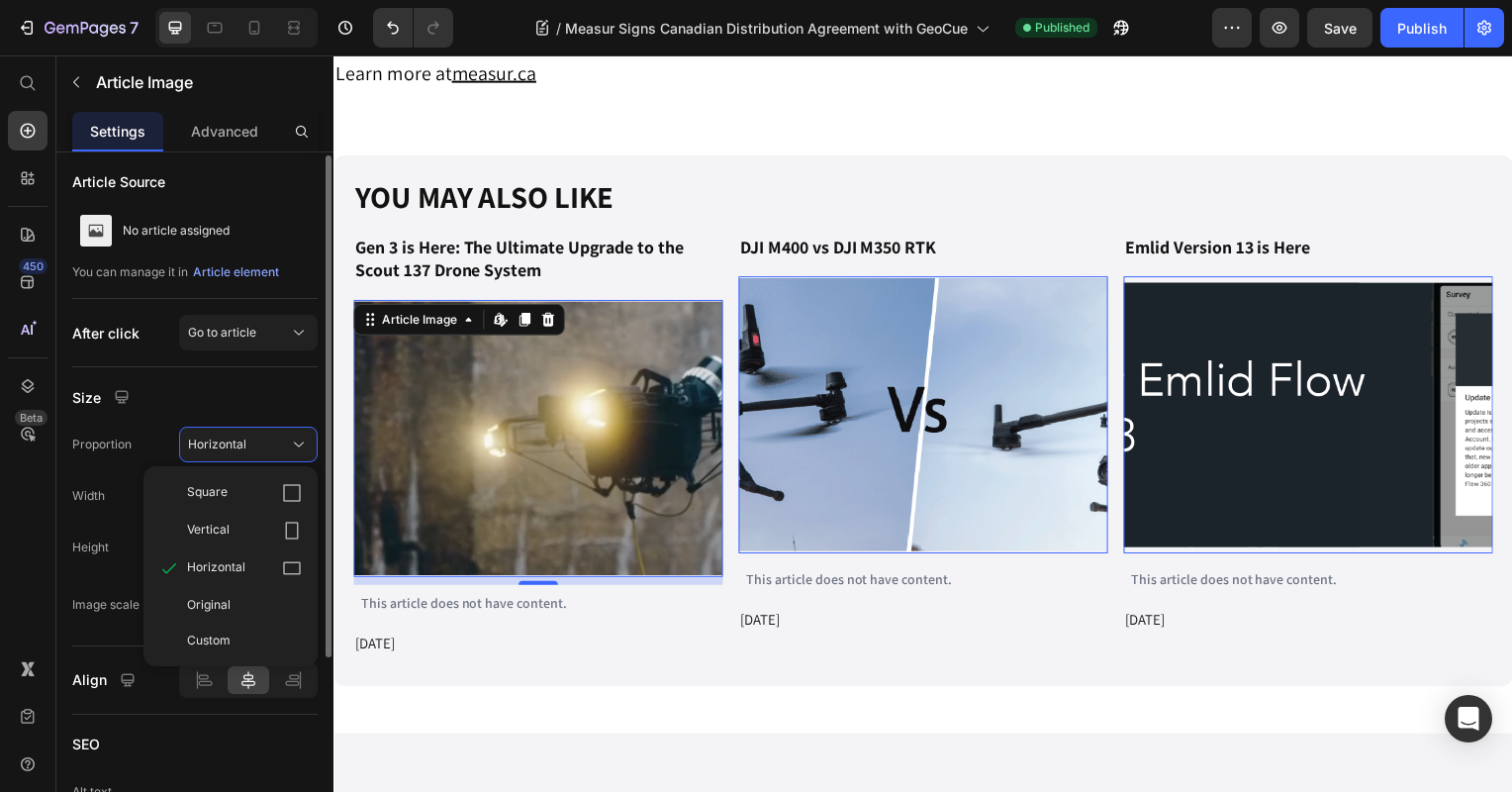 click on "Original" at bounding box center (244, 605) 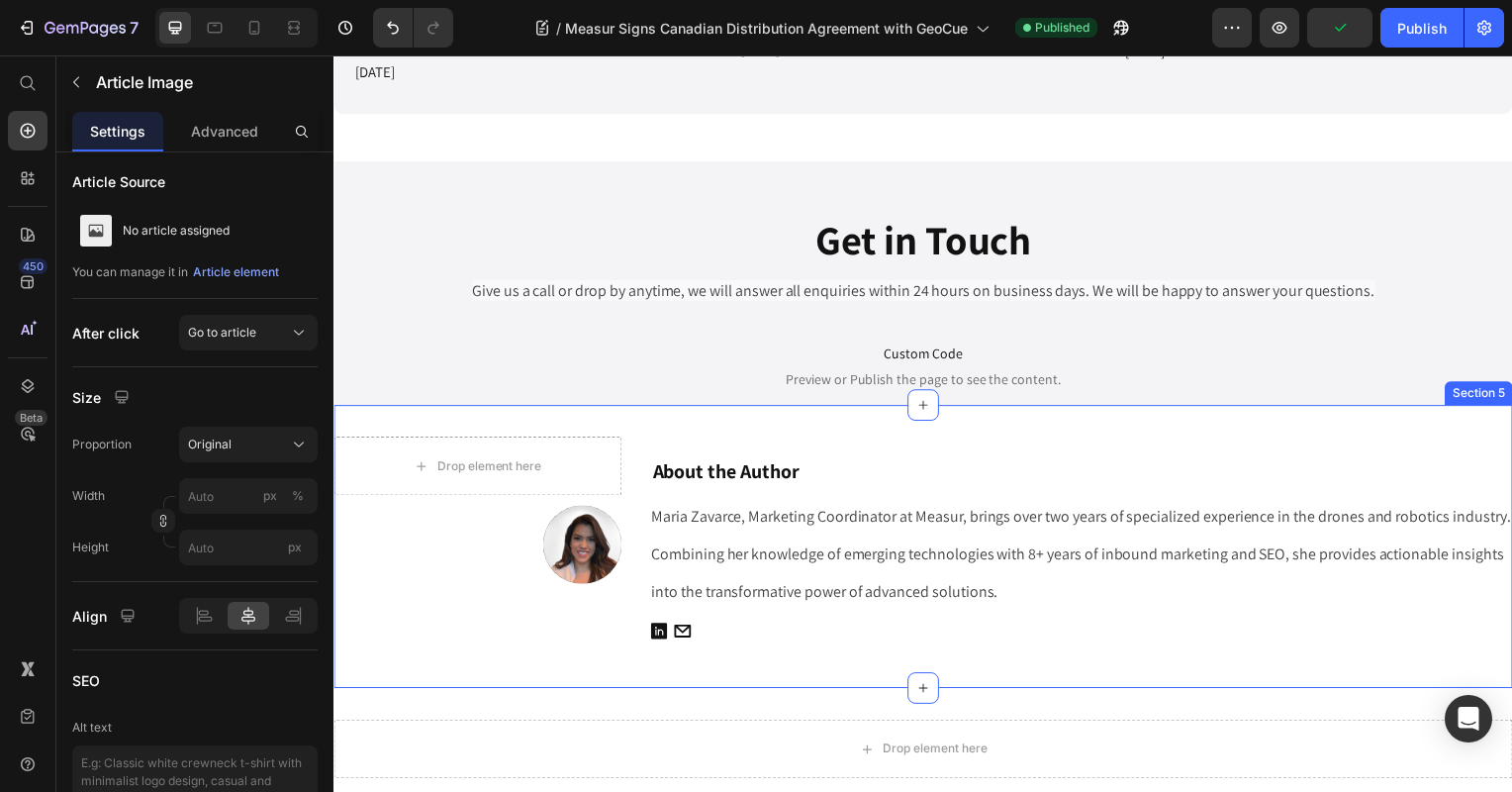 scroll, scrollTop: 3465, scrollLeft: 0, axis: vertical 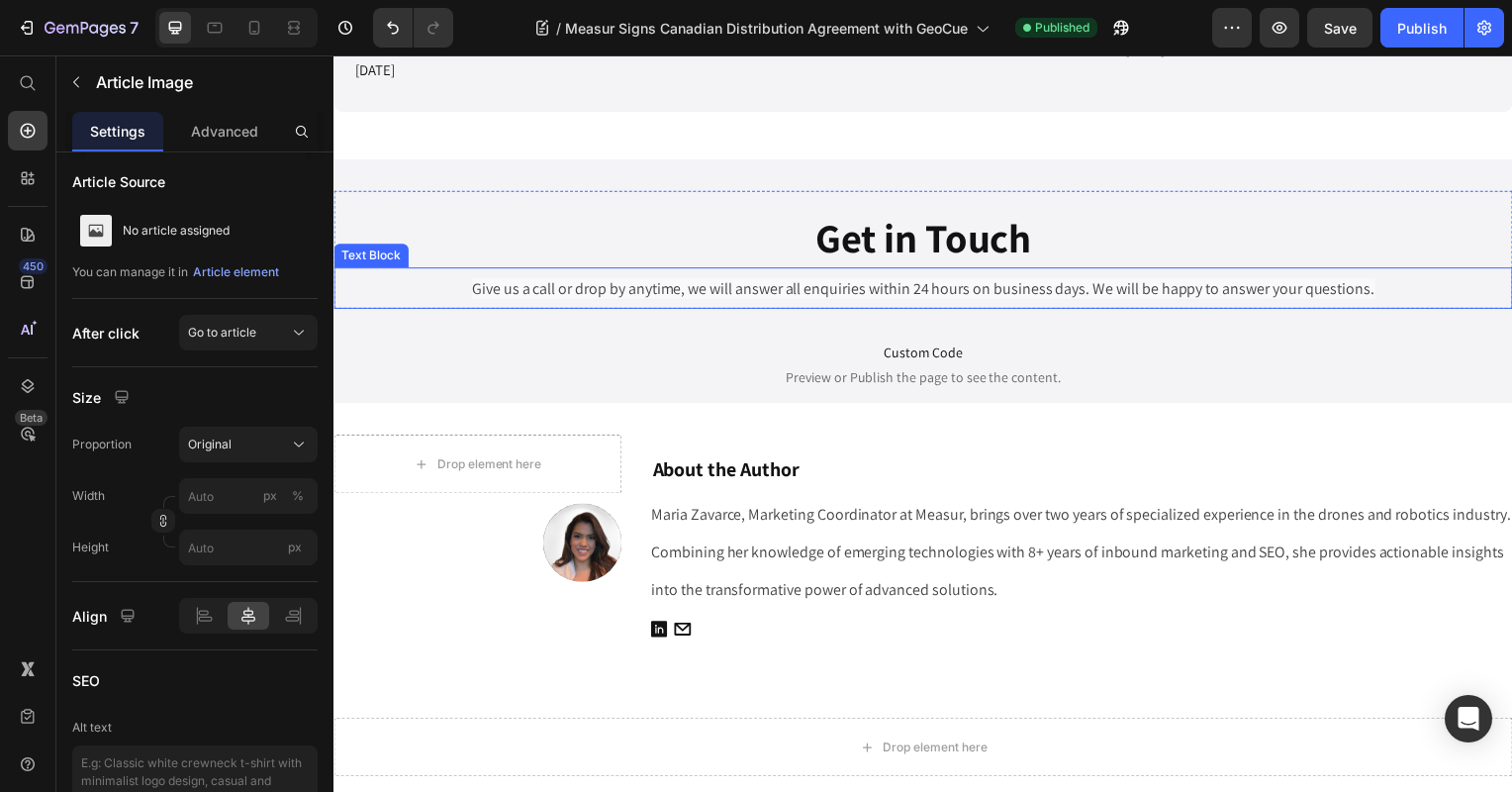click on "Give us a call or drop by anytime, we will answer all enquiries within 24 hours on business days. We will be happy to answer your questions." at bounding box center [927, 290] 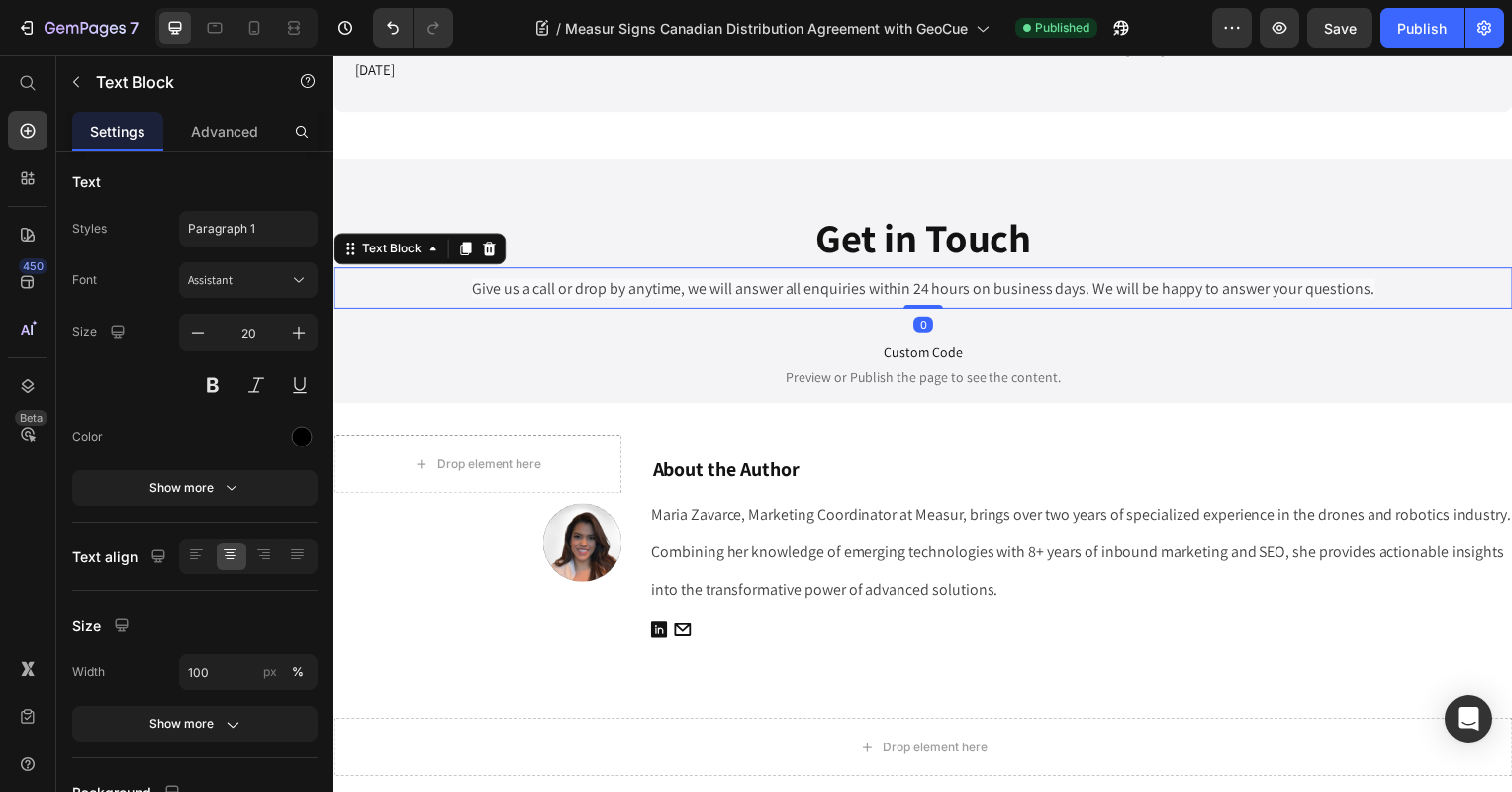 scroll, scrollTop: 0, scrollLeft: 0, axis: both 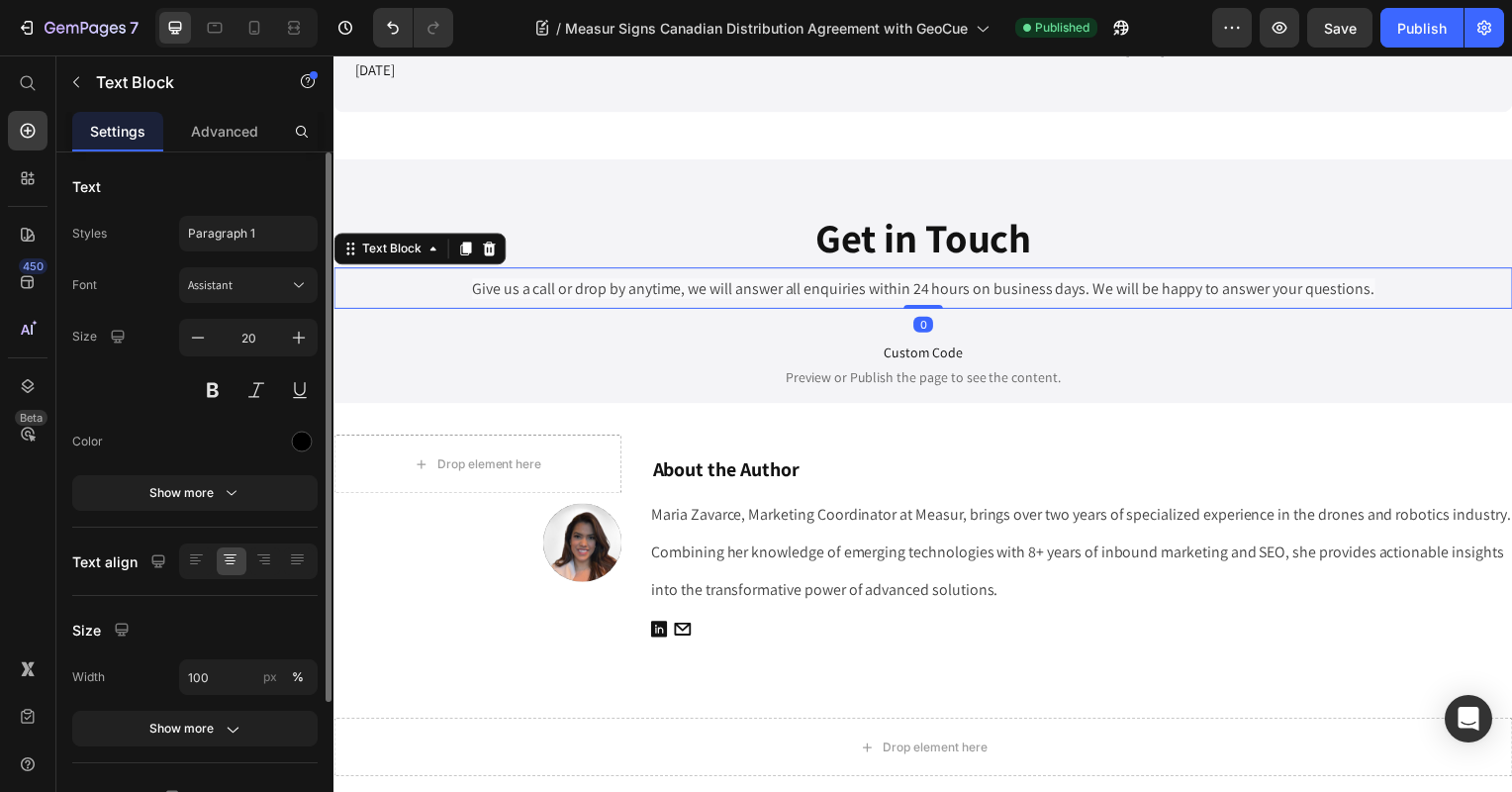 click on "Give us a call or drop by anytime, we will answer all enquiries within 24 hours on business days. We will be happy to answer your questions." at bounding box center (927, 290) 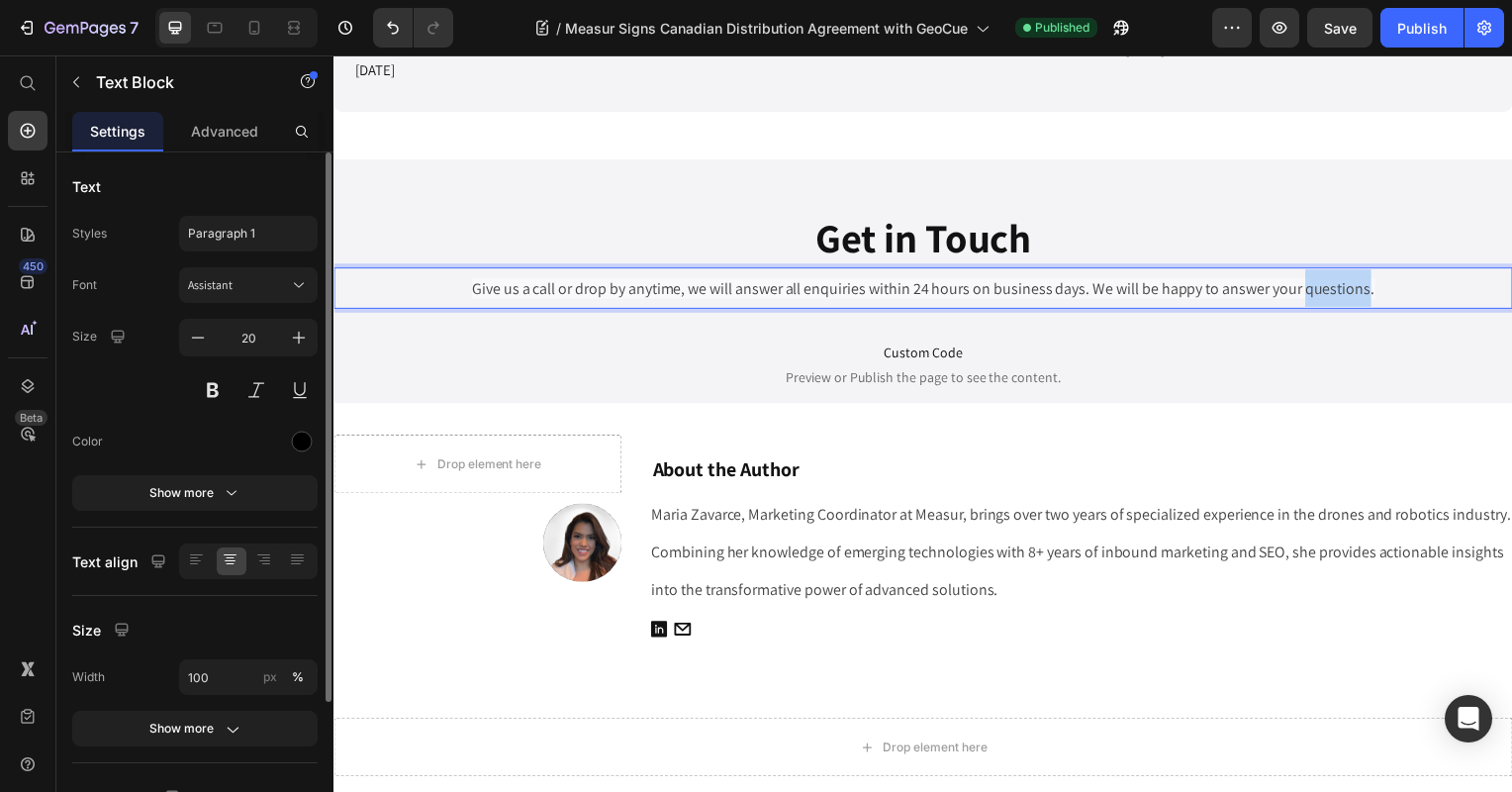 click on "Give us a call or drop by anytime, we will answer all enquiries within 24 hours on business days. We will be happy to answer your questions." at bounding box center (927, 290) 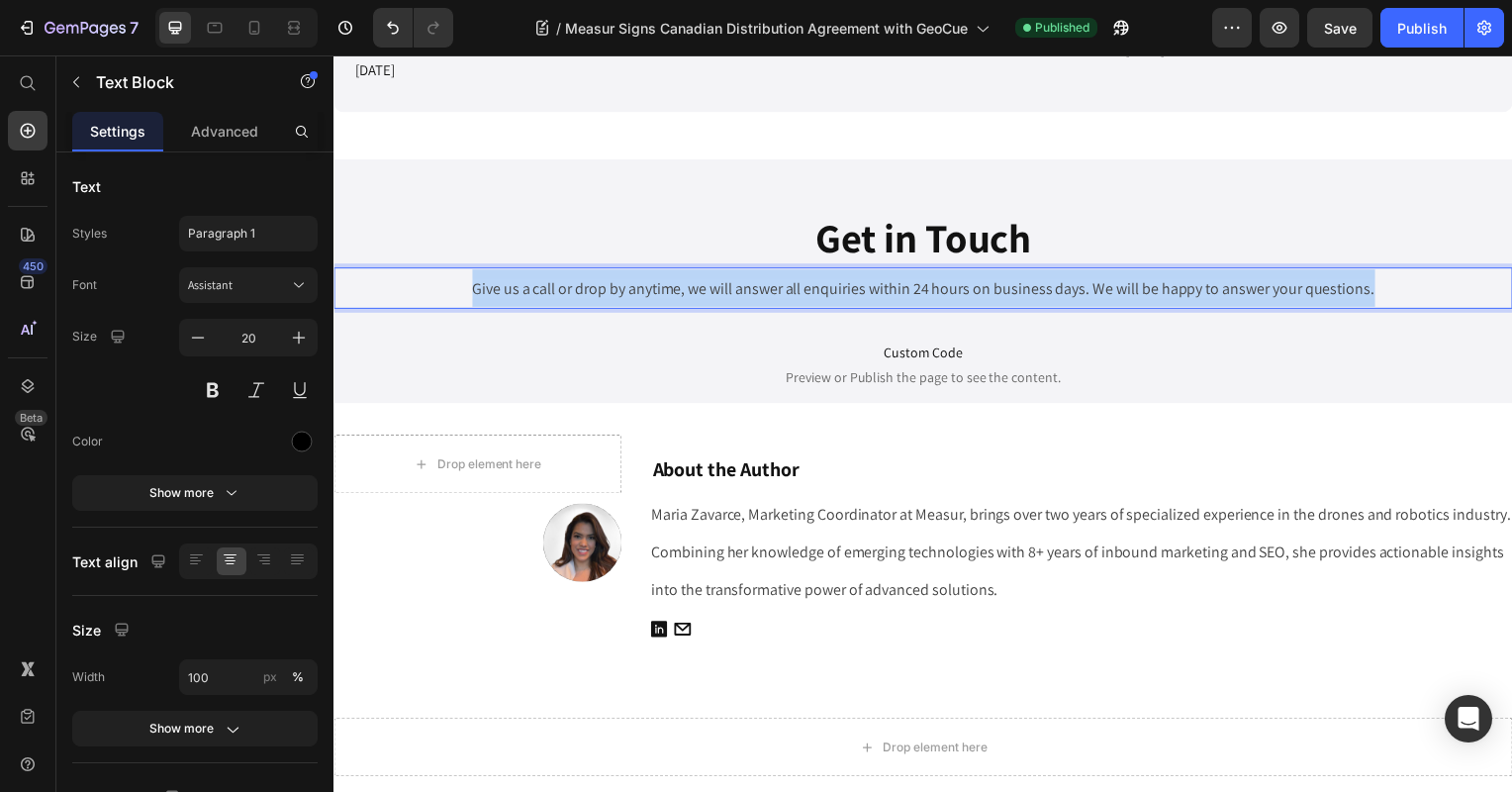 click on "Give us a call or drop by anytime, we will answer all enquiries within 24 hours on business days. We will be happy to answer your questions." at bounding box center (927, 290) 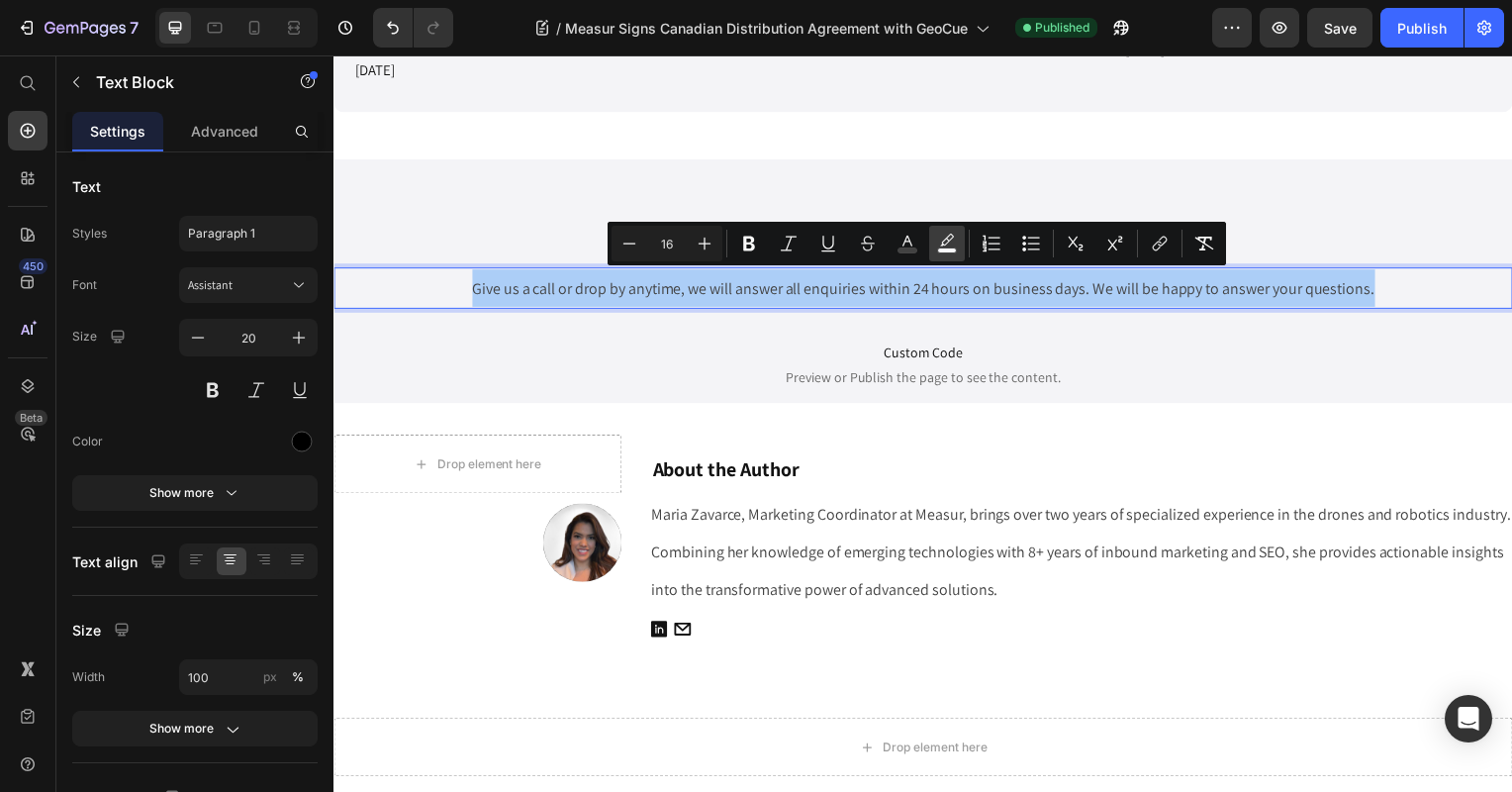 click 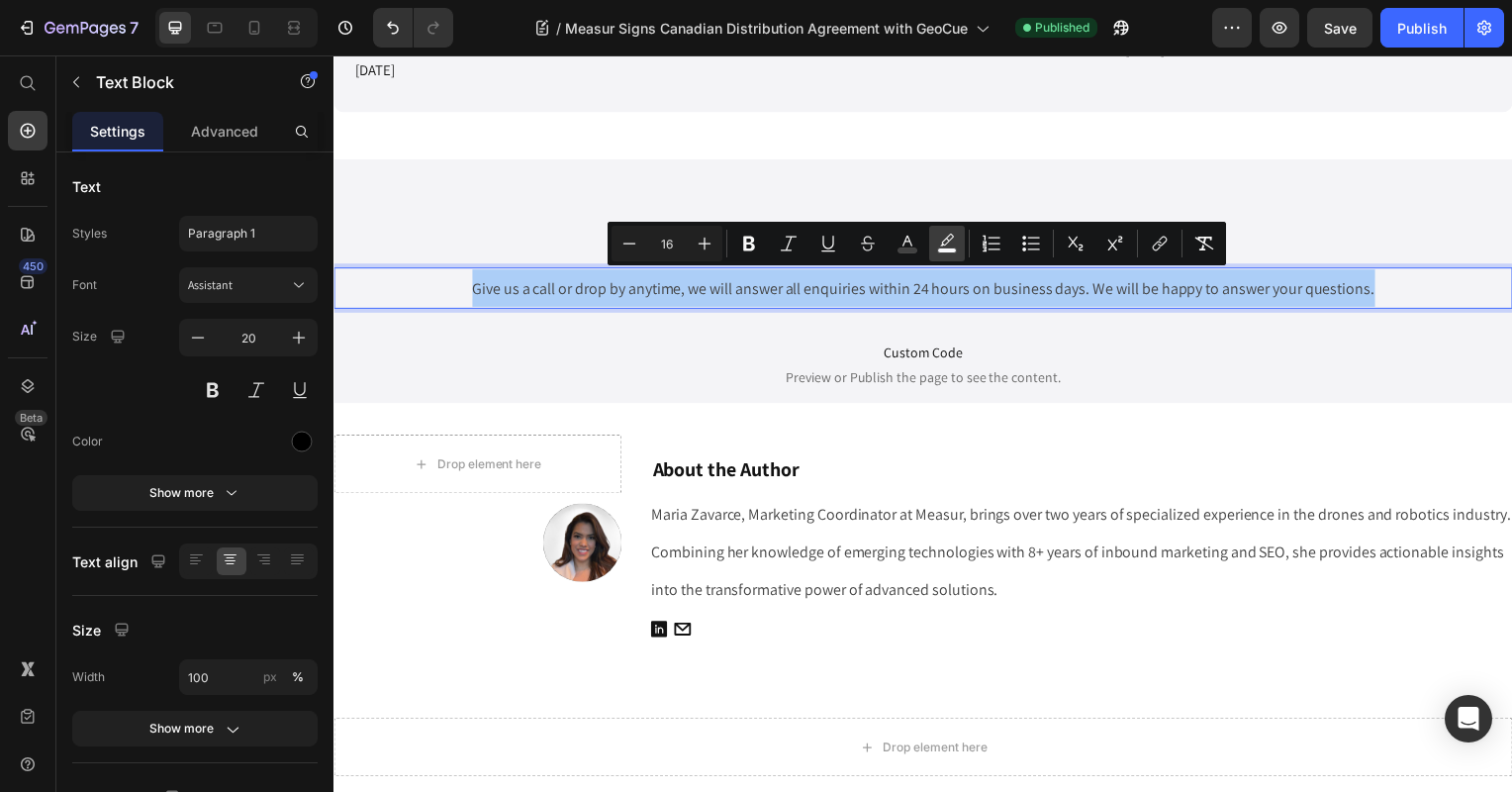 type on "F9F9FB" 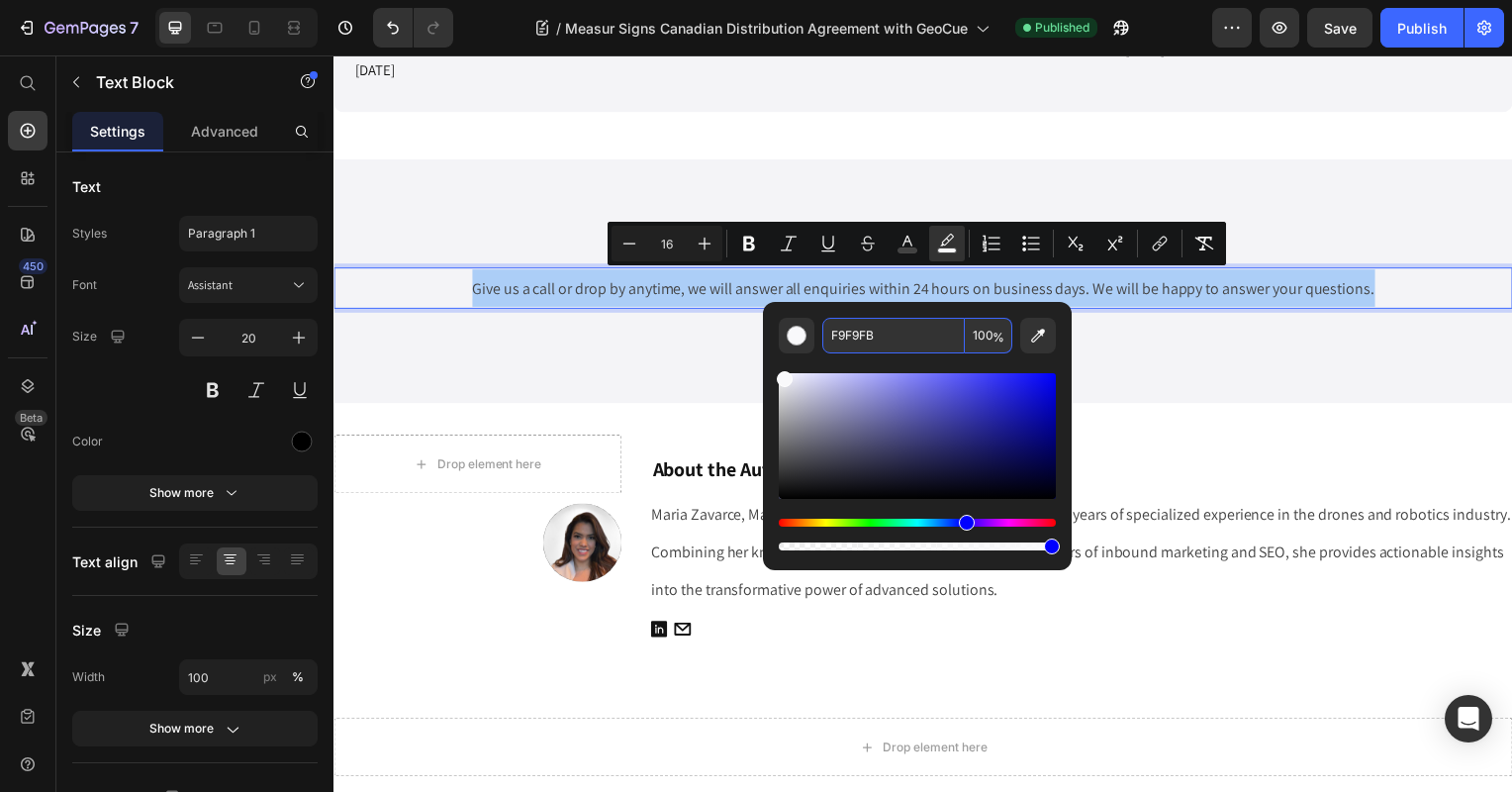 type 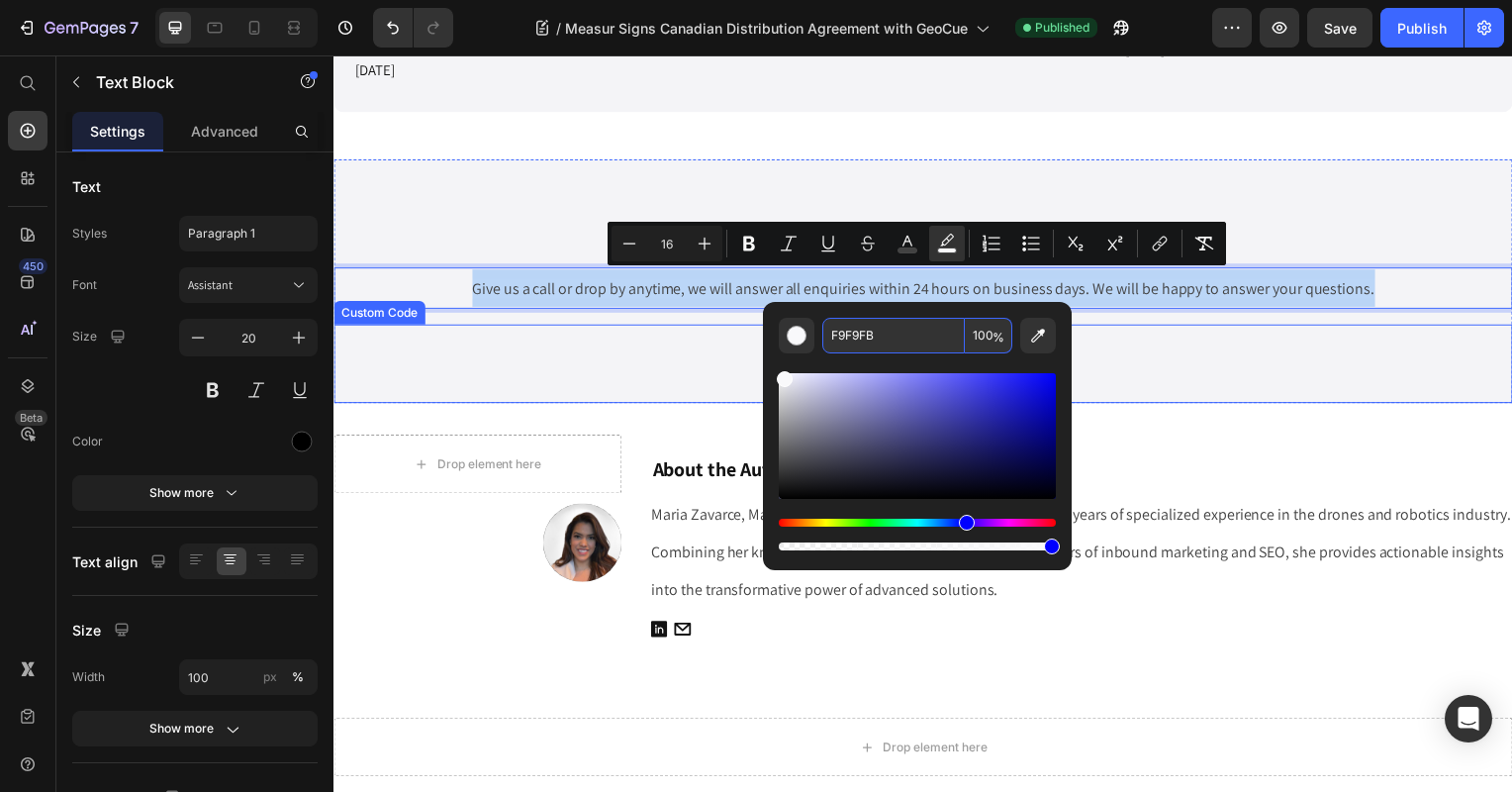 click on "Custom Code
Preview or Publish the page to see the content." at bounding box center (927, 366) 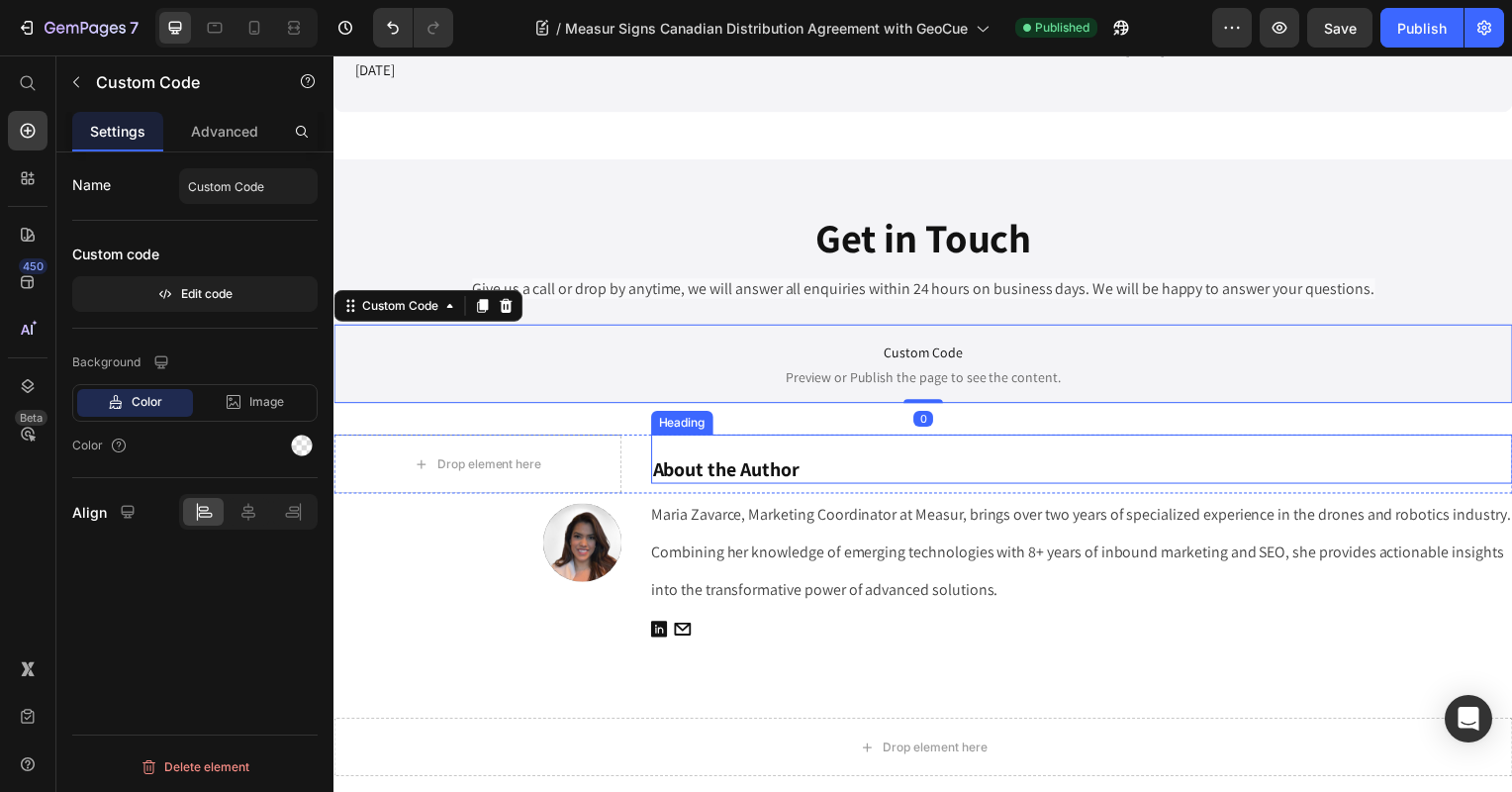 click on "About the Author" at bounding box center [1087, 472] 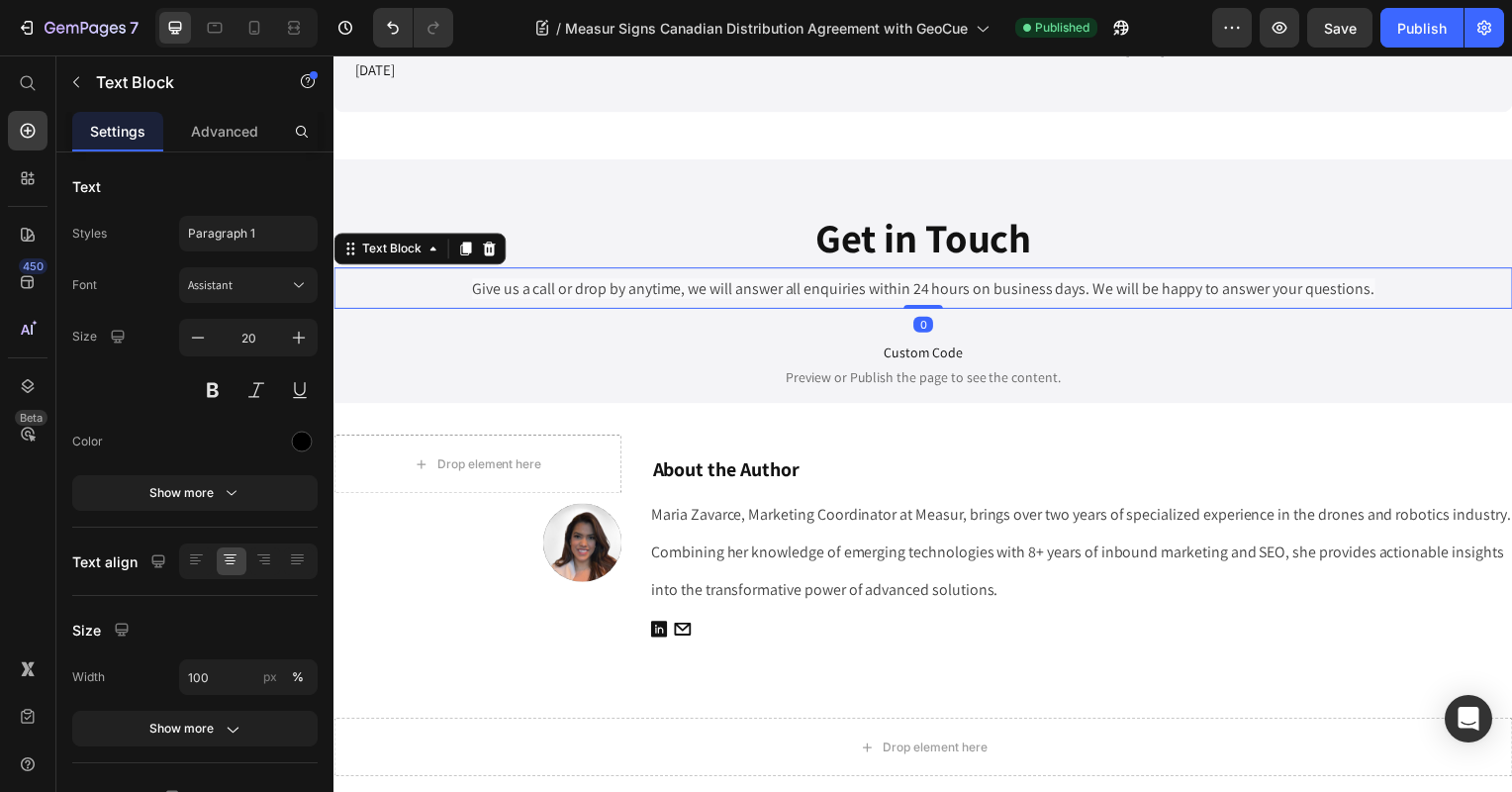 click on "Give us a call or drop by anytime, we will answer all enquiries within 24 hours on business days. We will be happy to answer your questions." at bounding box center [927, 290] 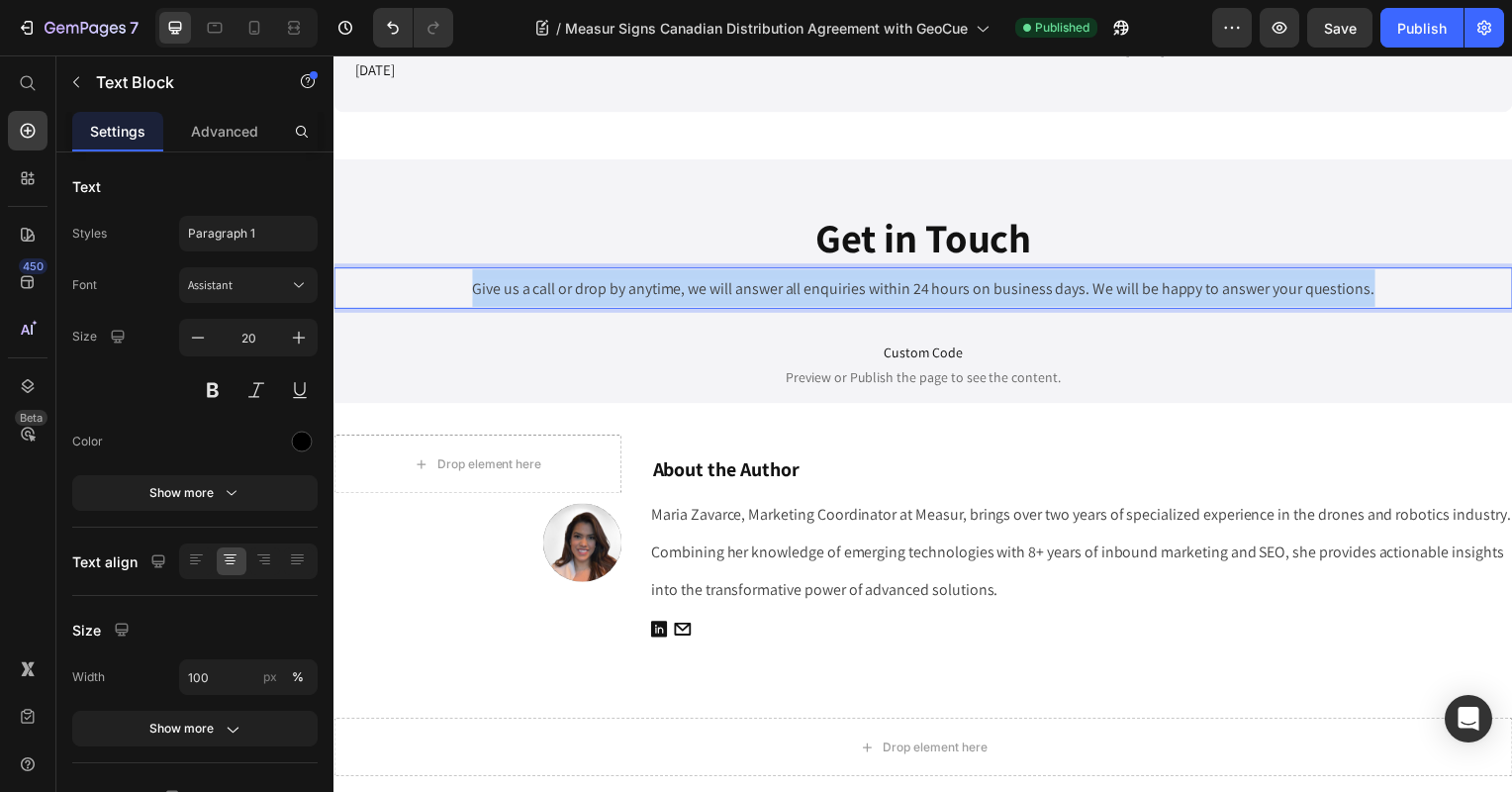click on "Give us a call or drop by anytime, we will answer all enquiries within 24 hours on business days. We will be happy to answer your questions." at bounding box center [927, 290] 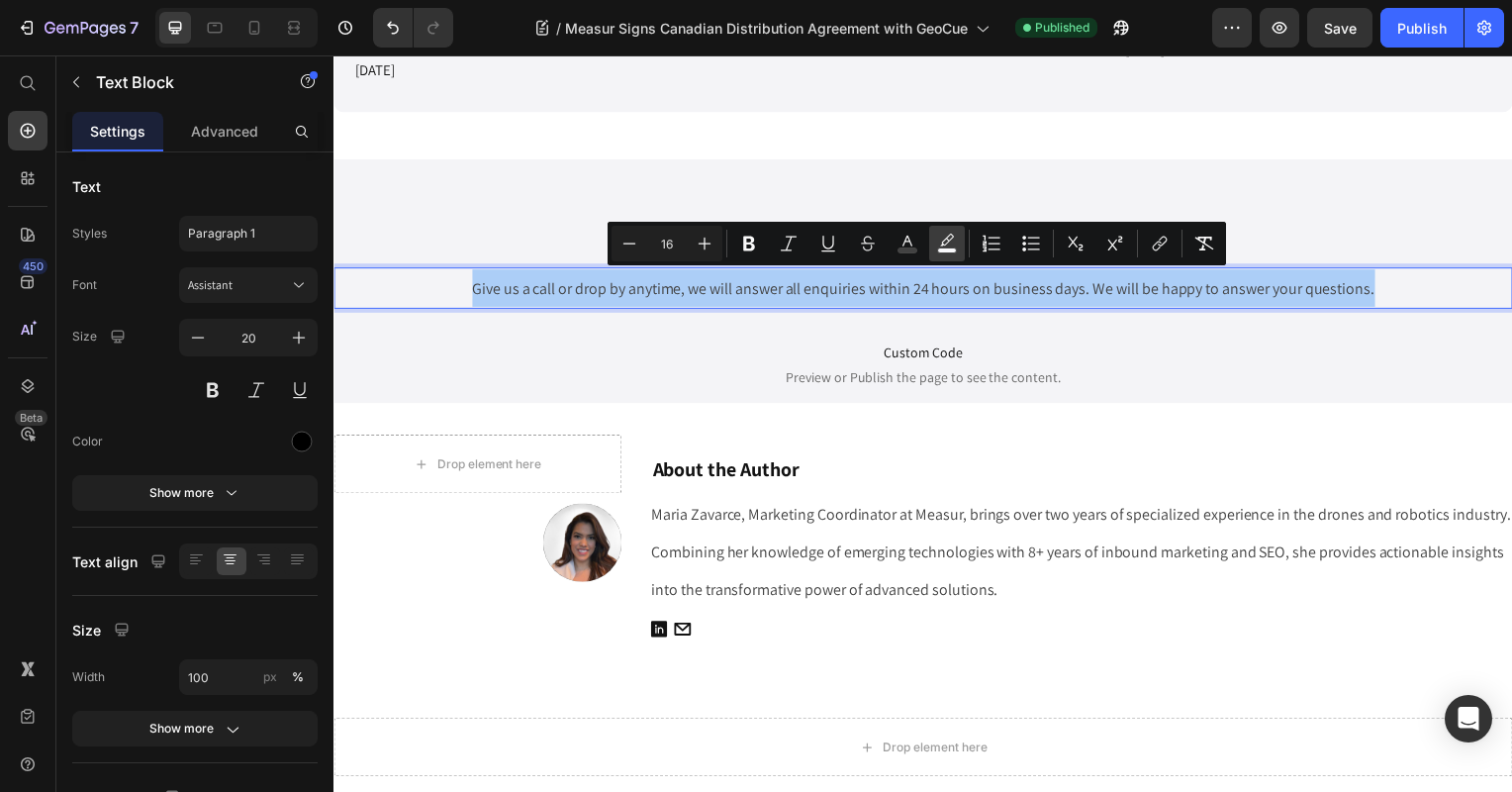 click 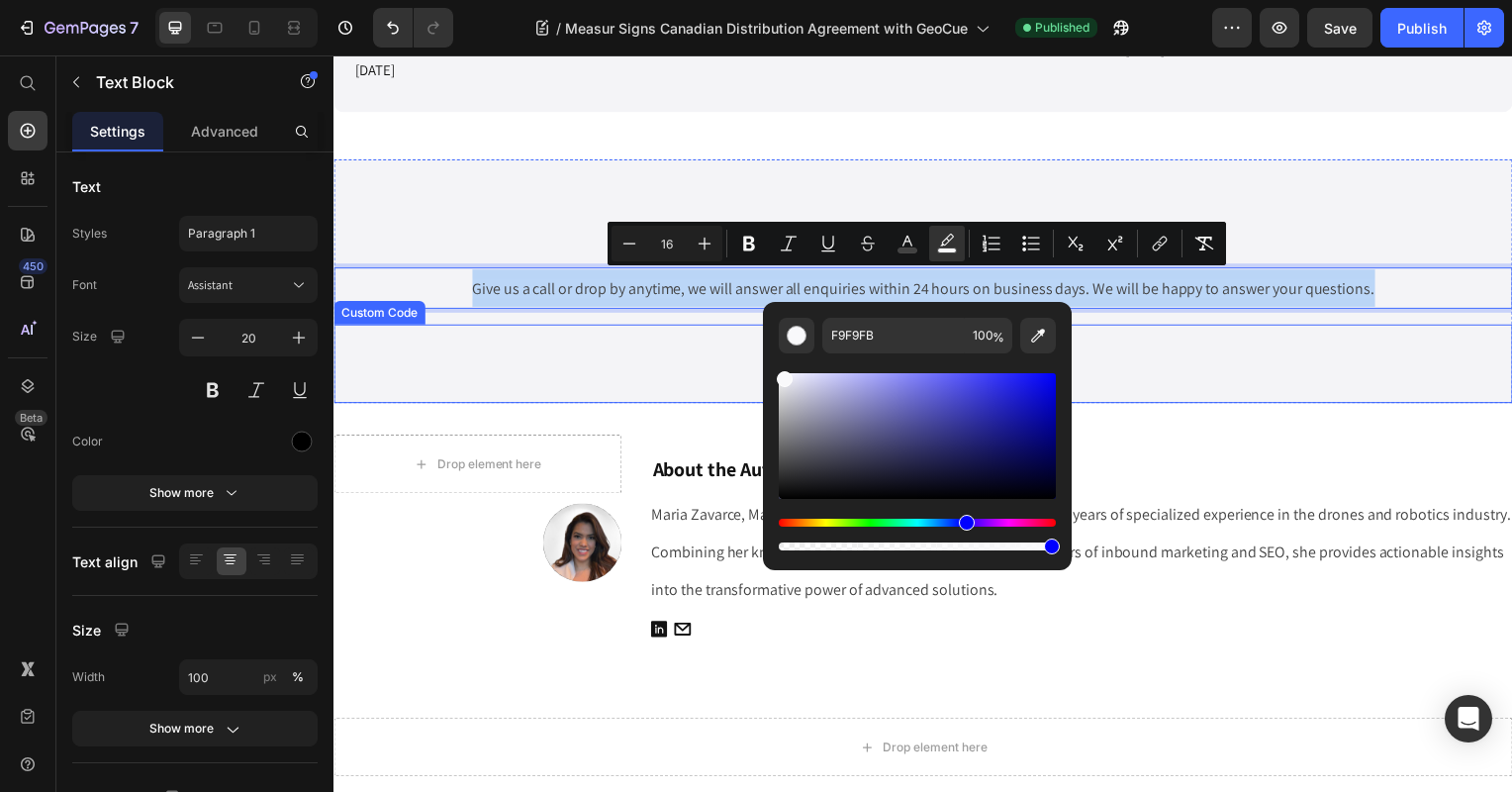 click on "Custom Code
Preview or Publish the page to see the content." at bounding box center [927, 366] 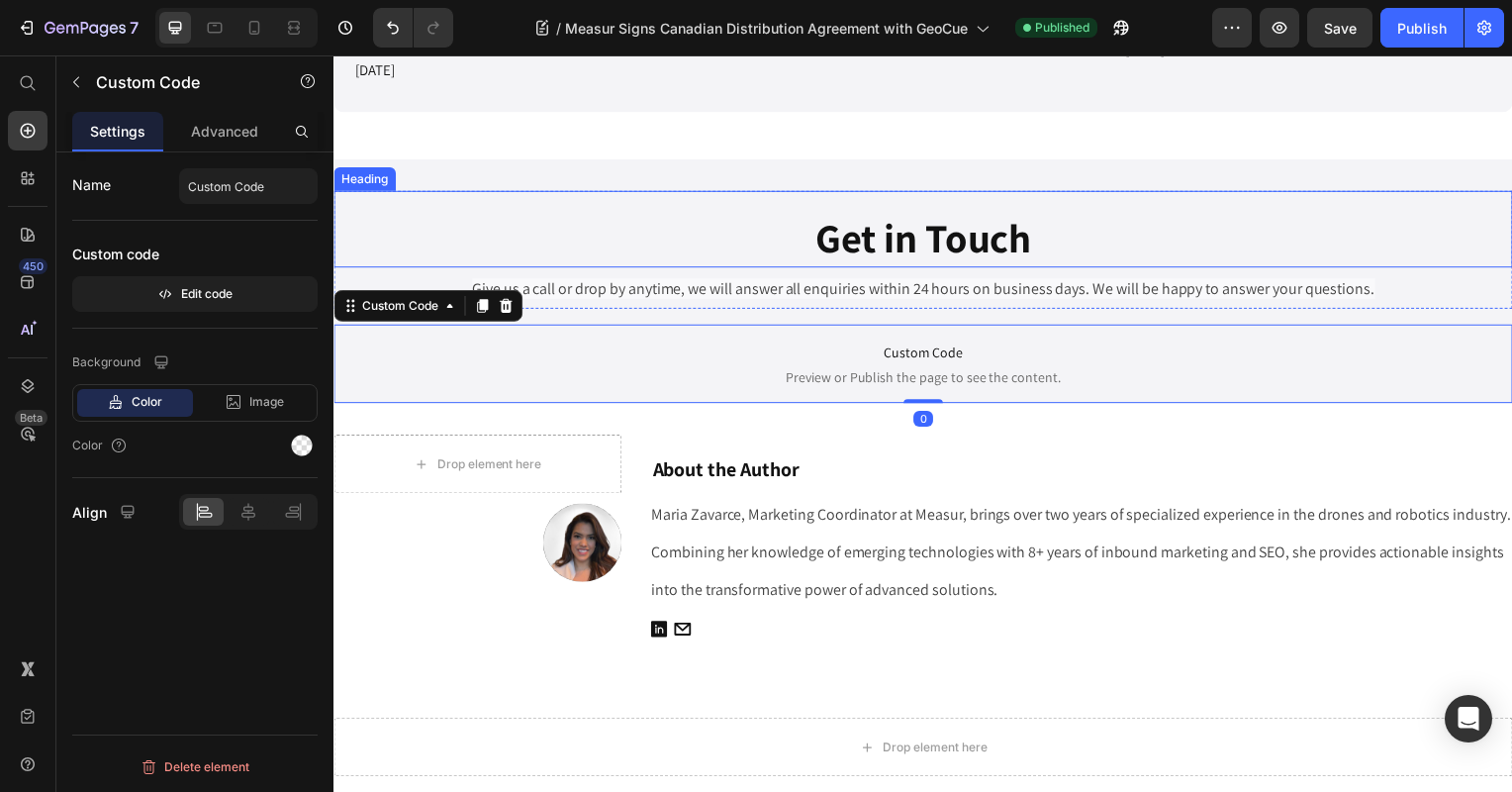 click on "Get in Touch" at bounding box center [927, 240] 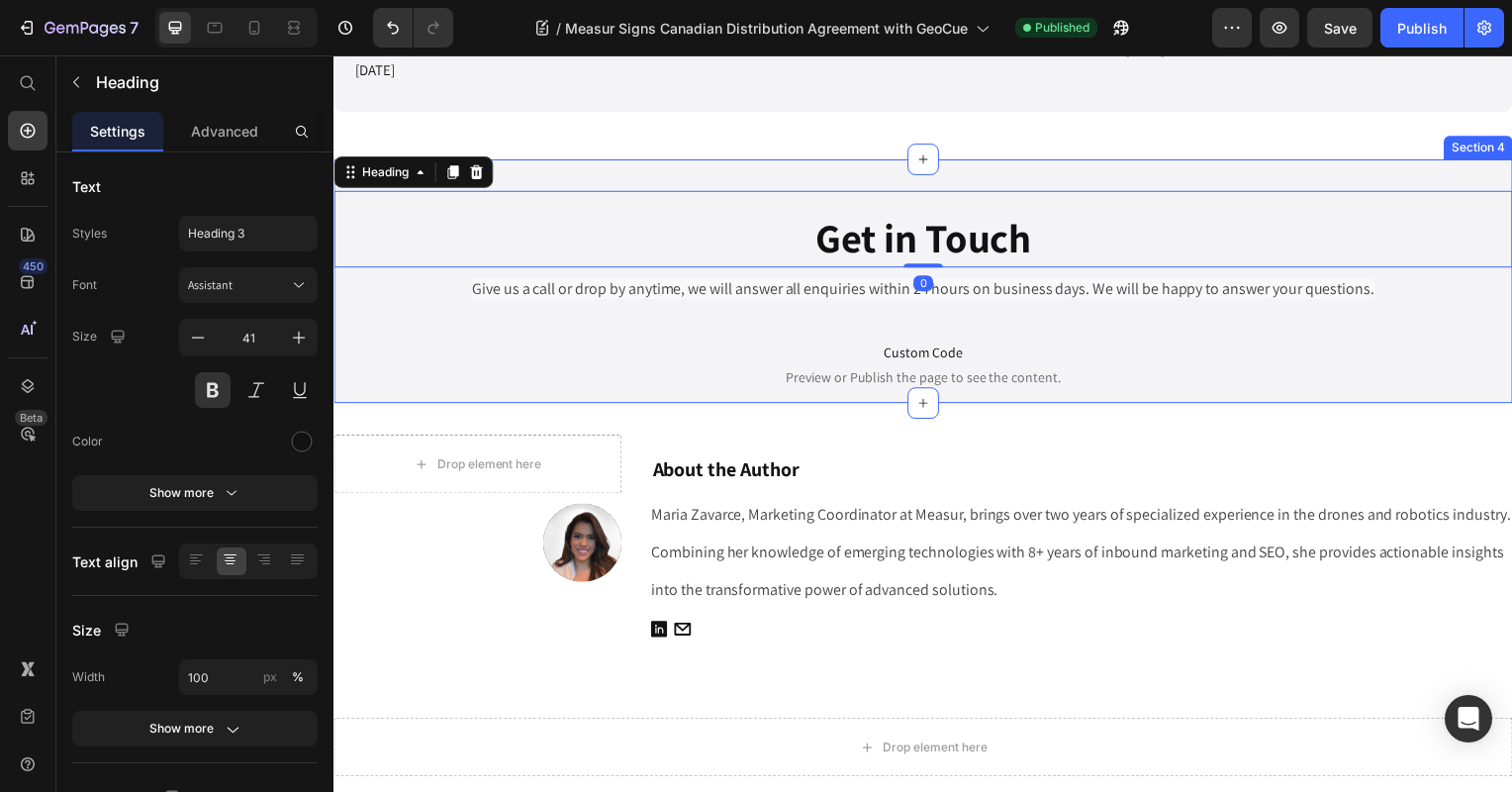 click on "Get in Touch Heading   0 Give us a call or drop by anytime, we will answer all enquiries within 24 hours on business days. We will be happy to answer your questions. Text Block Row
Custom Code
Preview or Publish the page to see the content. Custom Code Section 4" at bounding box center (927, 283) 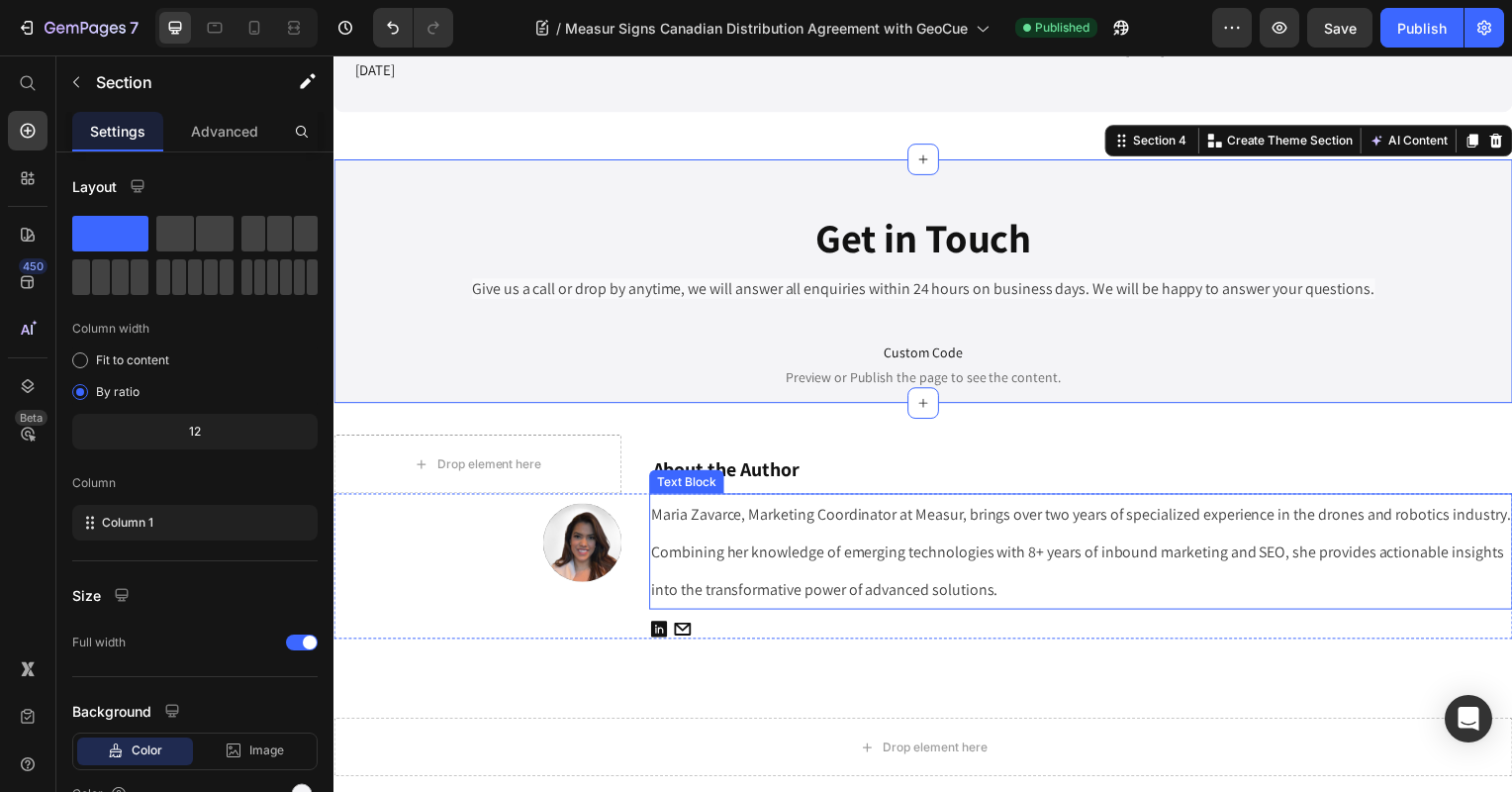 click on "Maria Zavarce, Marketing Coordinator at Measur, brings over two years of specialized experience in the drones and robotics industry. Combining her knowledge of emerging technologies with 8+ years of inbound marketing and SEO, she provides actionable insights into the transformative power of advanced solutions." at bounding box center [1086, 555] 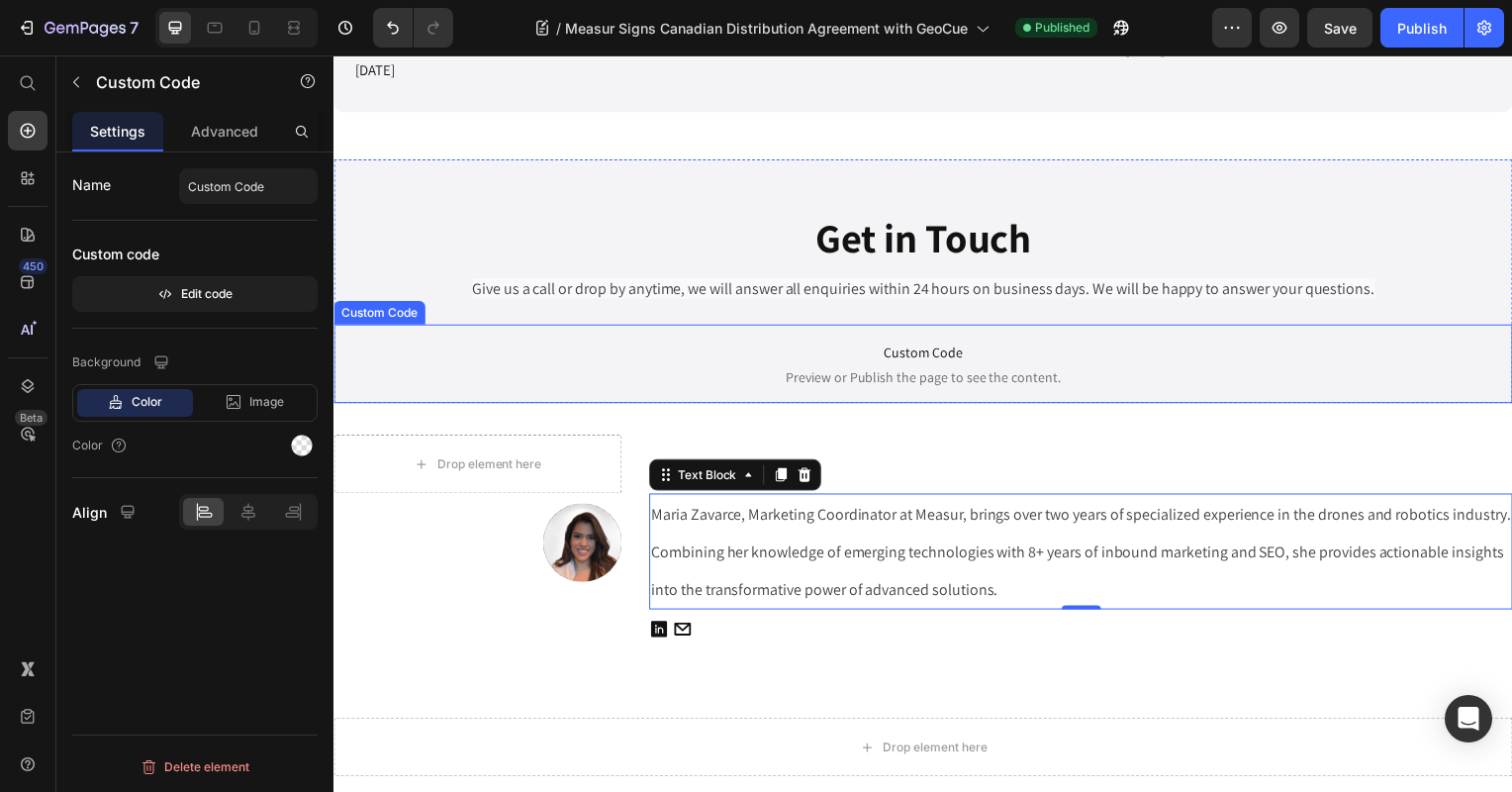click on "Custom Code
Preview or Publish the page to see the content." at bounding box center [927, 366] 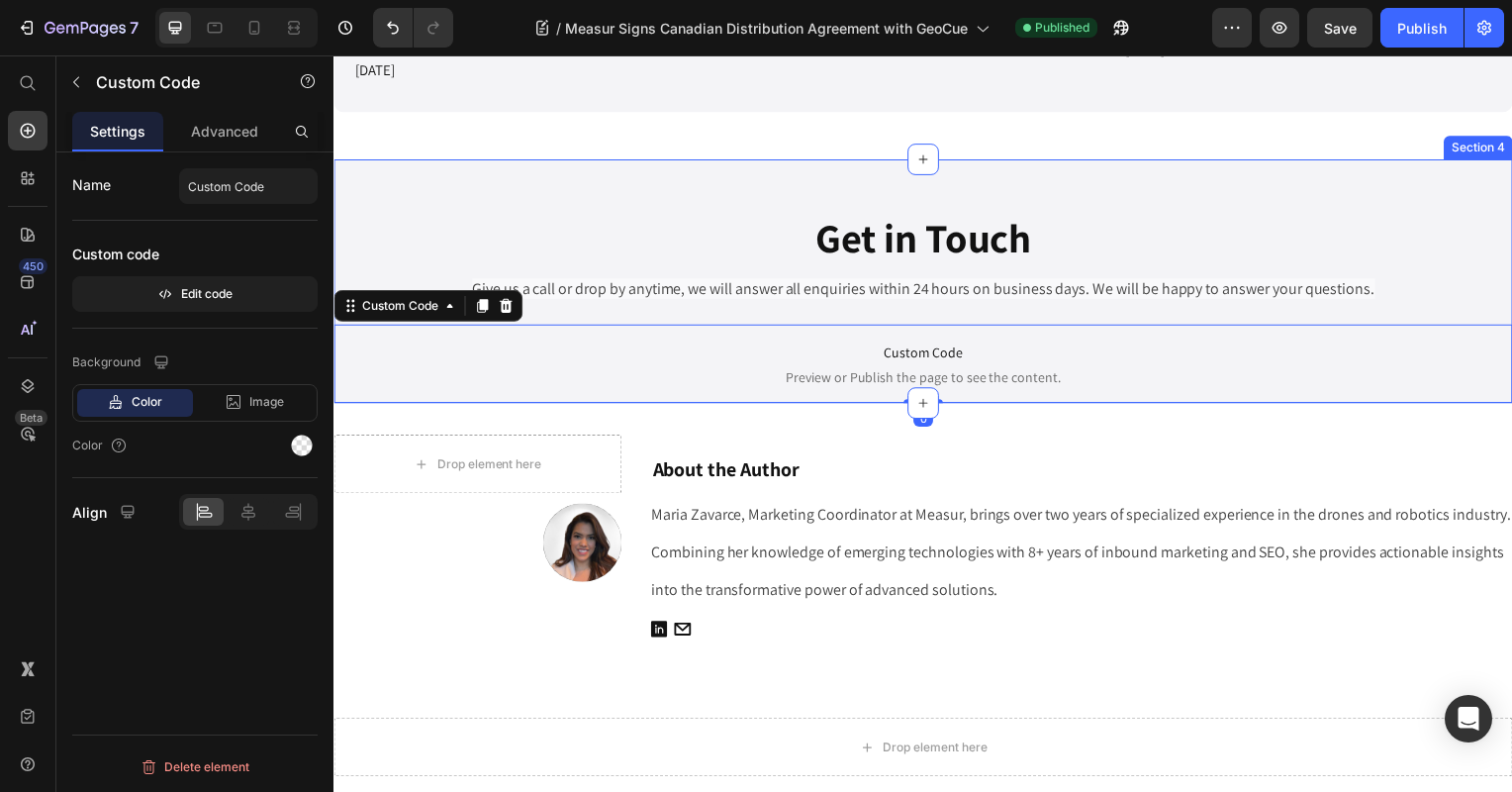 click on "Get in Touch Heading Give us a call or drop by anytime, we will answer all enquiries within 24 hours on business days. We will be happy to answer your questions. Text Block Row
Custom Code
Preview or Publish the page to see the content. Custom Code   0 Section 4" at bounding box center (927, 283) 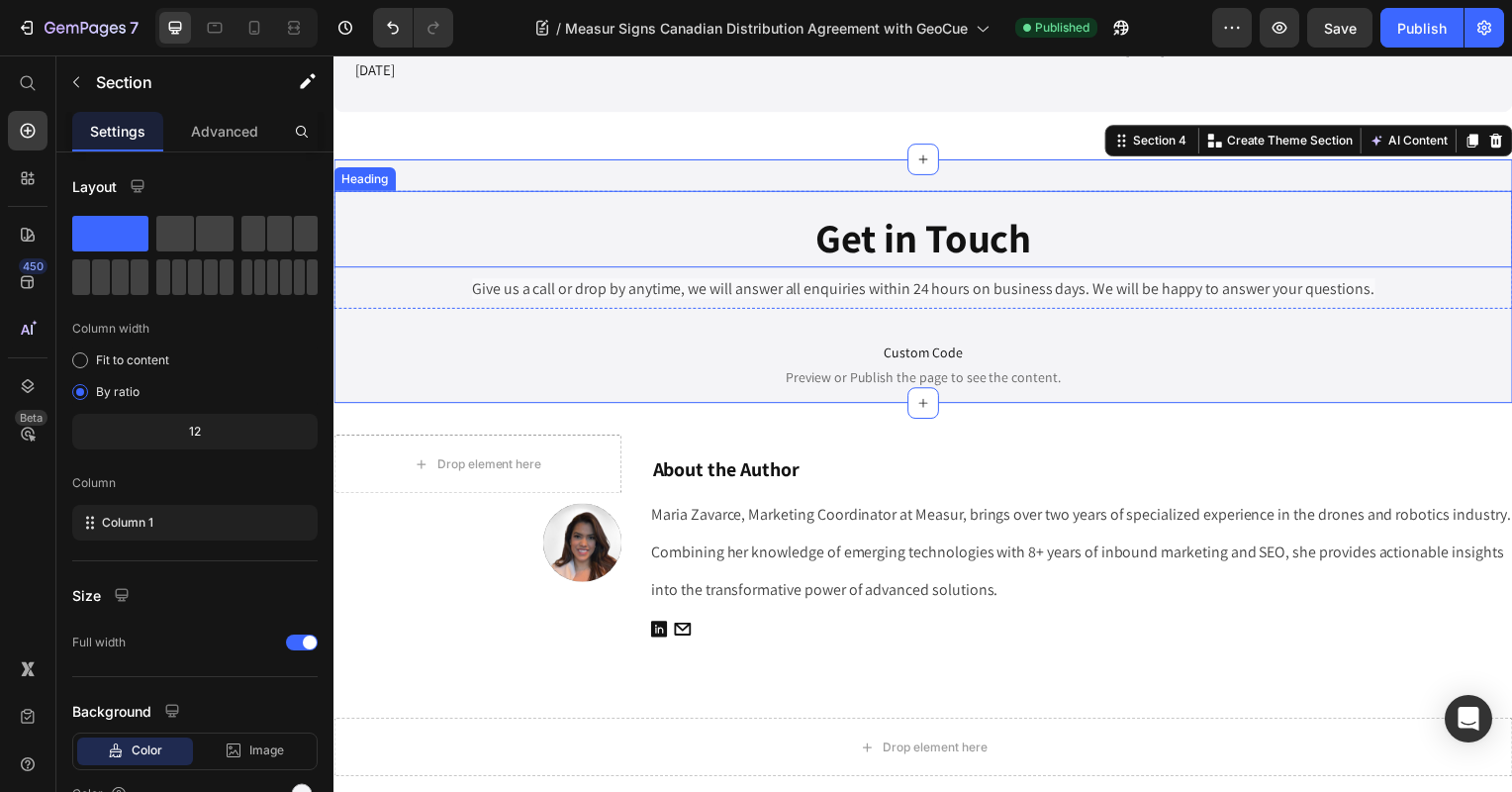 click on "Get in Touch Heading" at bounding box center (927, 231) 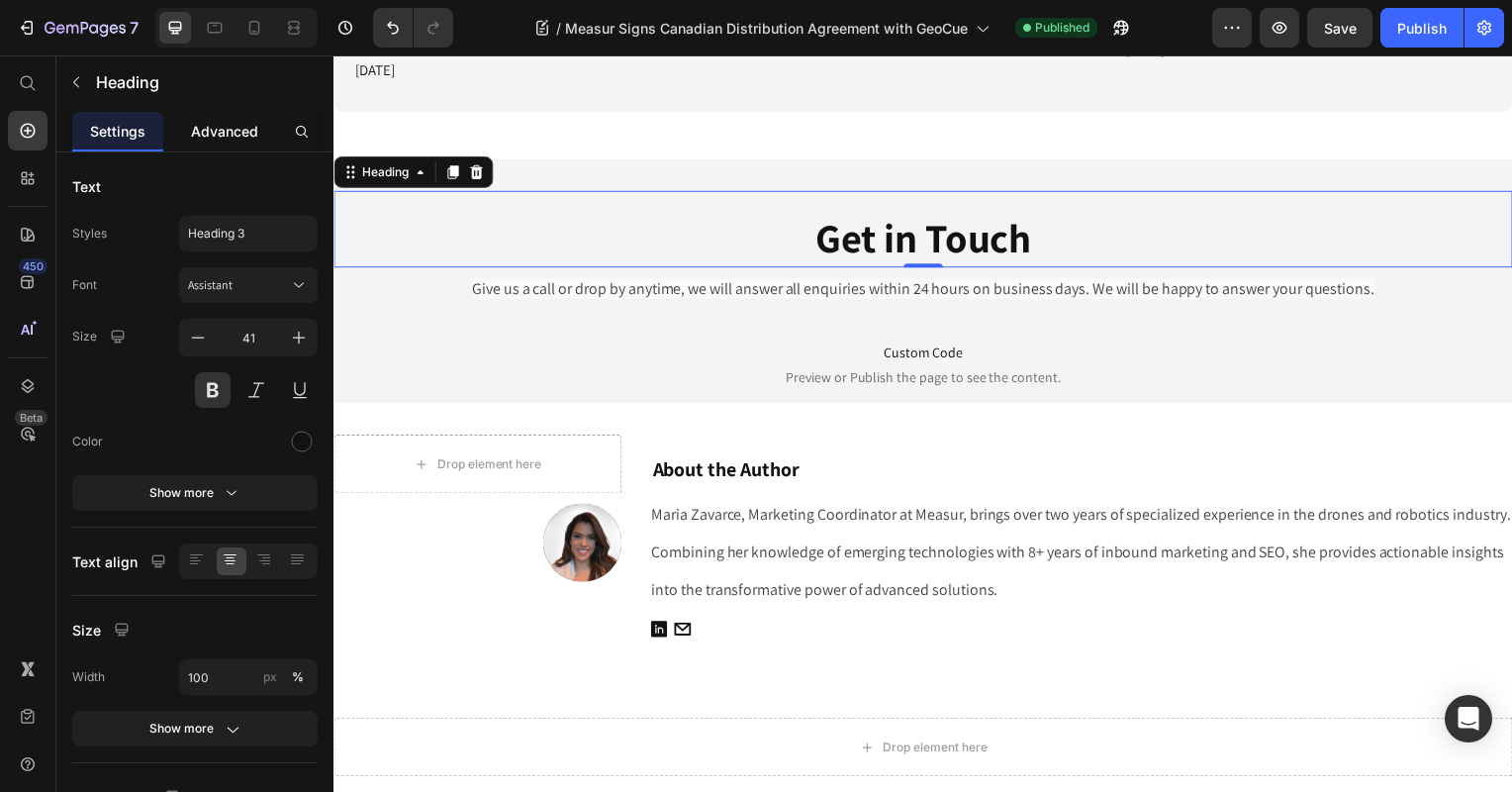 drag, startPoint x: 244, startPoint y: 130, endPoint x: 244, endPoint y: 148, distance: 18 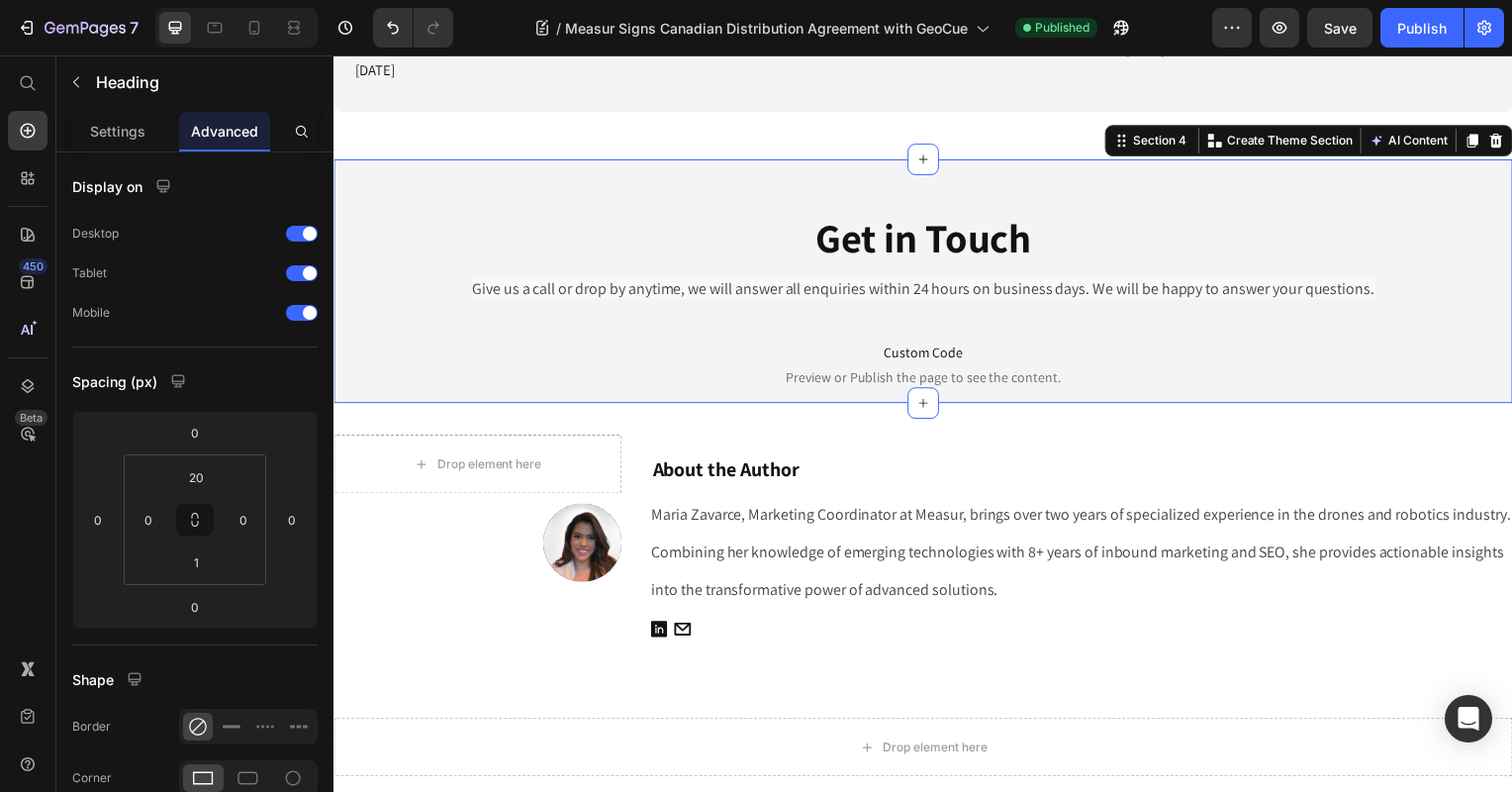 click on "Get in Touch Heading Give us a call or drop by anytime, we will answer all enquiries within 24 hours on business days. We will be happy to answer your questions. Text Block Row
Custom Code
Preview or Publish the page to see the content. Custom Code Section 4   Create Theme Section AI Content Write with GemAI What would you like to describe here? Tone and Voice Persuasive Product Show more Generate" at bounding box center (927, 283) 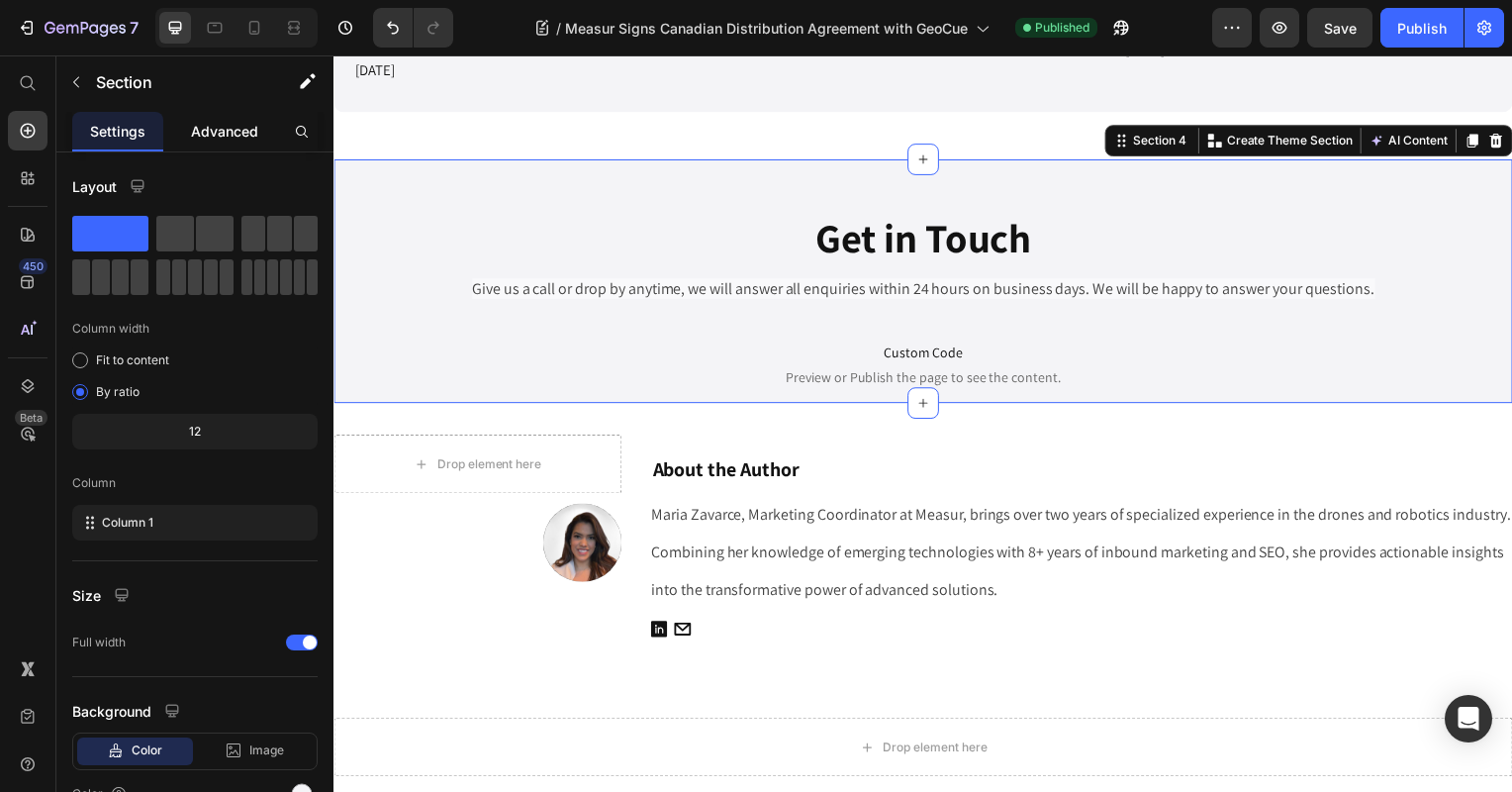 click on "Advanced" at bounding box center (225, 131) 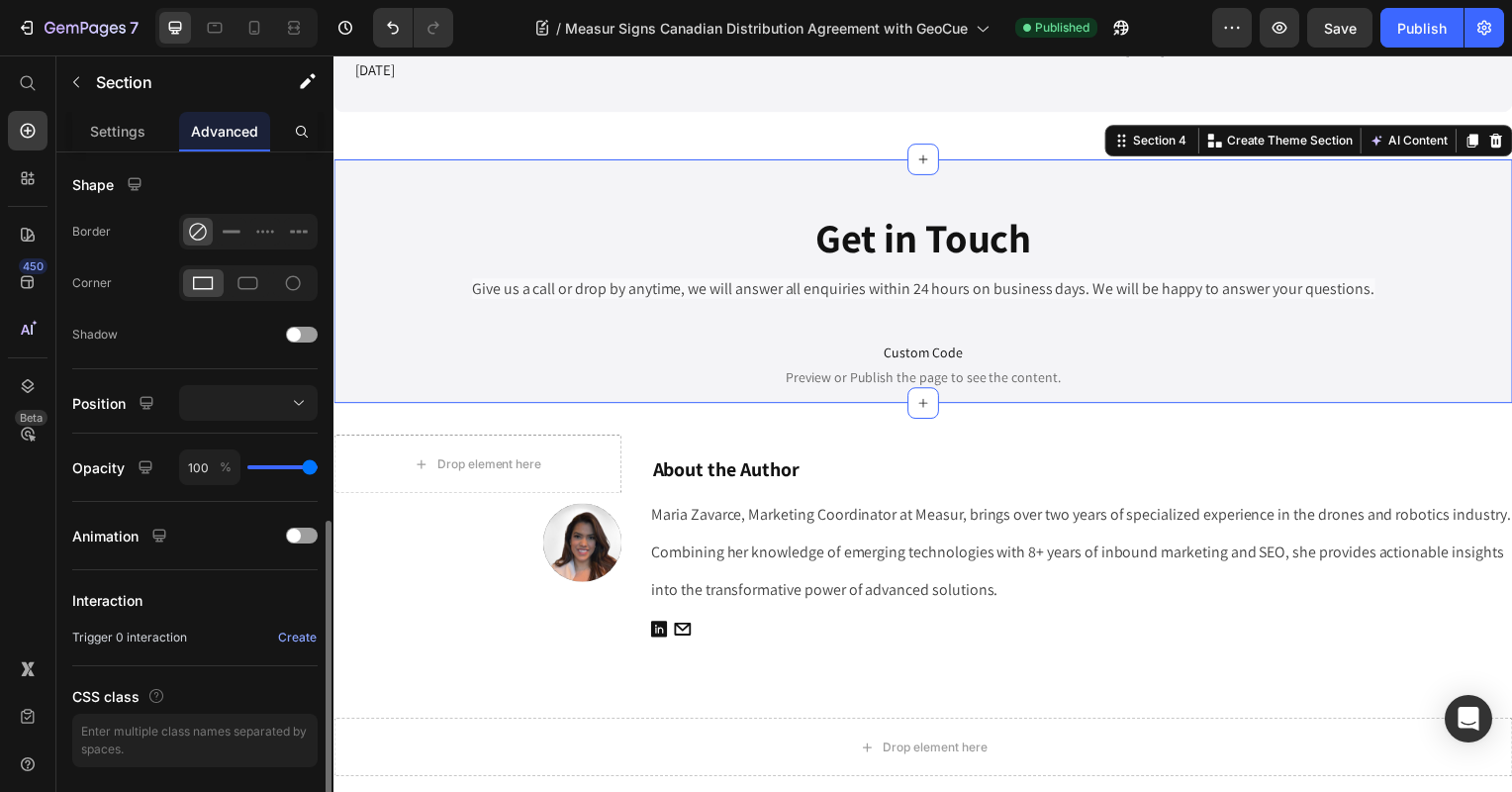 scroll, scrollTop: 554, scrollLeft: 0, axis: vertical 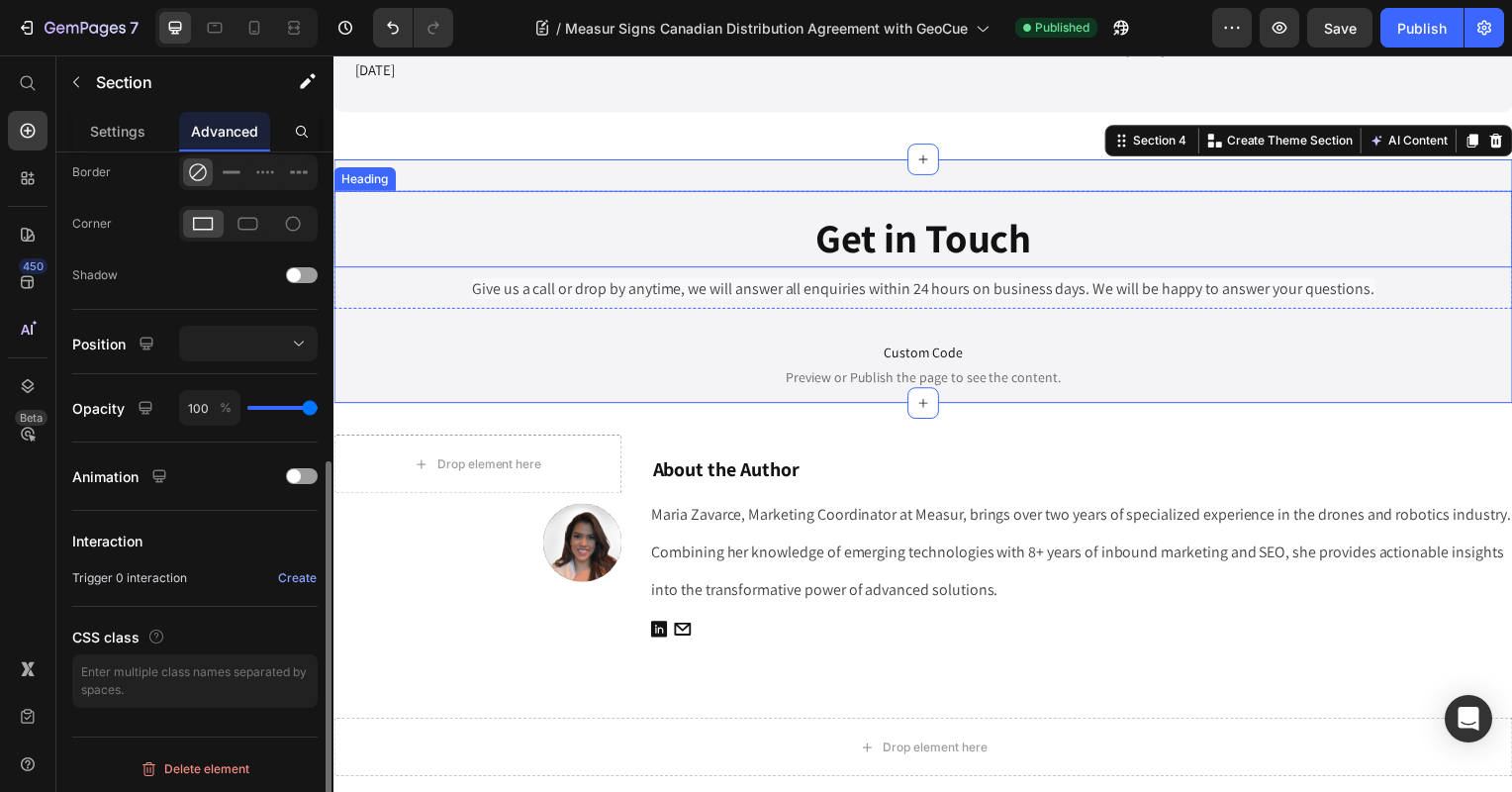 click on "Get in Touch Heading" at bounding box center (927, 231) 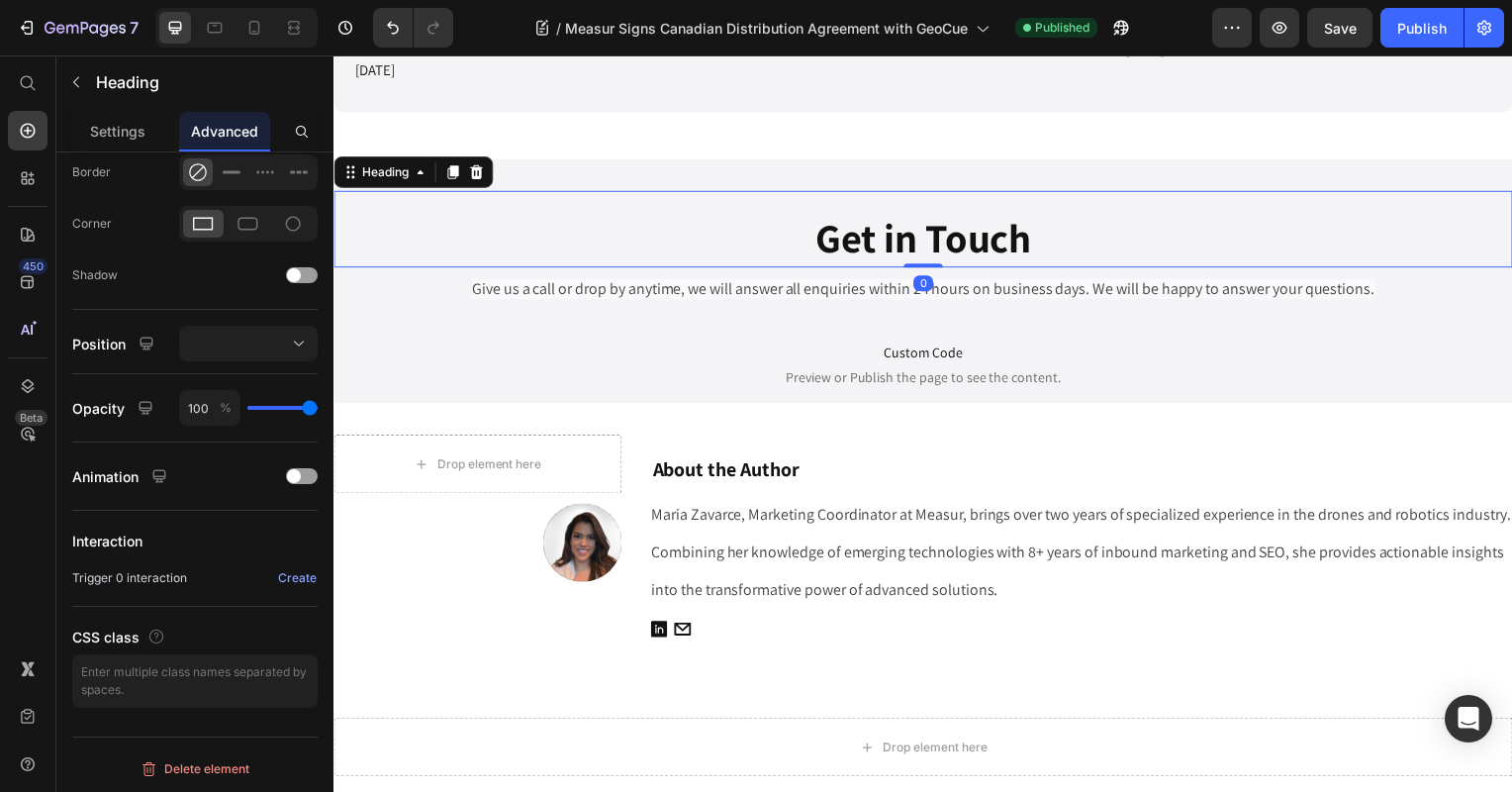 scroll, scrollTop: 0, scrollLeft: 0, axis: both 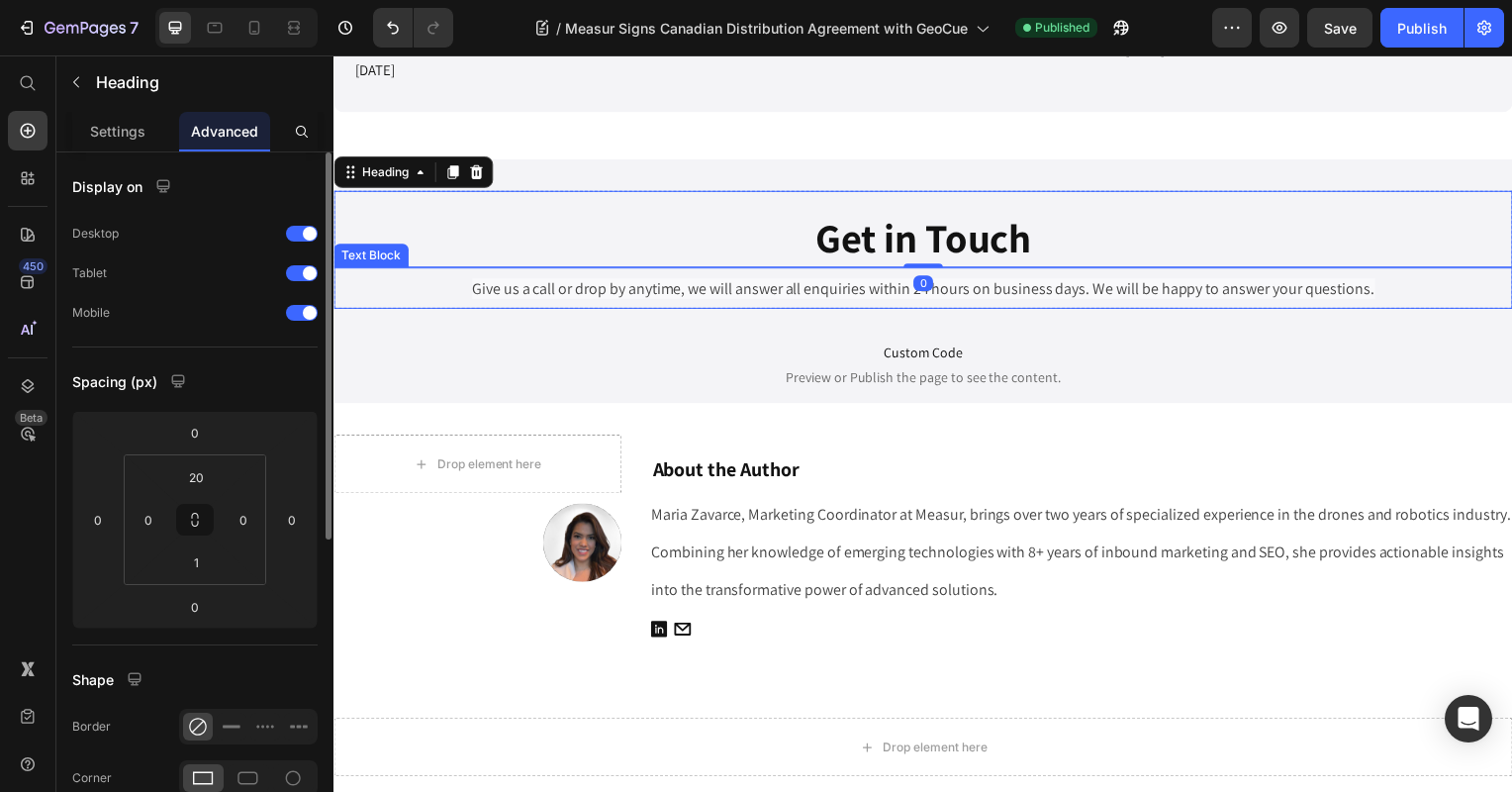 click on "Give us a call or drop by anytime, we will answer all enquiries within 24 hours on business days. We will be happy to answer your questions." at bounding box center (927, 290) 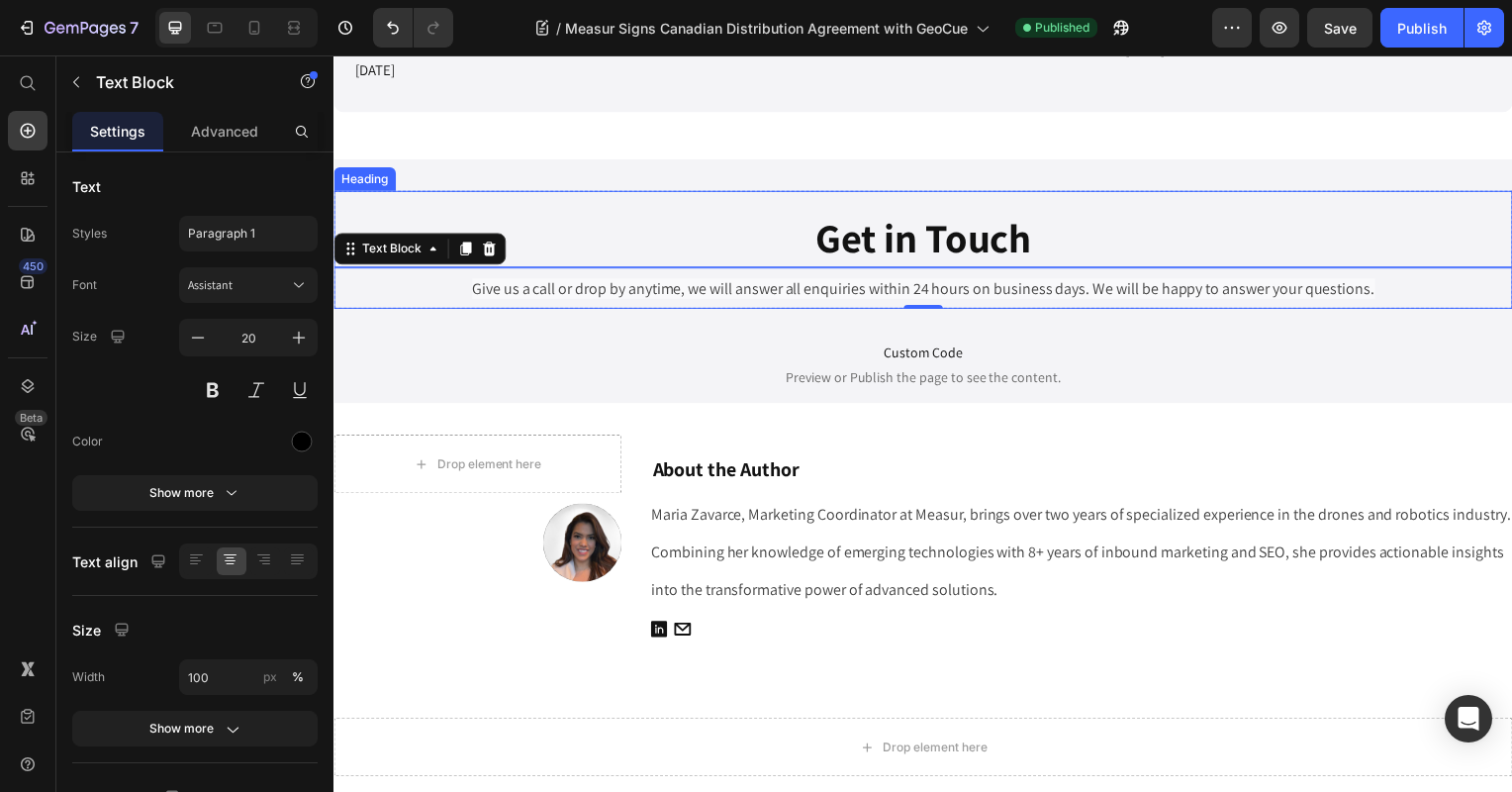 click on "Get in Touch Heading" at bounding box center [927, 231] 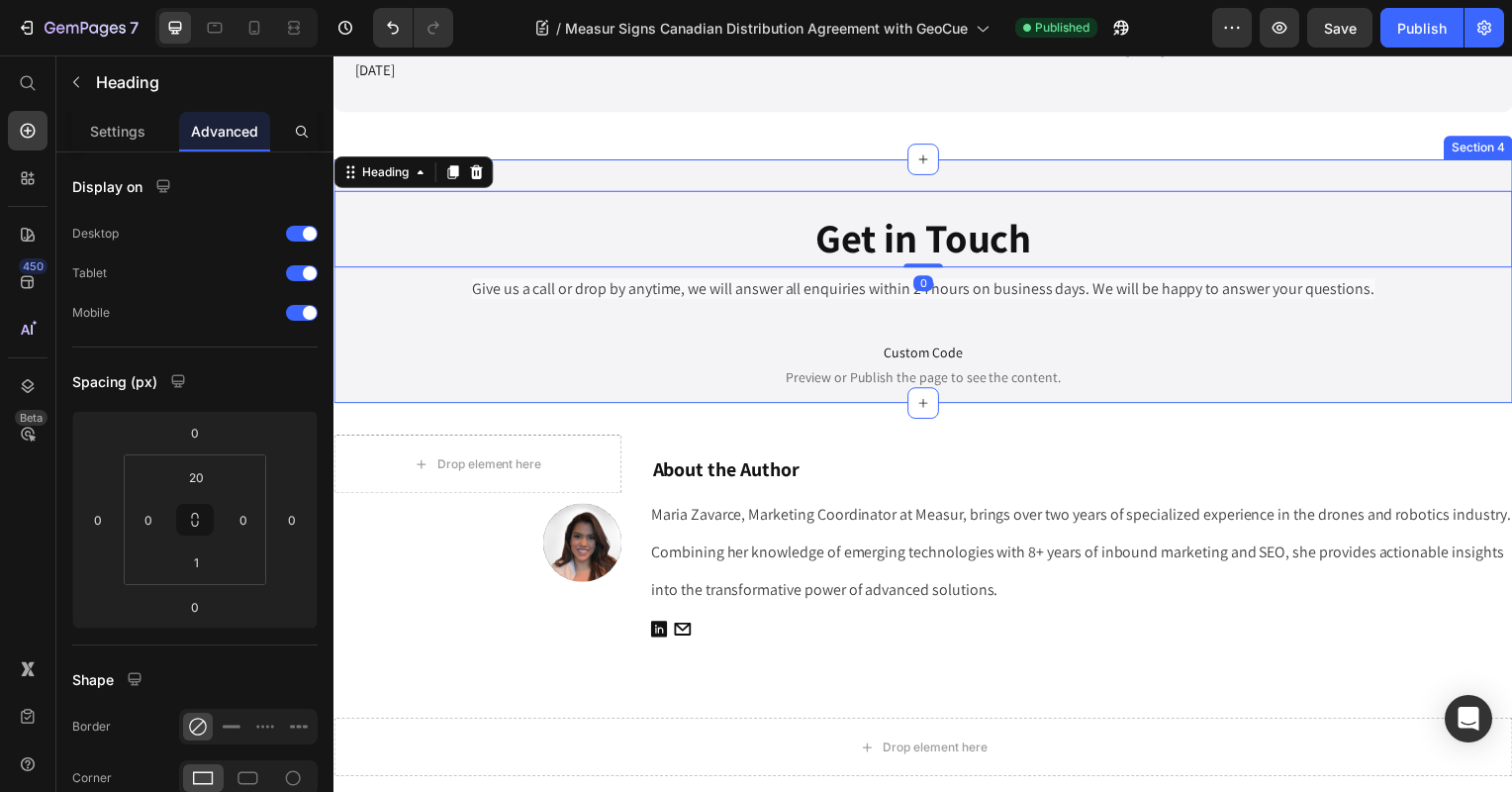 click on "Get in Touch Heading   0 Give us a call or drop by anytime, we will answer all enquiries within 24 hours on business days. We will be happy to answer your questions. Text Block Row
Custom Code
Preview or Publish the page to see the content. Custom Code Section 4" at bounding box center [927, 283] 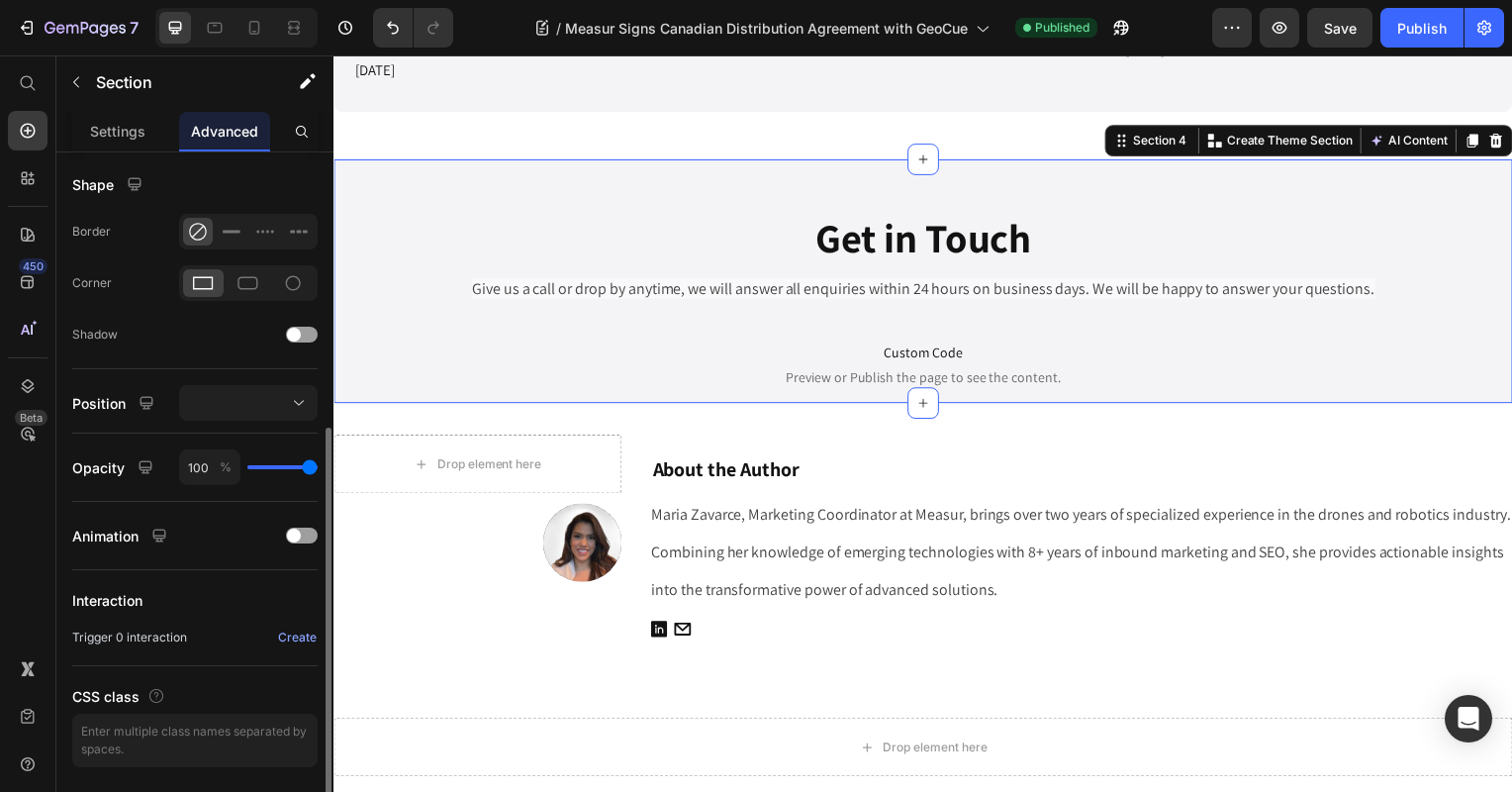 scroll, scrollTop: 554, scrollLeft: 0, axis: vertical 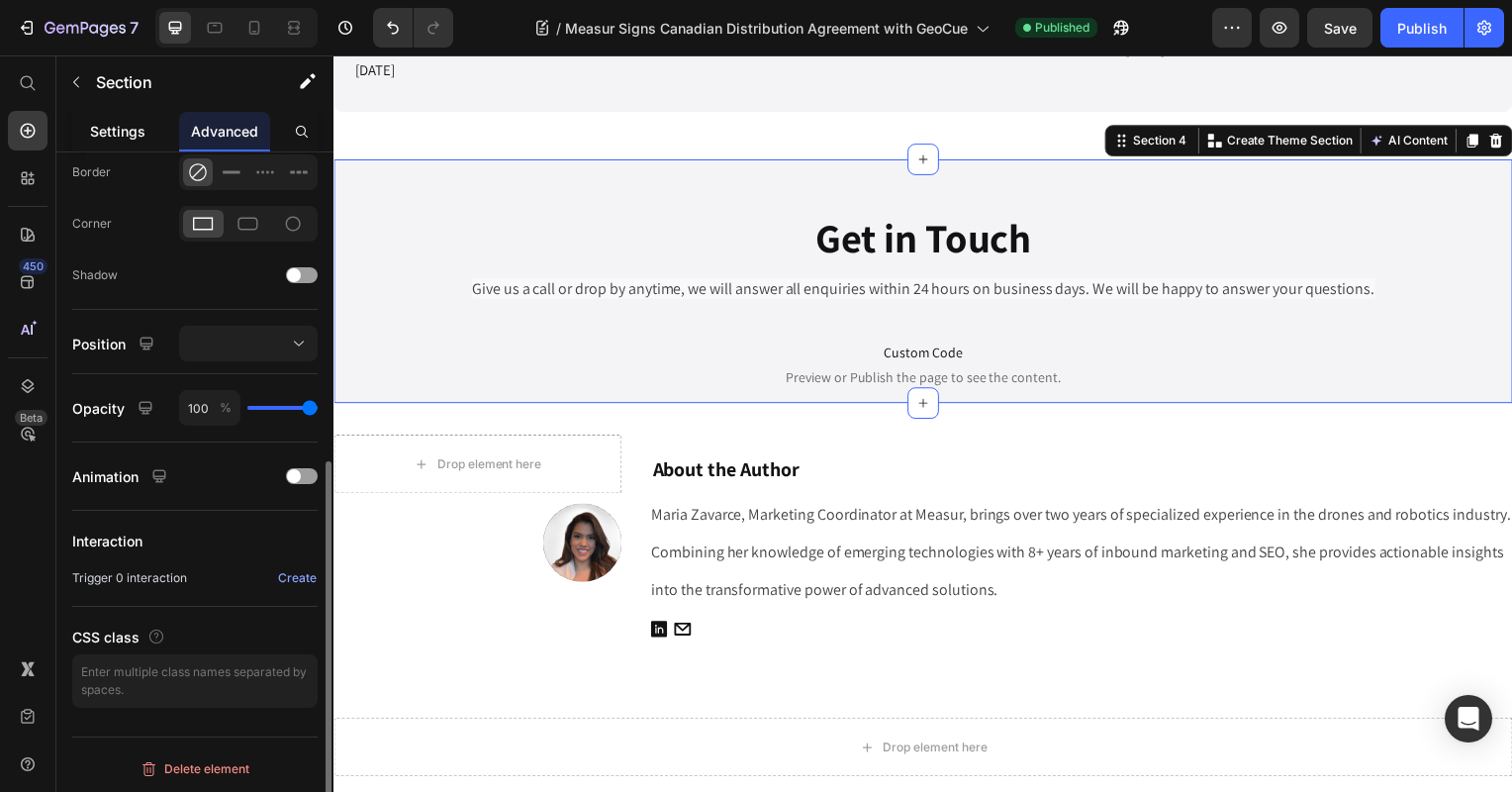 click on "Settings" 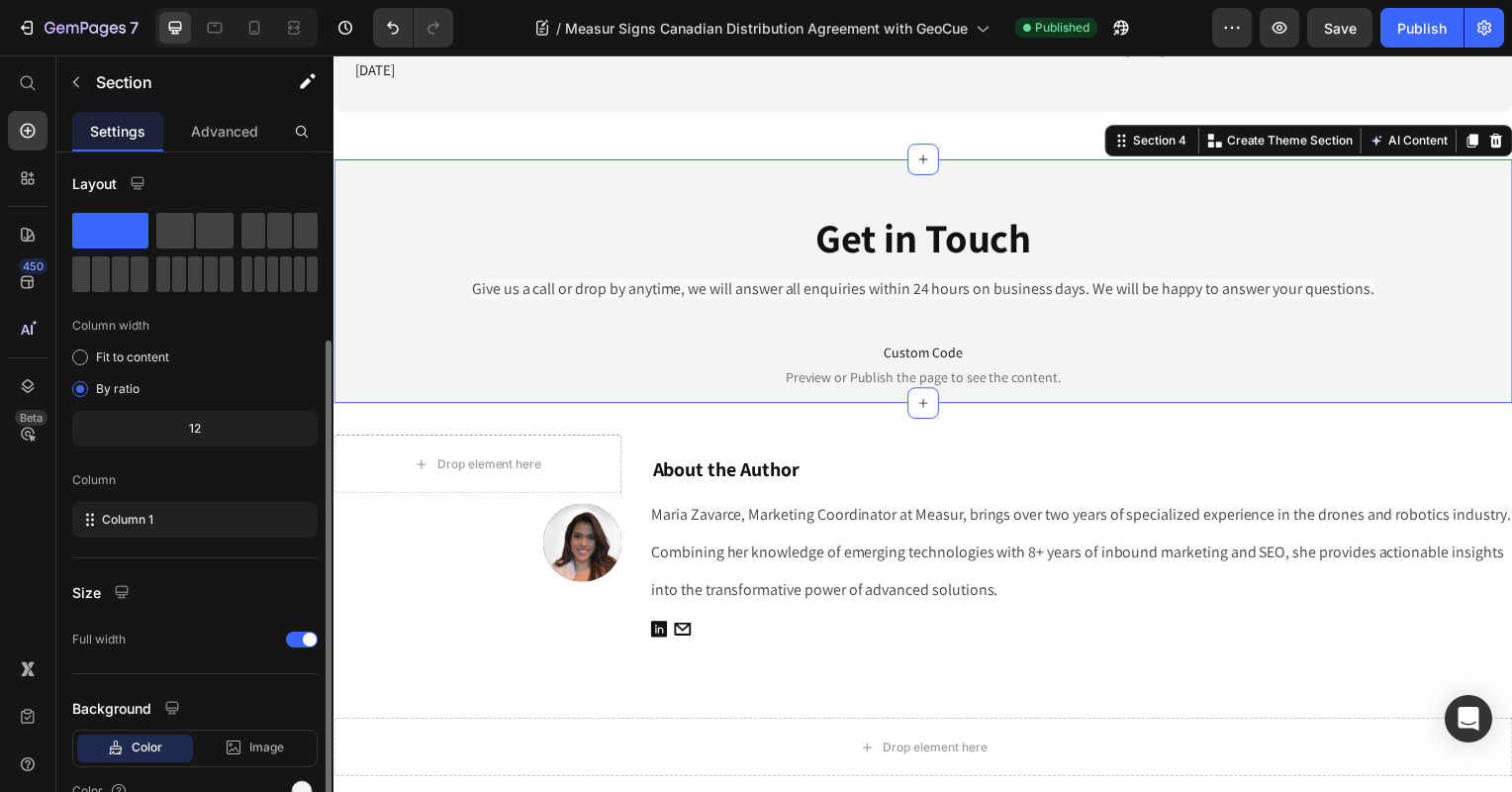 scroll, scrollTop: 102, scrollLeft: 0, axis: vertical 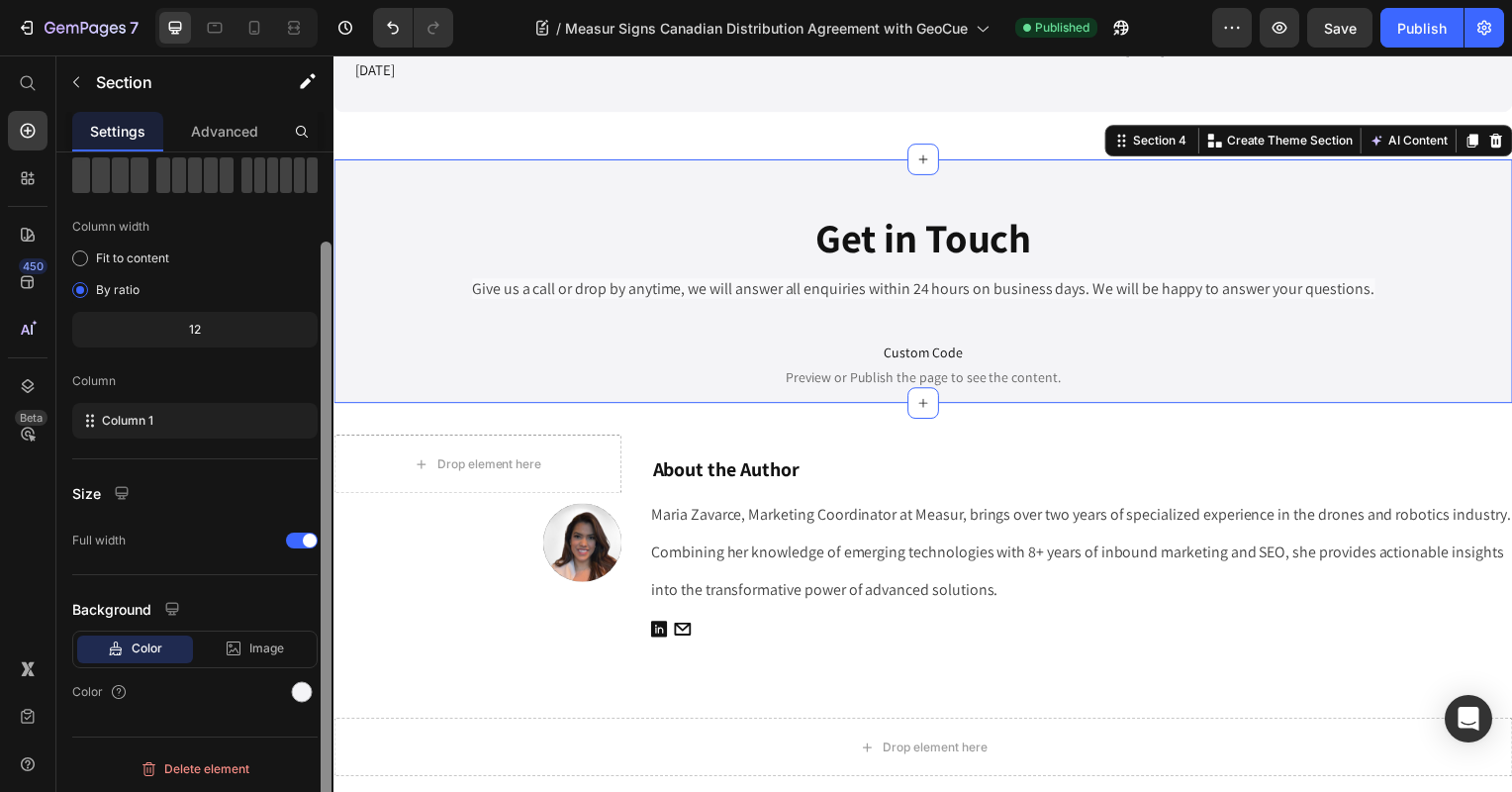 drag, startPoint x: 301, startPoint y: 692, endPoint x: 322, endPoint y: 685, distance: 22.135944 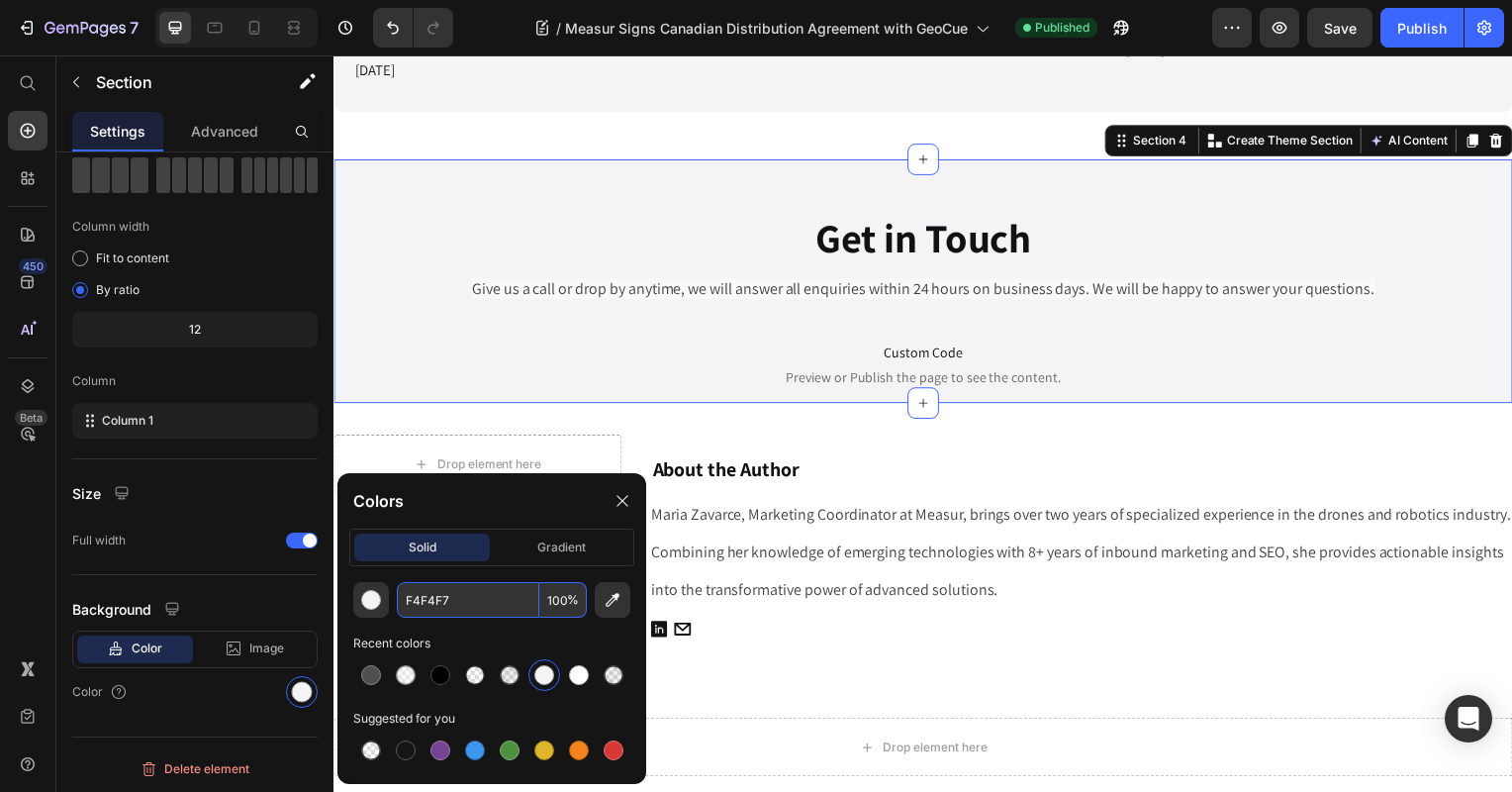 click on "F4F4F7" at bounding box center [468, 600] 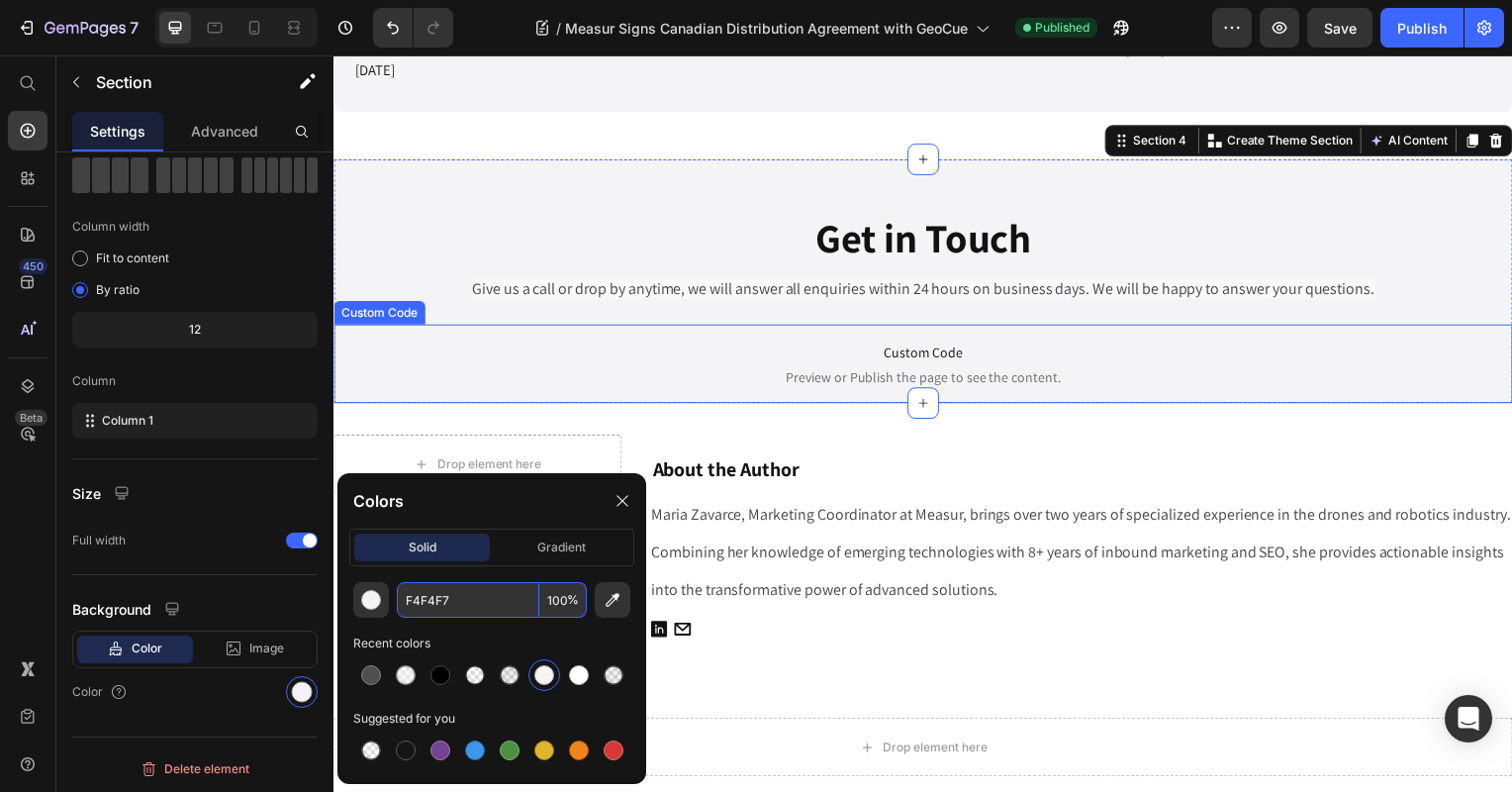 click on "Custom Code" at bounding box center [927, 354] 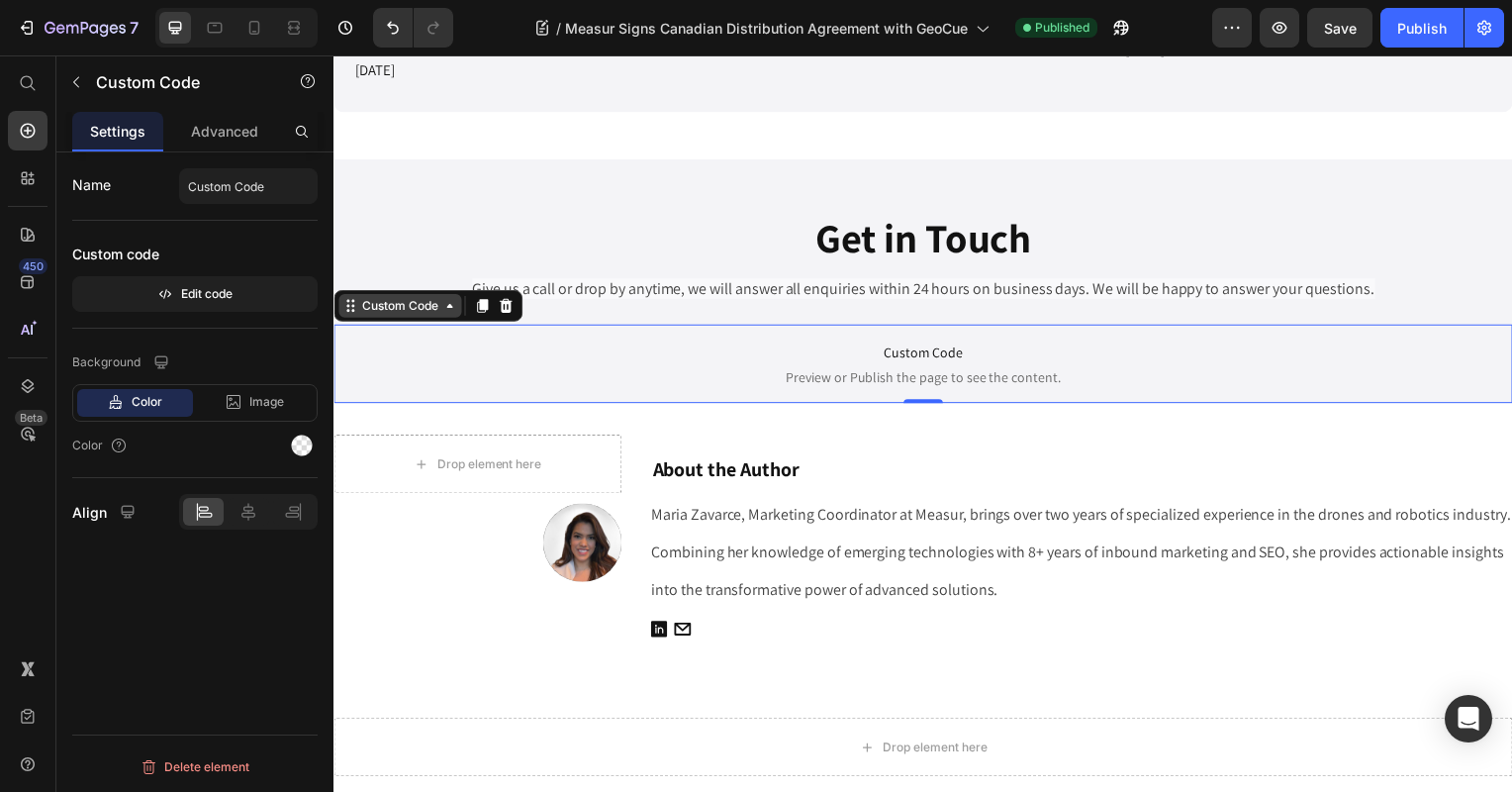click on "Custom Code" at bounding box center [400, 308] 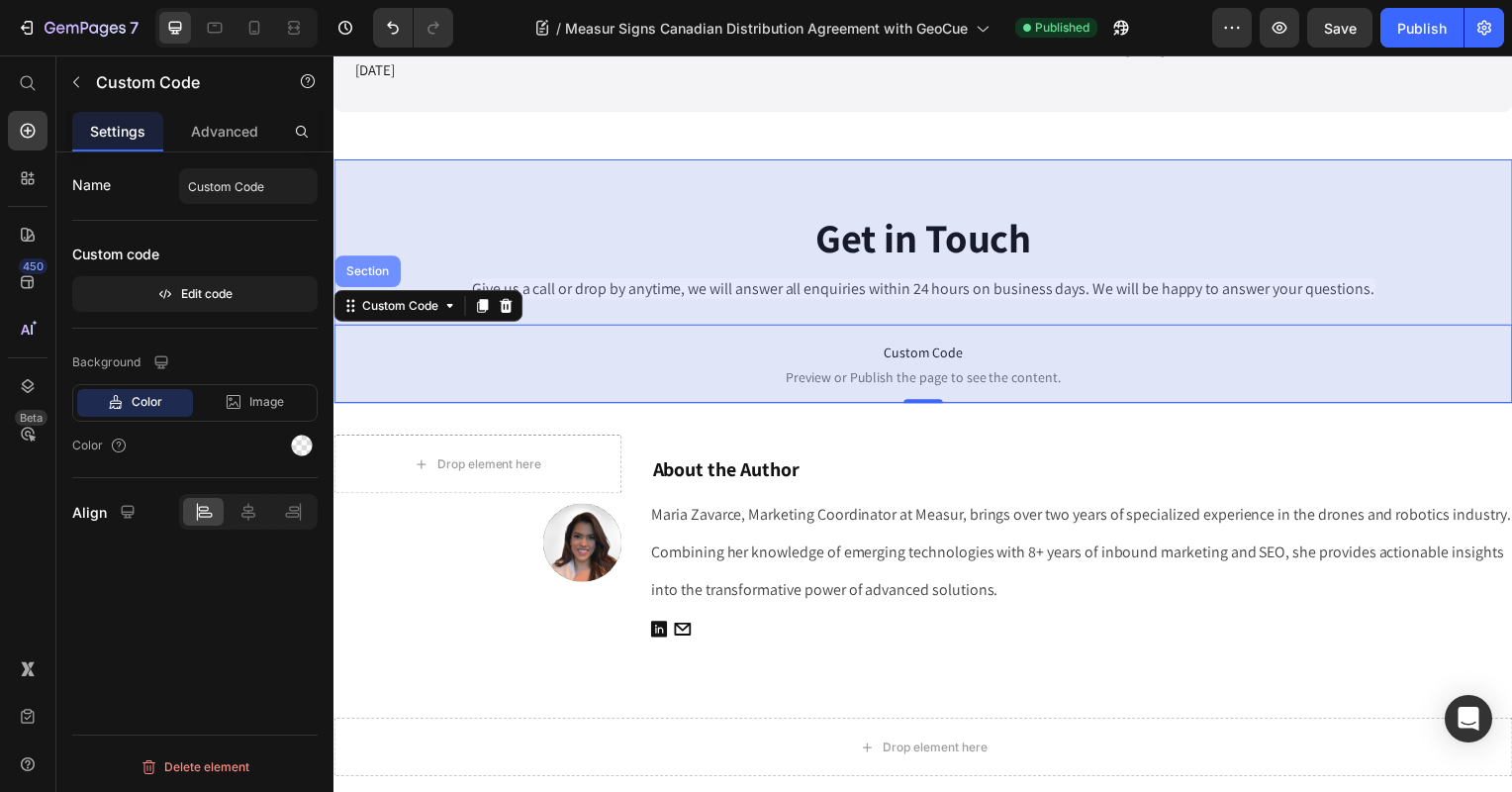 click on "Section" at bounding box center [367, 273] 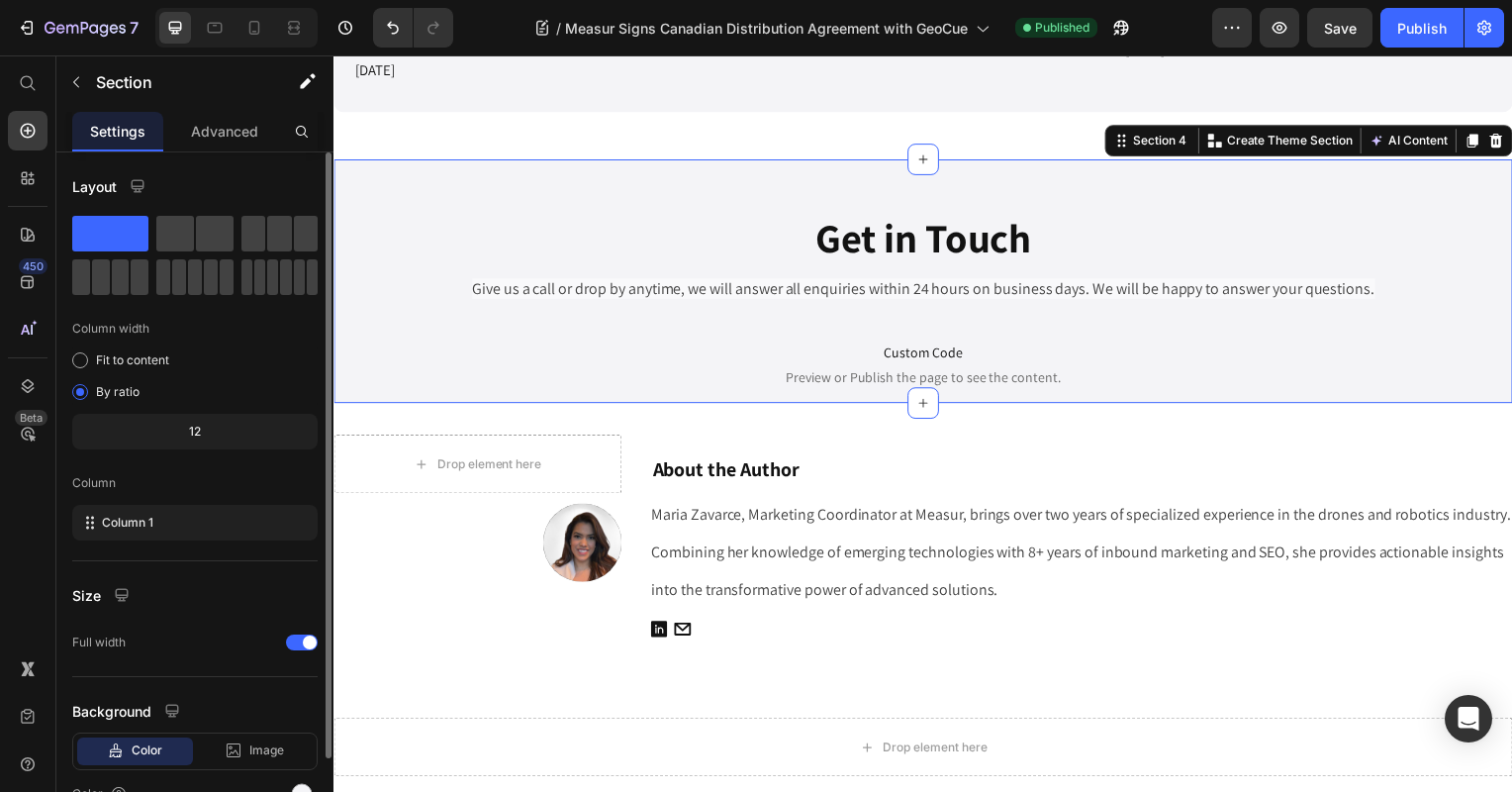 scroll, scrollTop: 102, scrollLeft: 0, axis: vertical 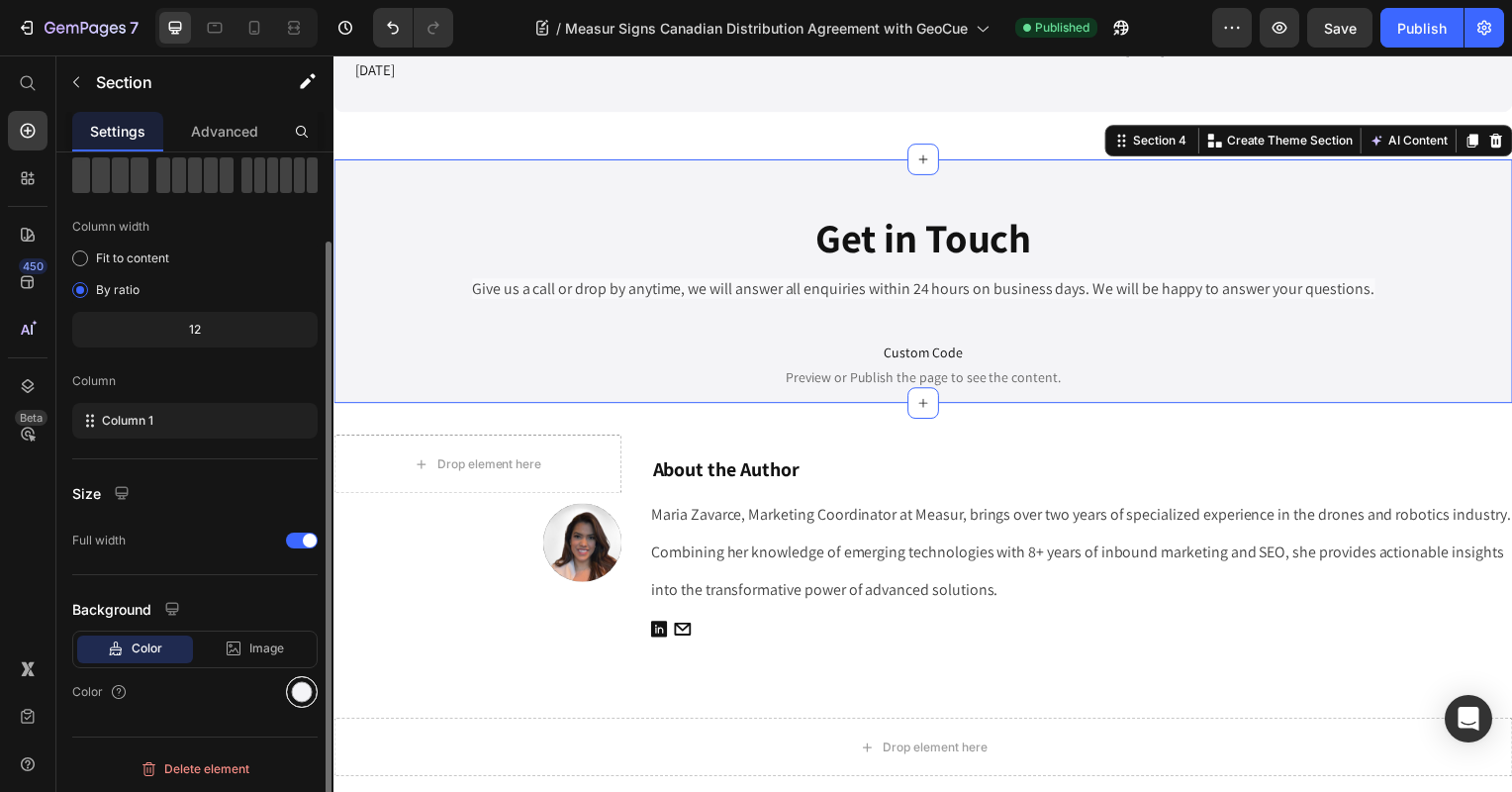 click at bounding box center (302, 692) 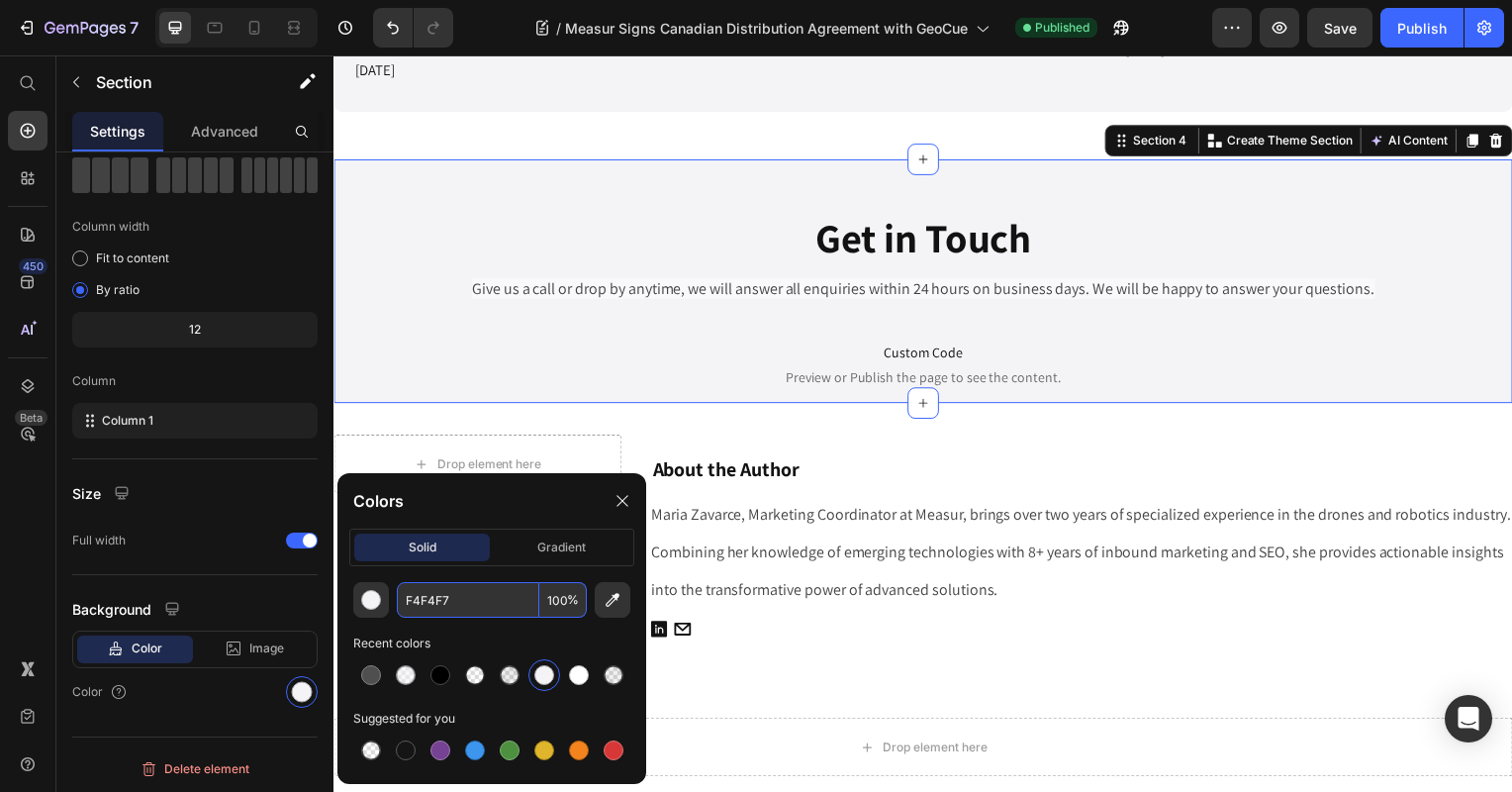 click on "F4F4F7" at bounding box center (468, 600) 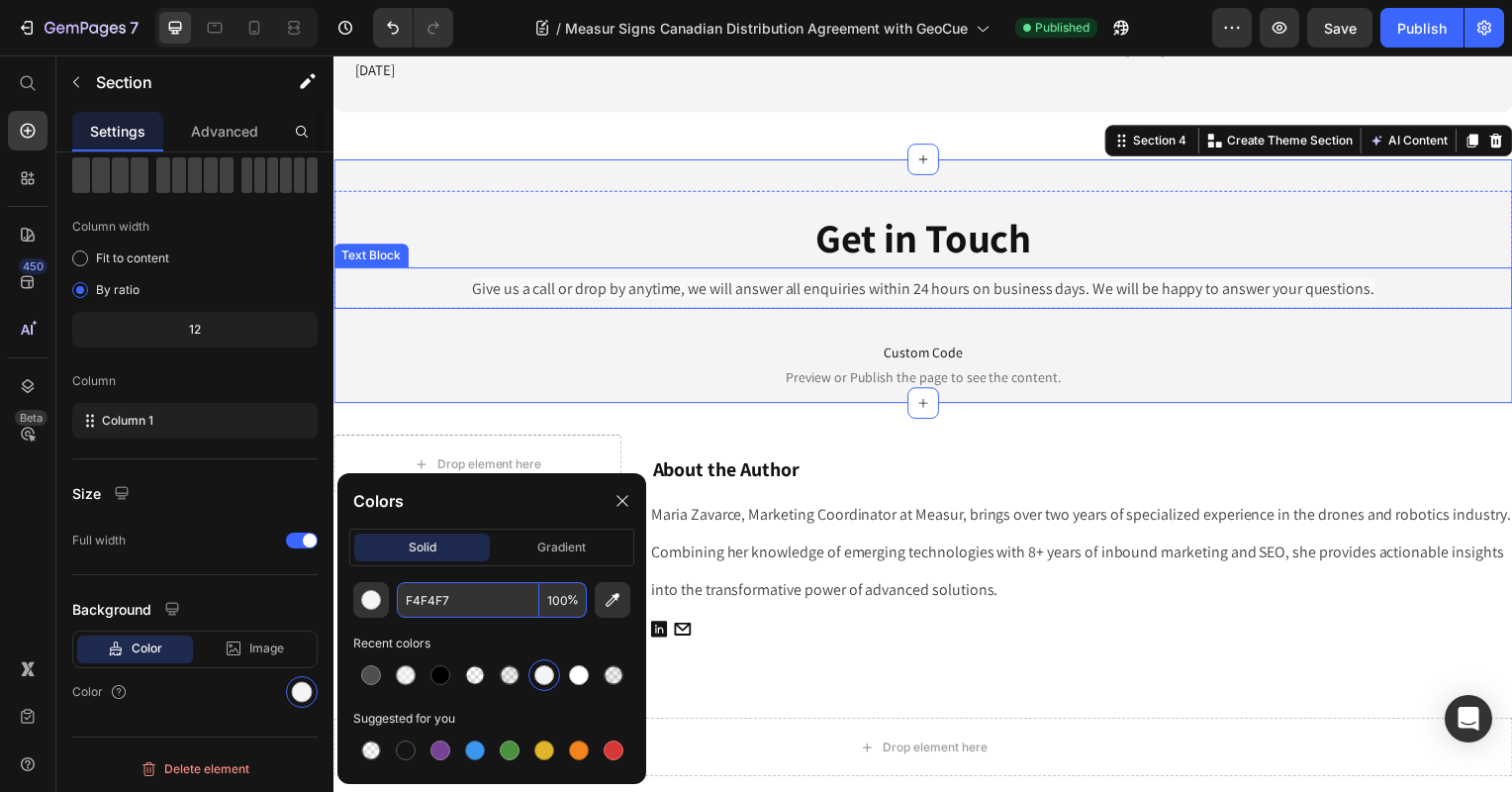 click on "Give us a call or drop by anytime, we will answer all enquiries within 24 hours on business days. We will be happy to answer your questions." at bounding box center [927, 290] 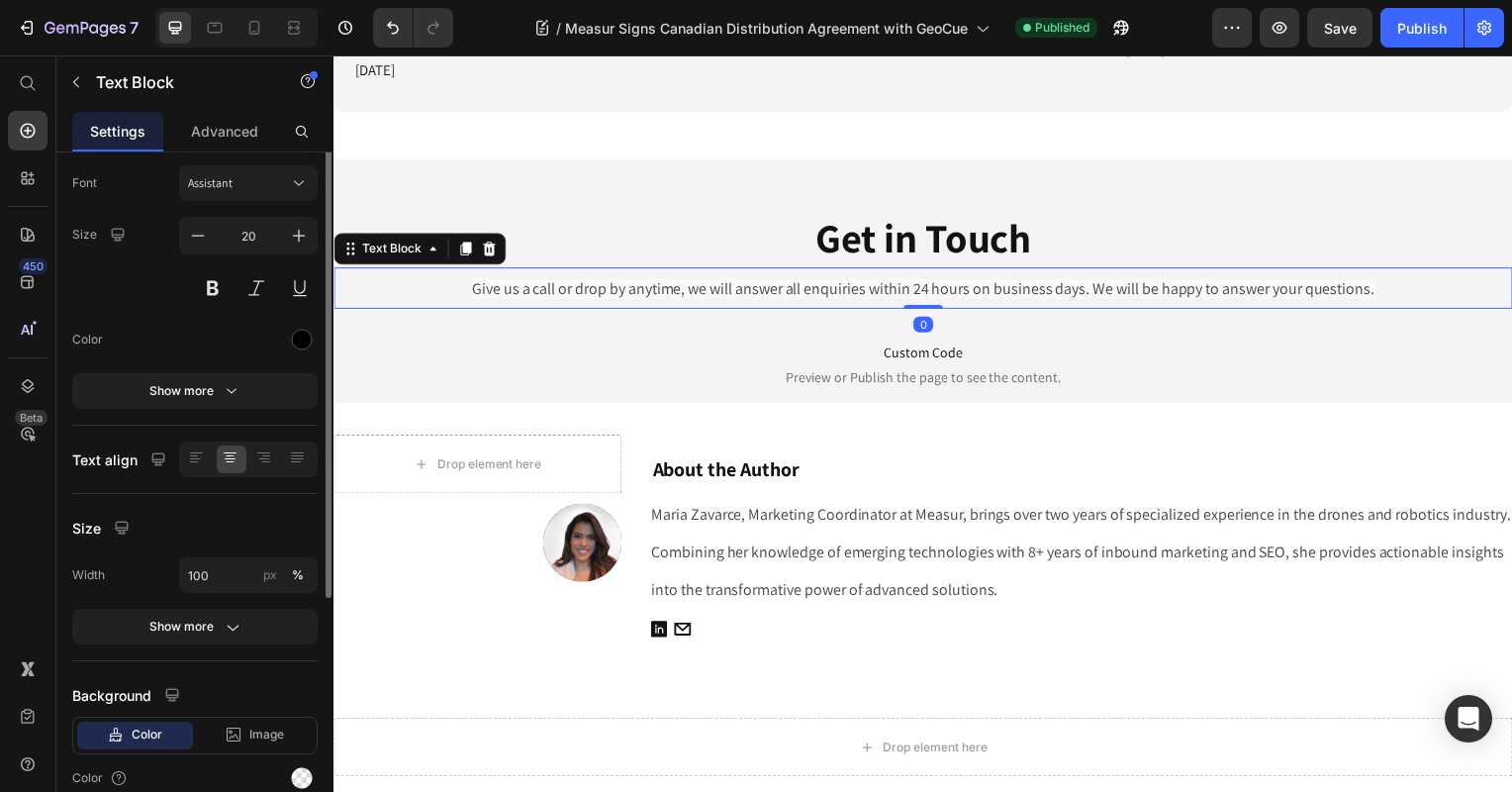 scroll, scrollTop: 0, scrollLeft: 0, axis: both 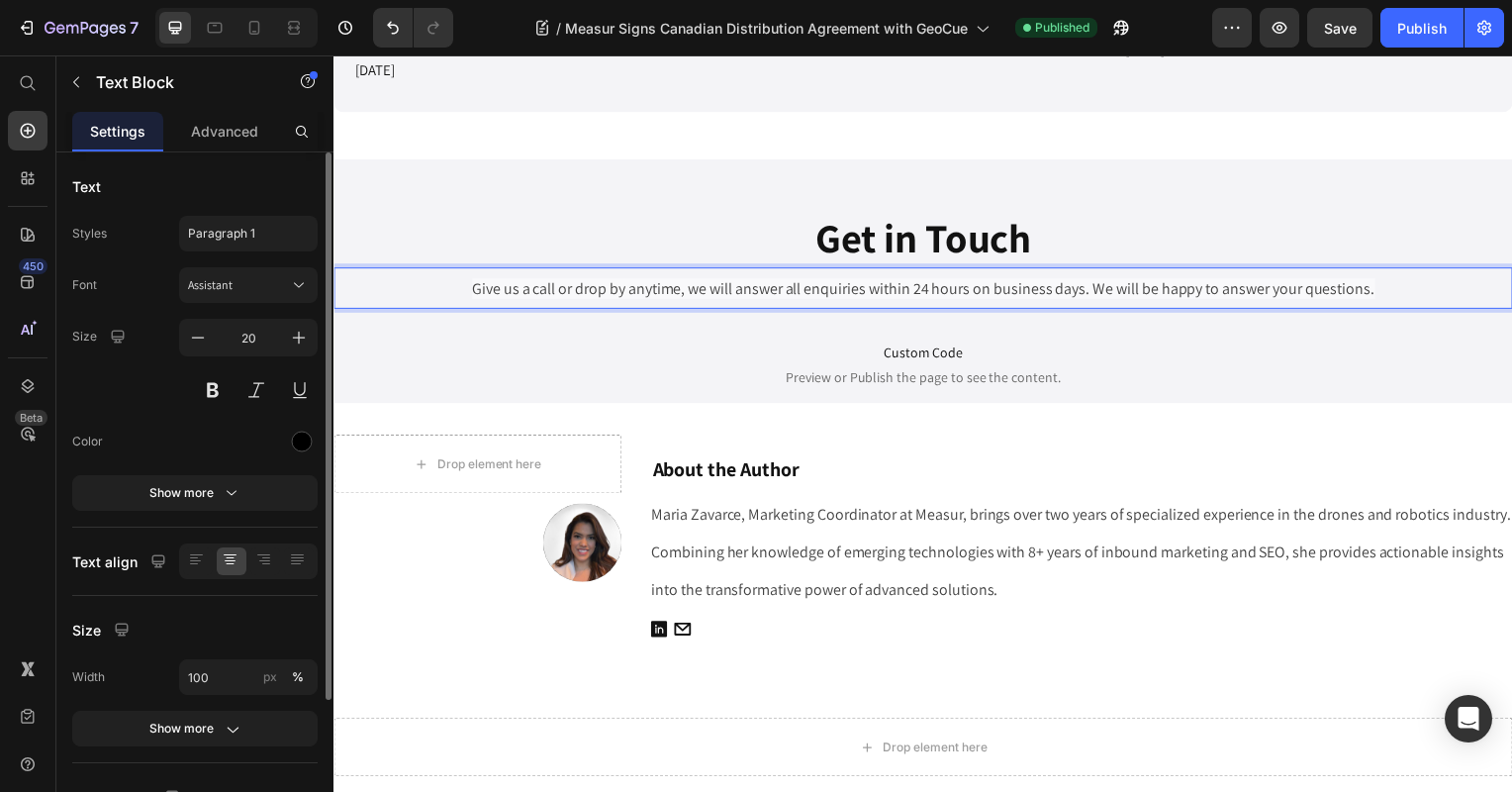 click on "Give us a call or drop by anytime, we will answer all enquiries within 24 hours on business days. We will be happy to answer your questions." at bounding box center (927, 290) 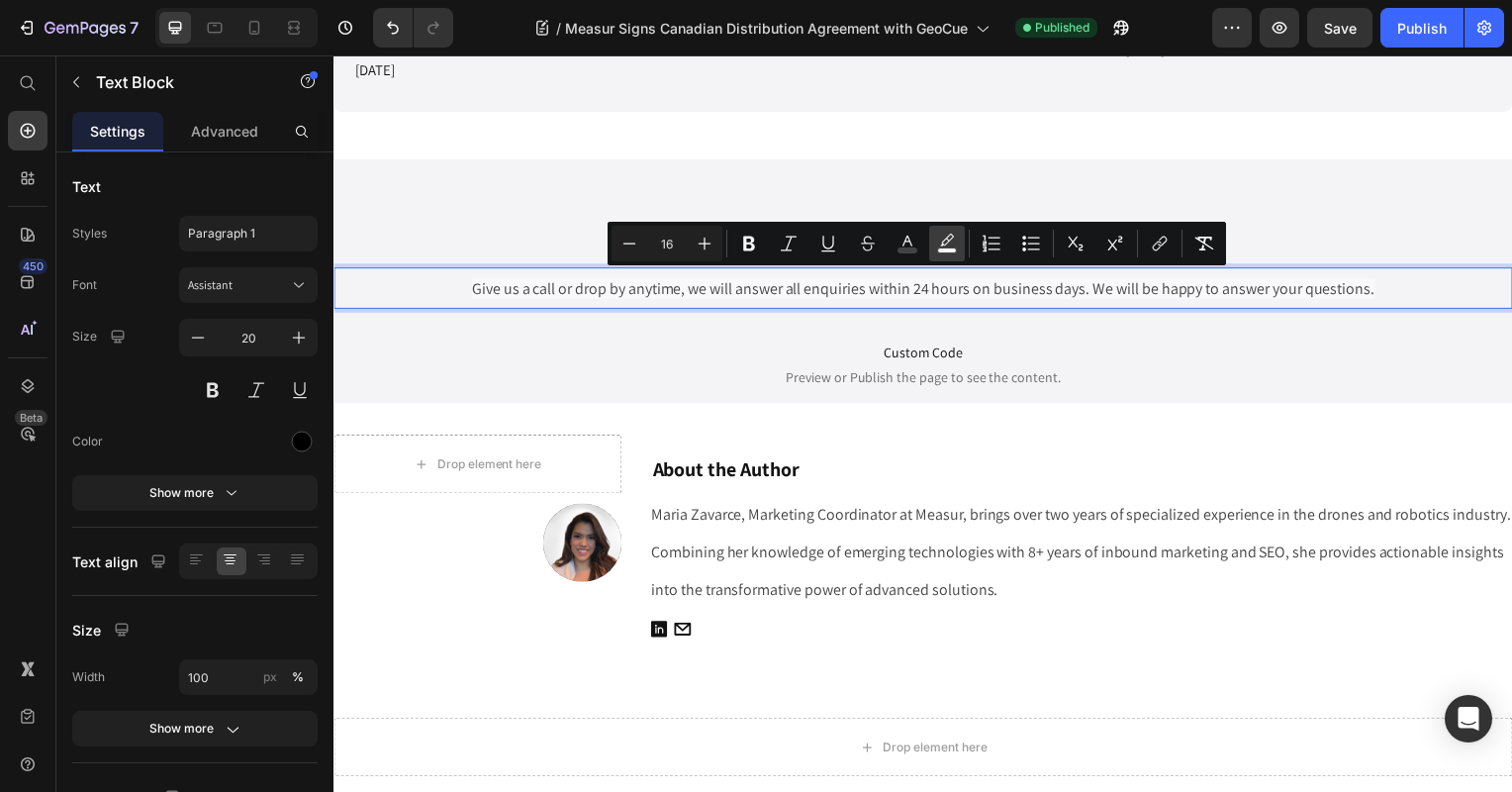 click 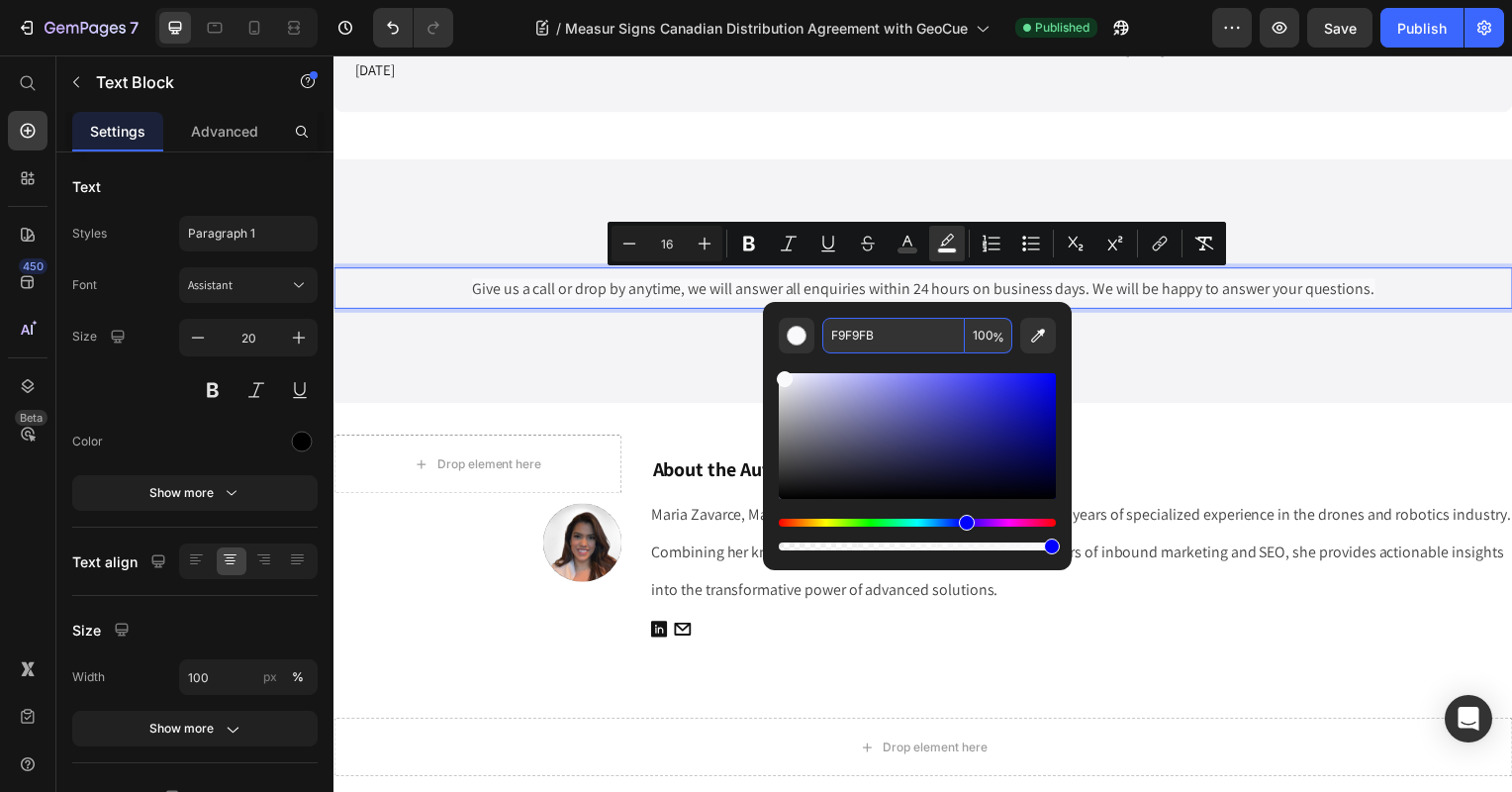 click on "F9F9FB" at bounding box center [894, 336] 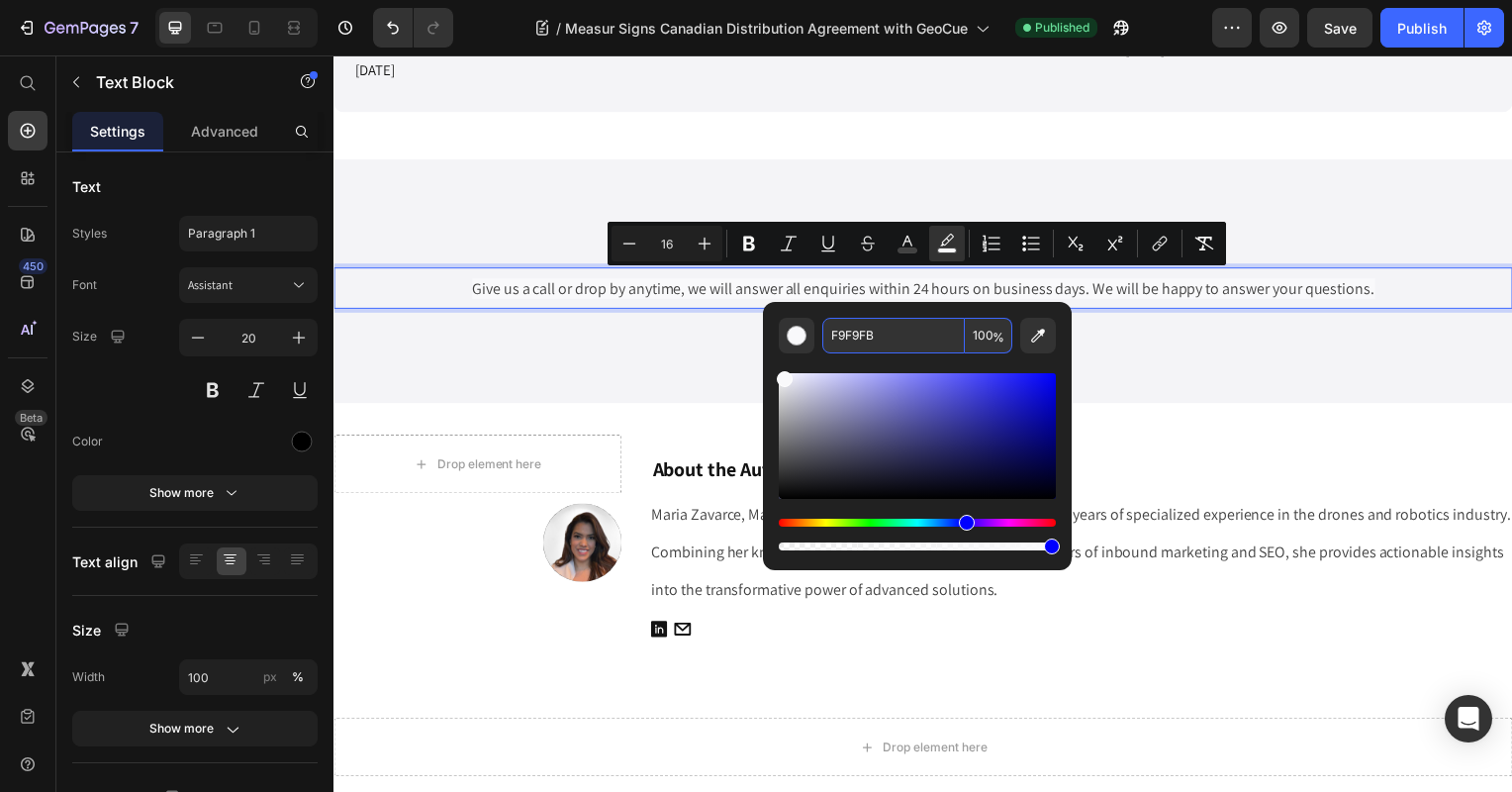 paste on "4F4F7" 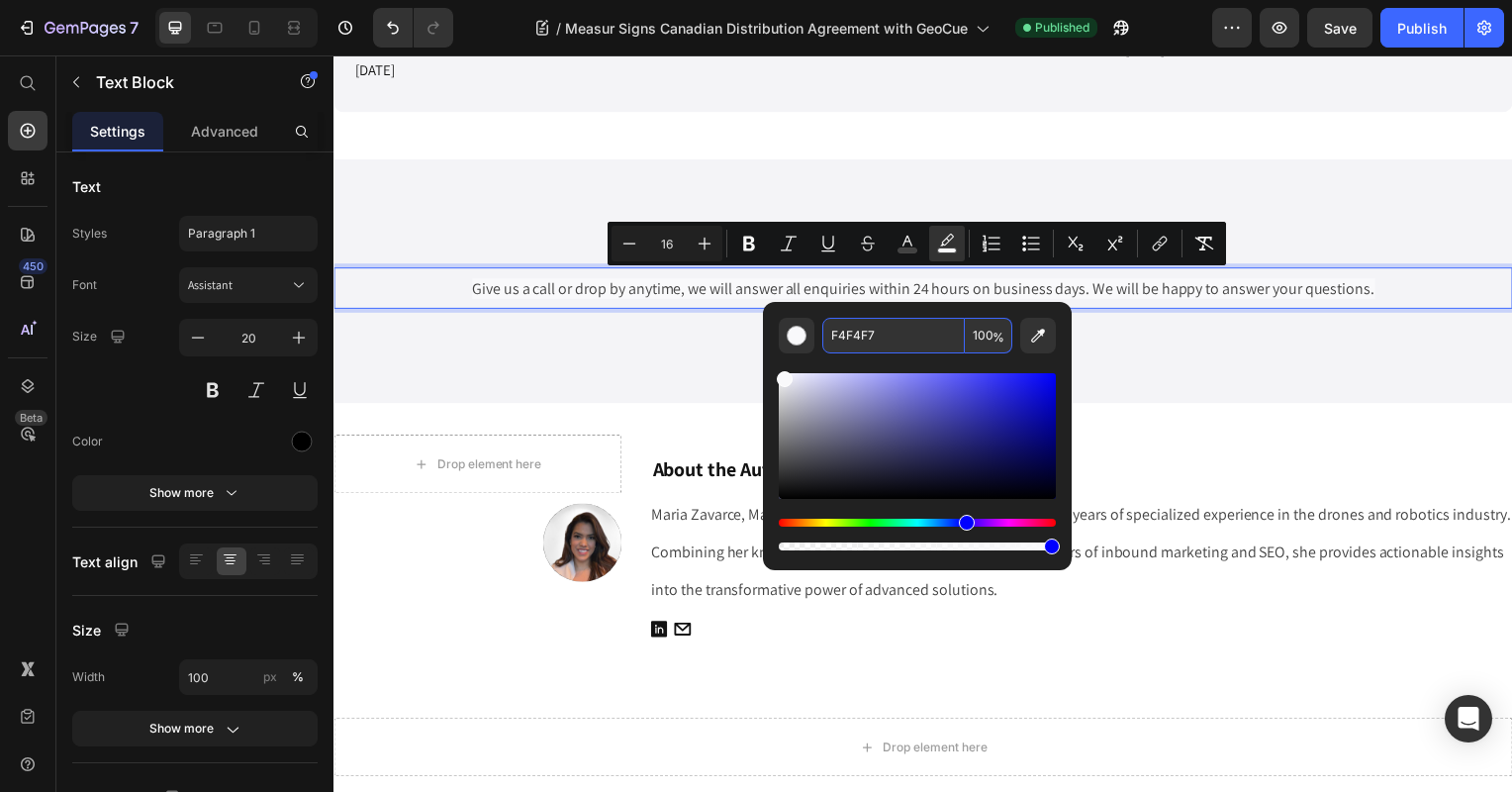 type on "F4F4F7" 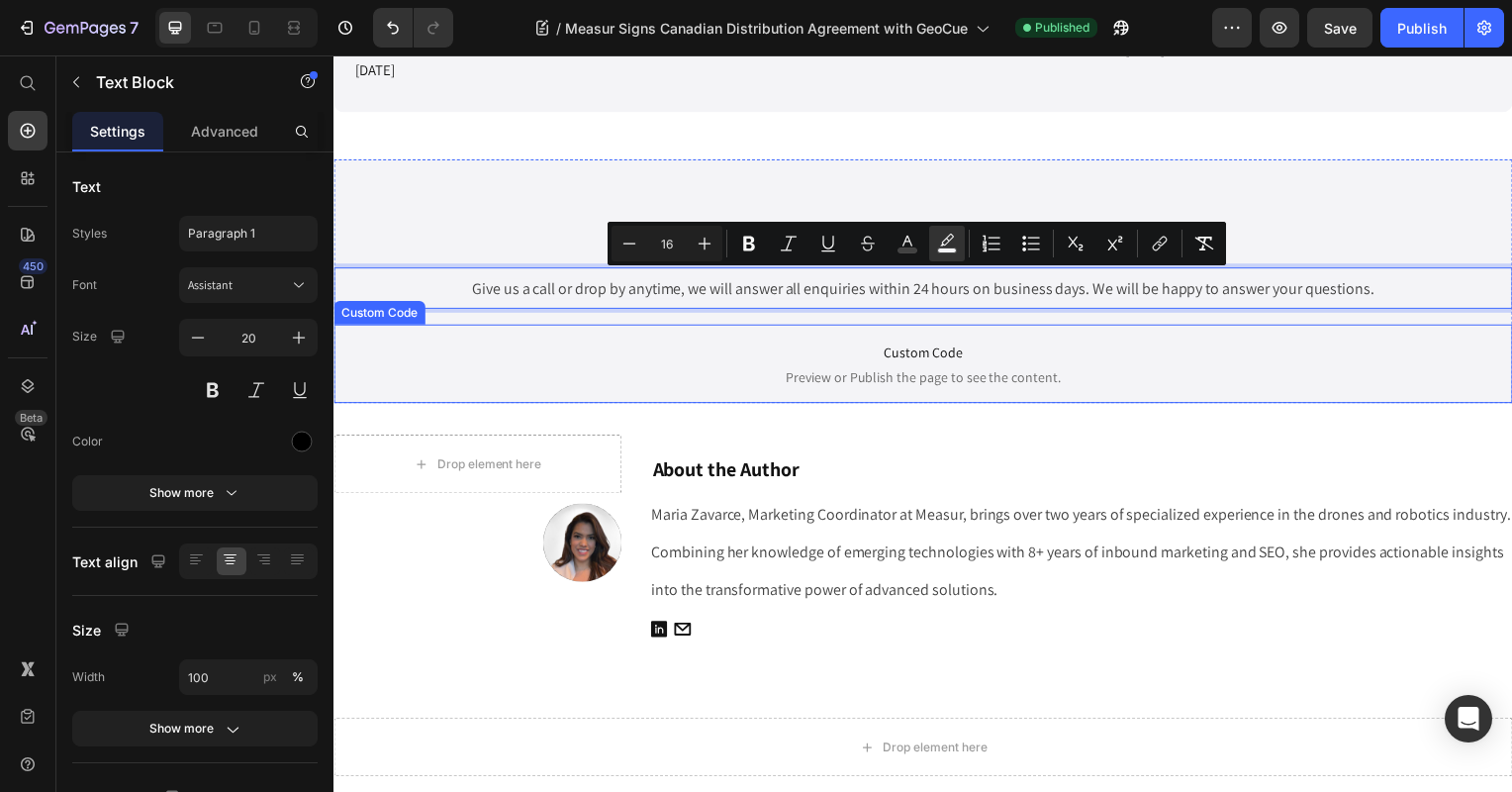 click on "Custom Code
Preview or Publish the page to see the content." at bounding box center [927, 366] 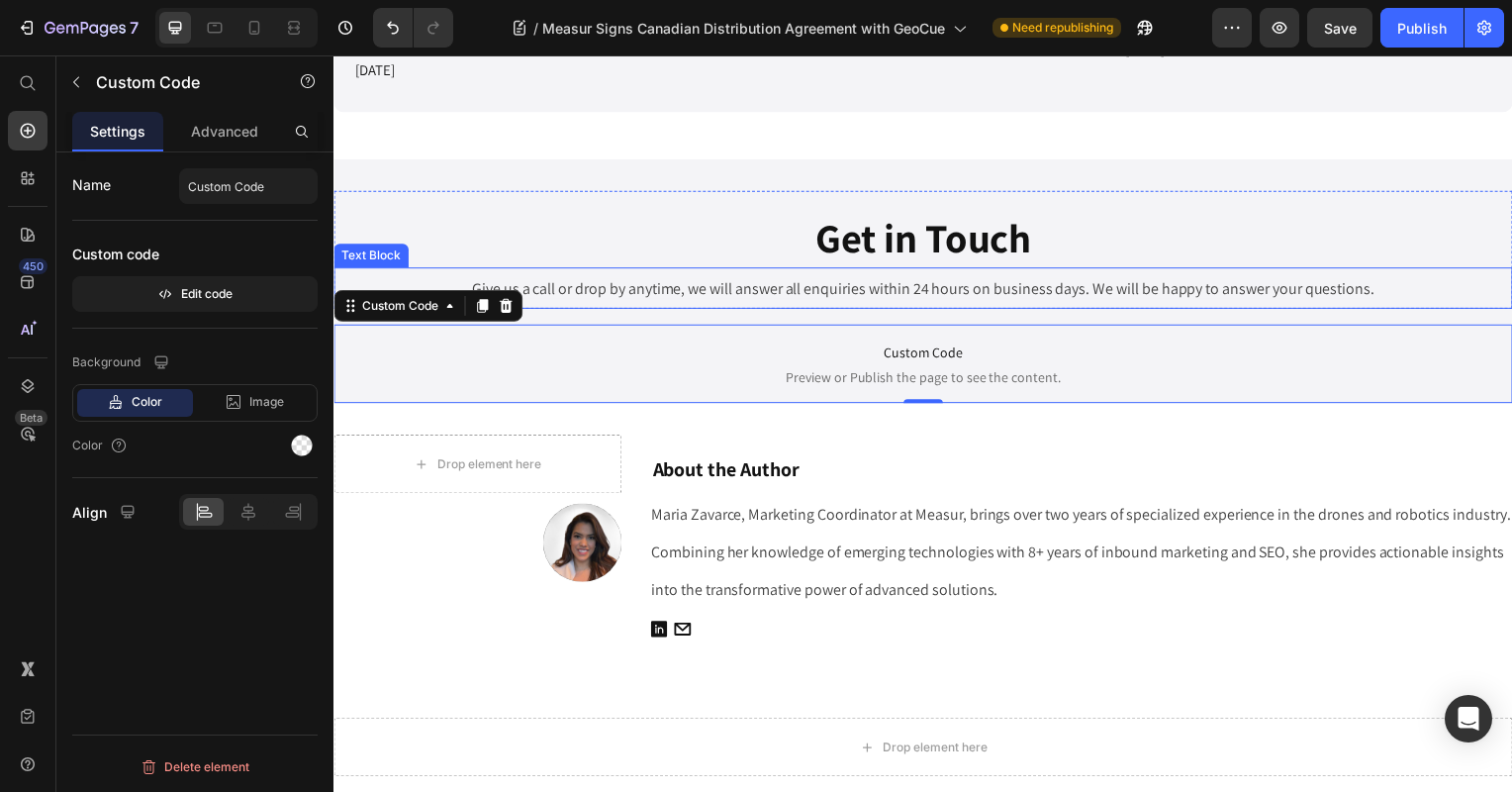click on "Give us a call or drop by anytime, we will answer all enquiries within 24 hours on business days. We will be happy to answer your questions." at bounding box center (927, 290) 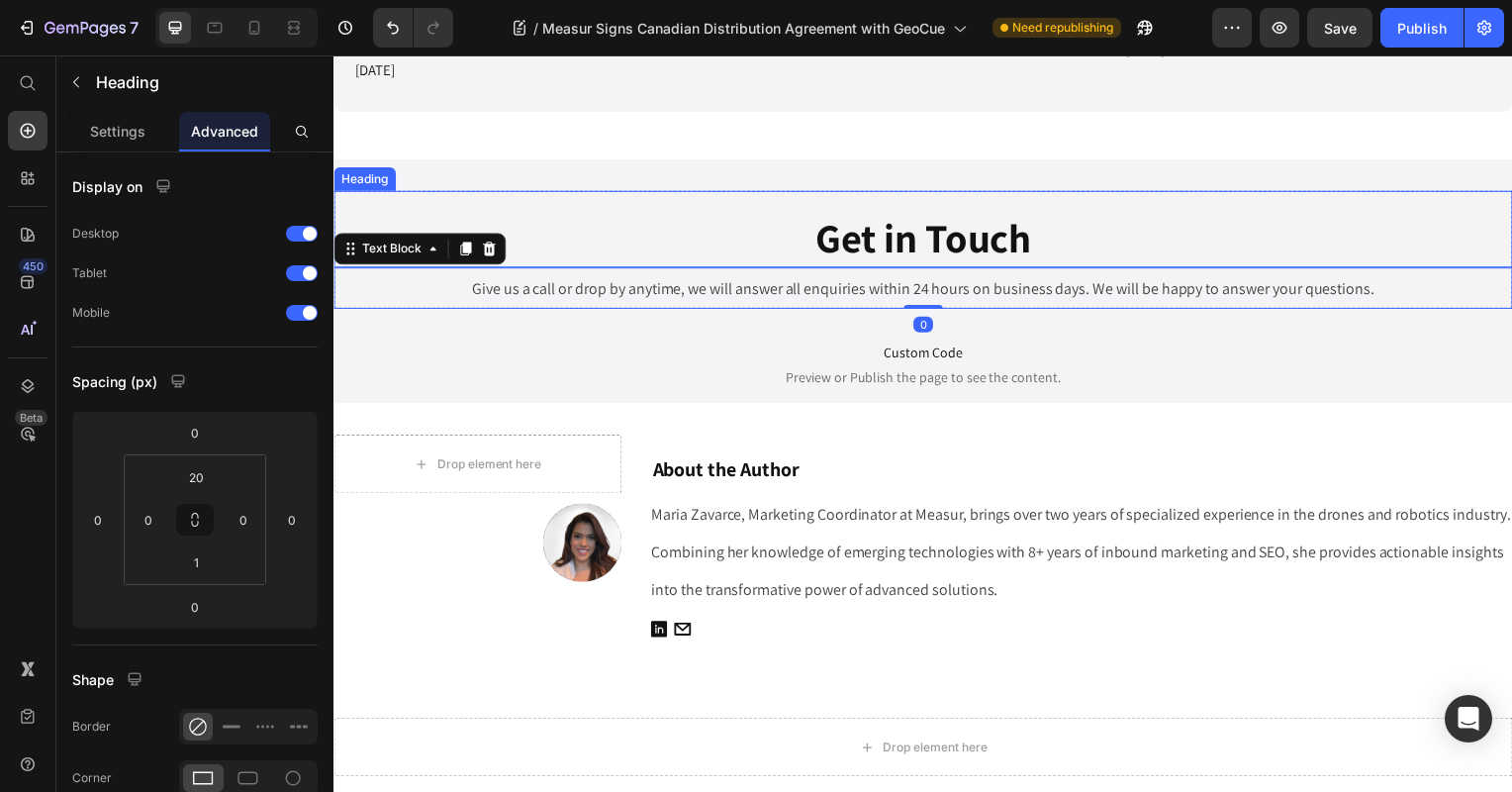 click on "Get in Touch" at bounding box center (927, 240) 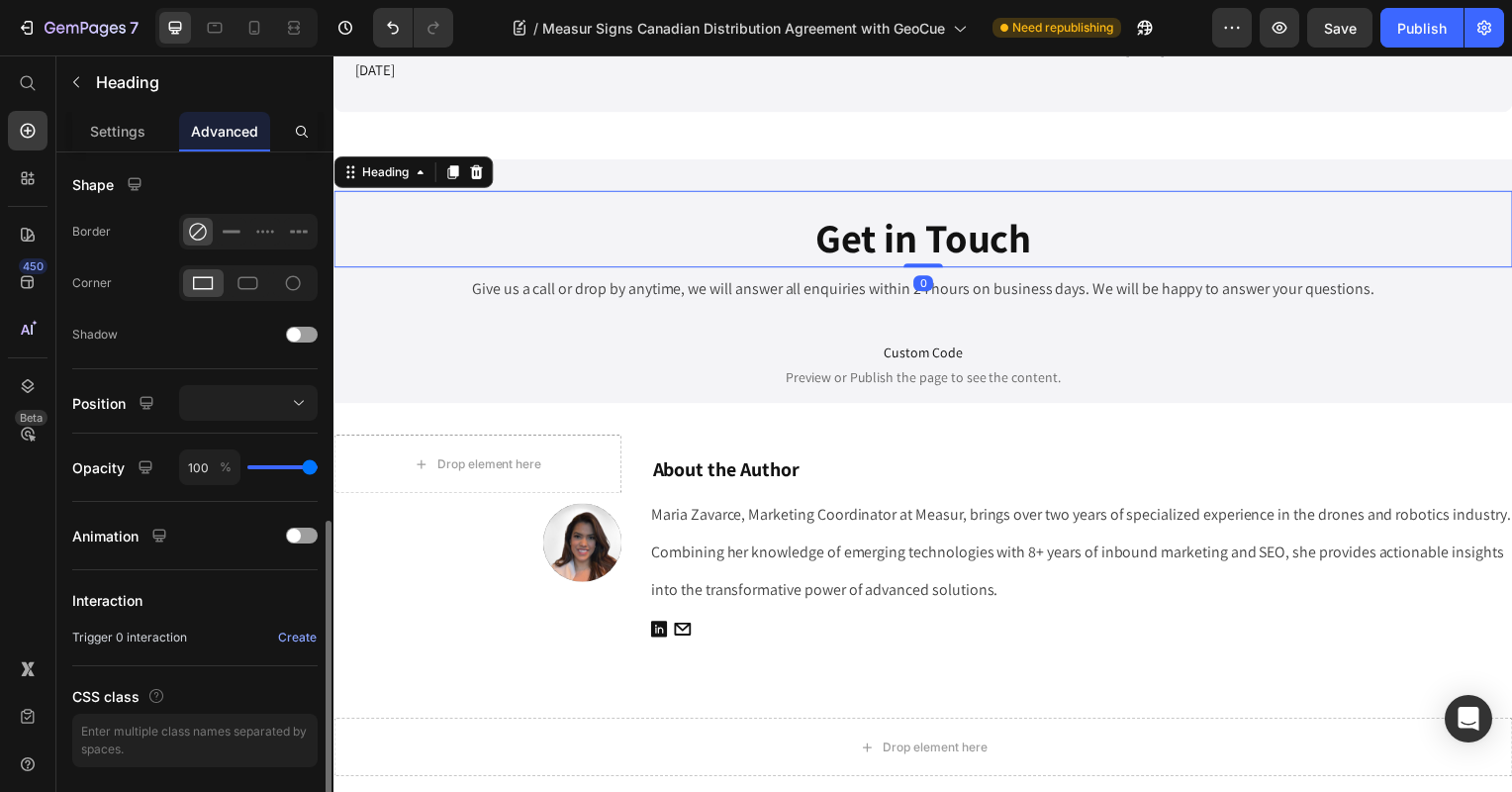 scroll, scrollTop: 554, scrollLeft: 0, axis: vertical 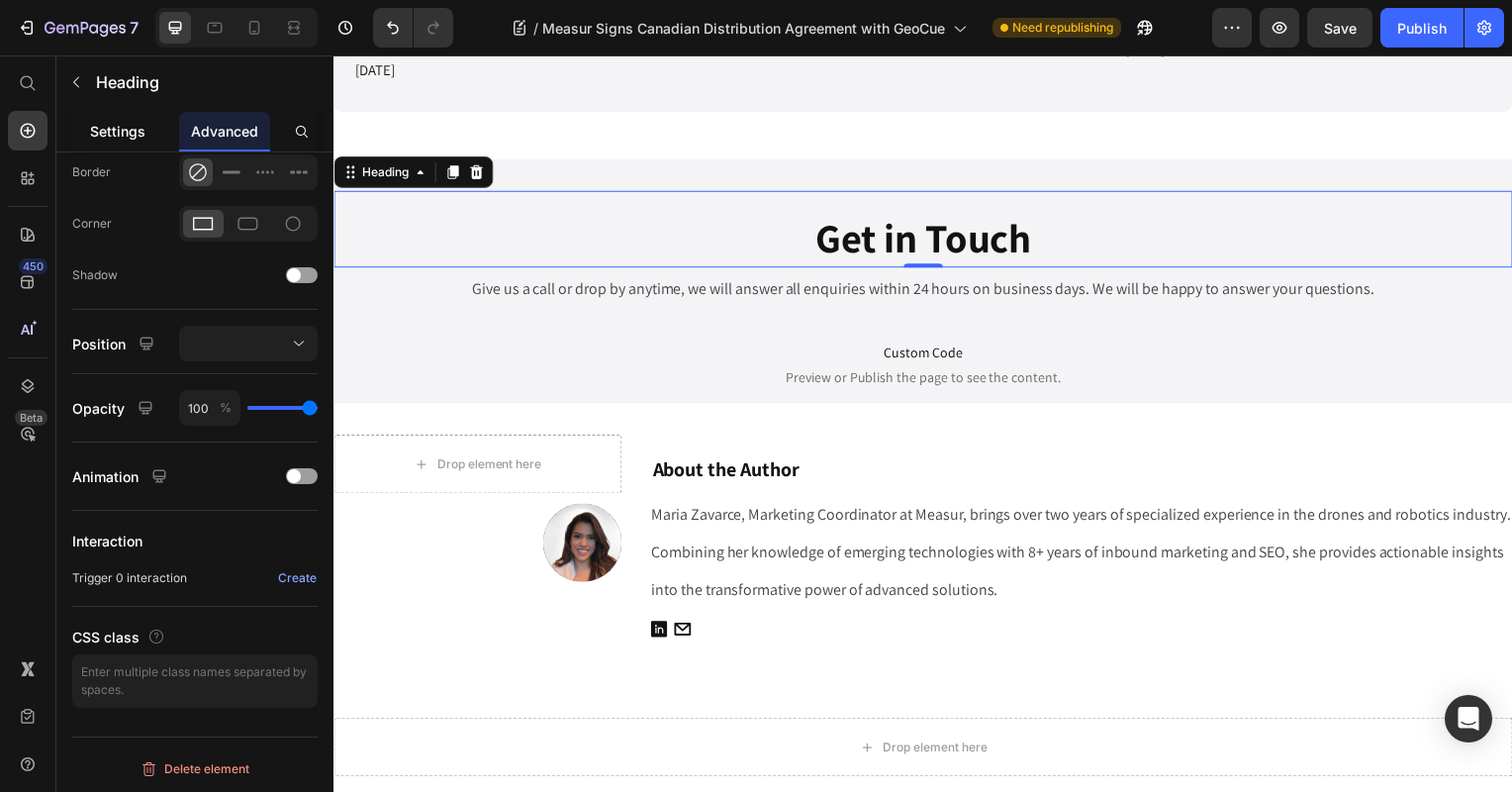 click on "Settings" at bounding box center (118, 131) 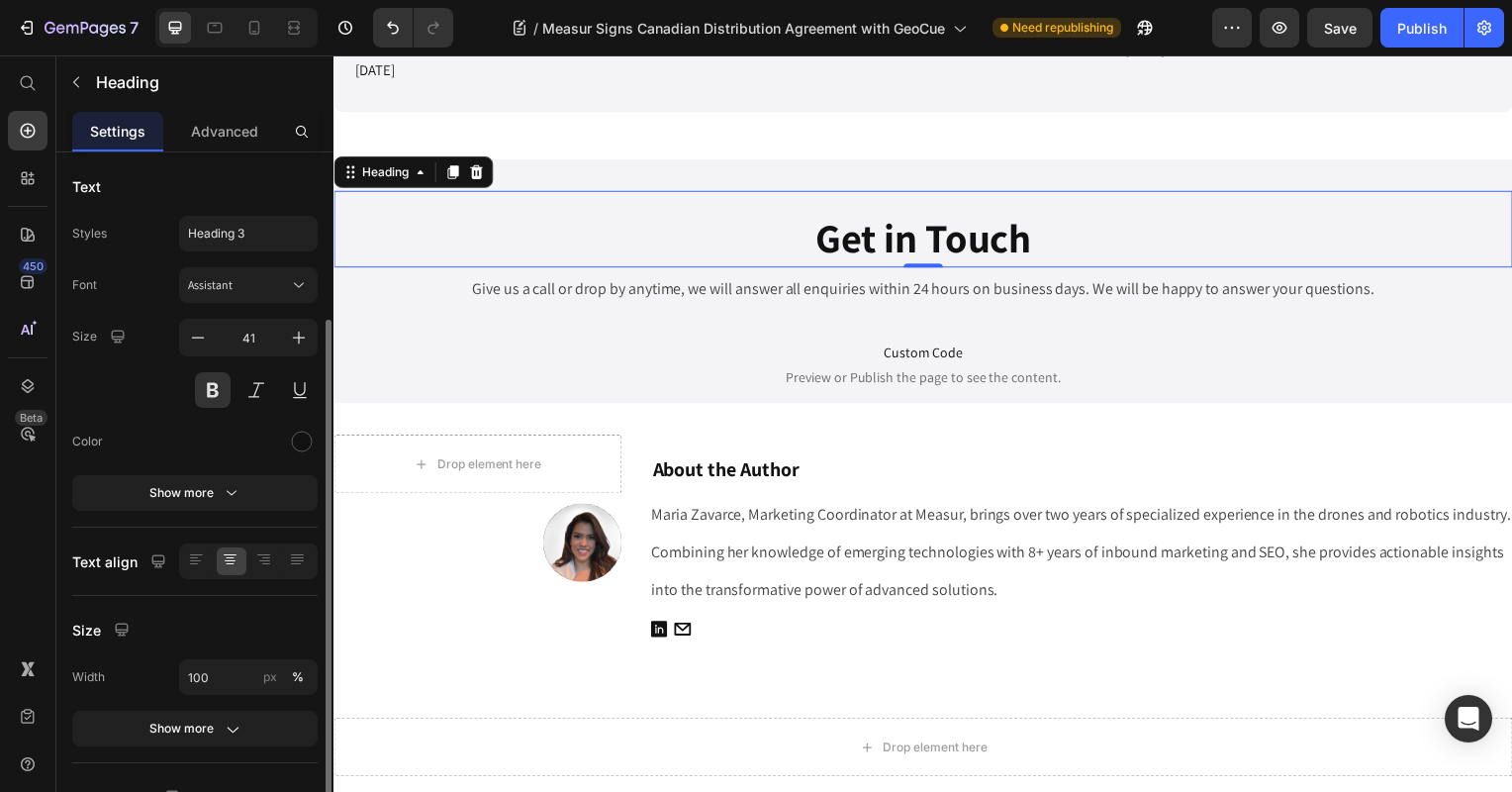 scroll, scrollTop: 303, scrollLeft: 0, axis: vertical 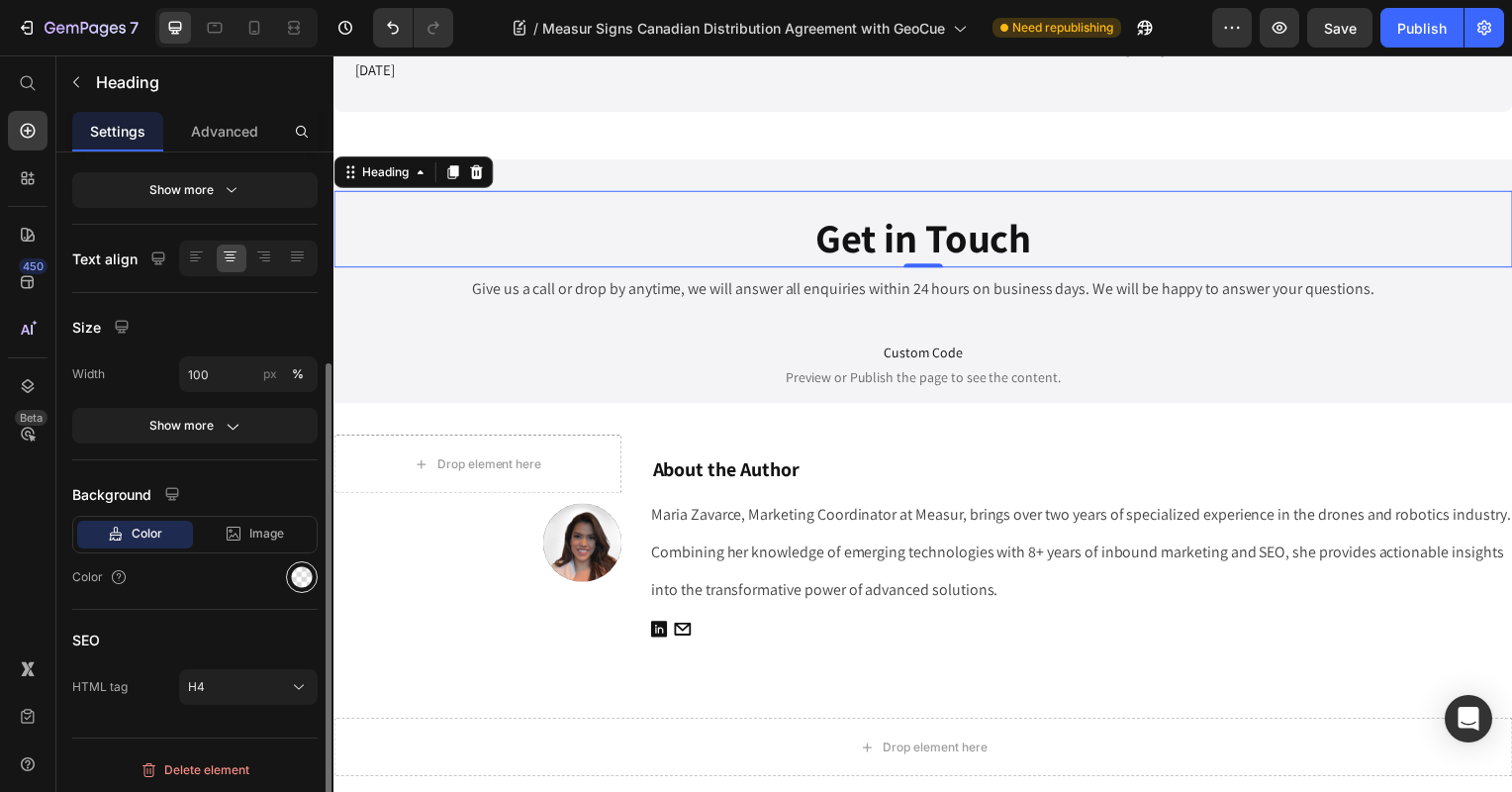 click at bounding box center (302, 577) 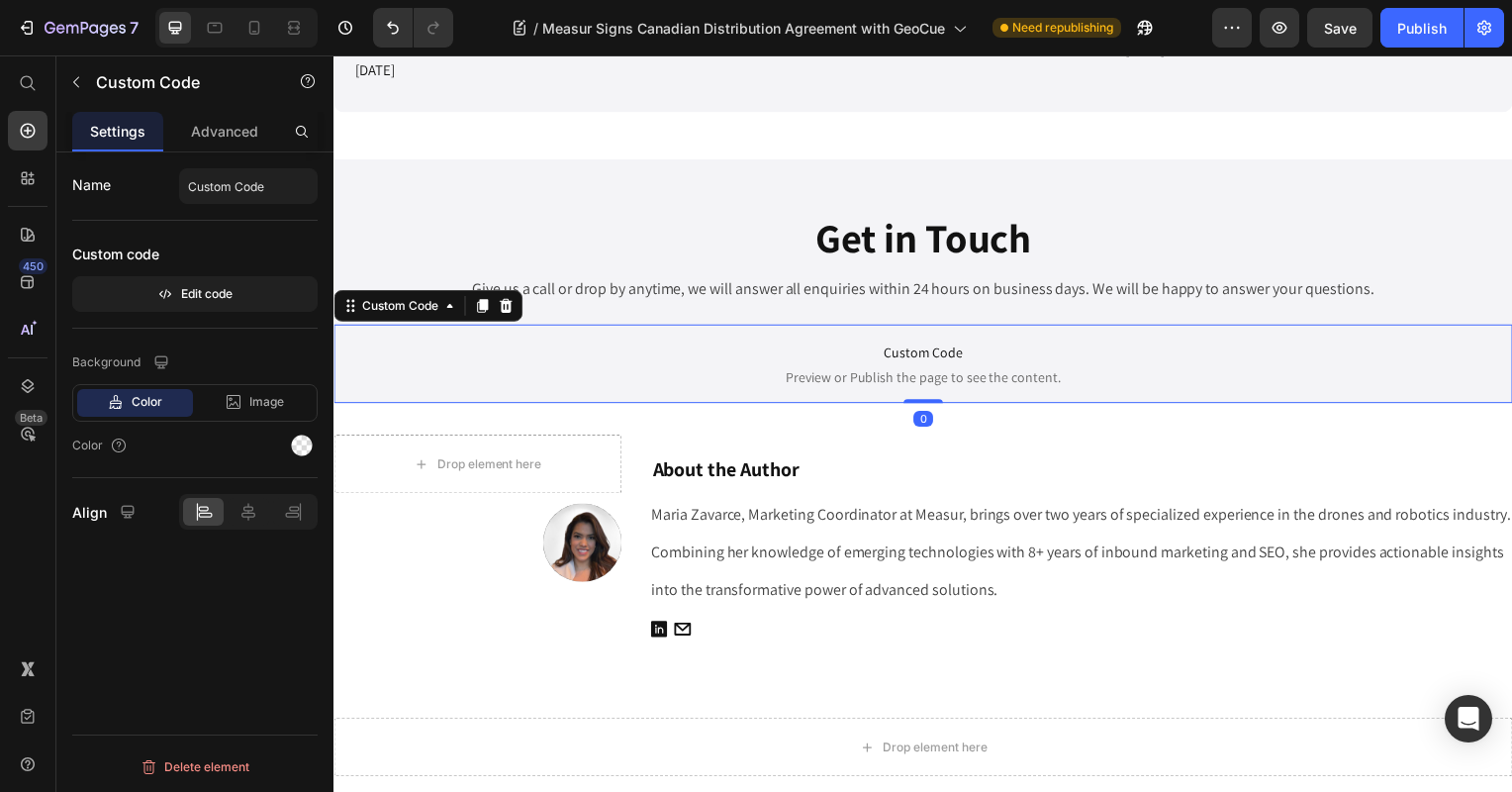 click on "Preview or Publish the page to see the content." at bounding box center [927, 380] 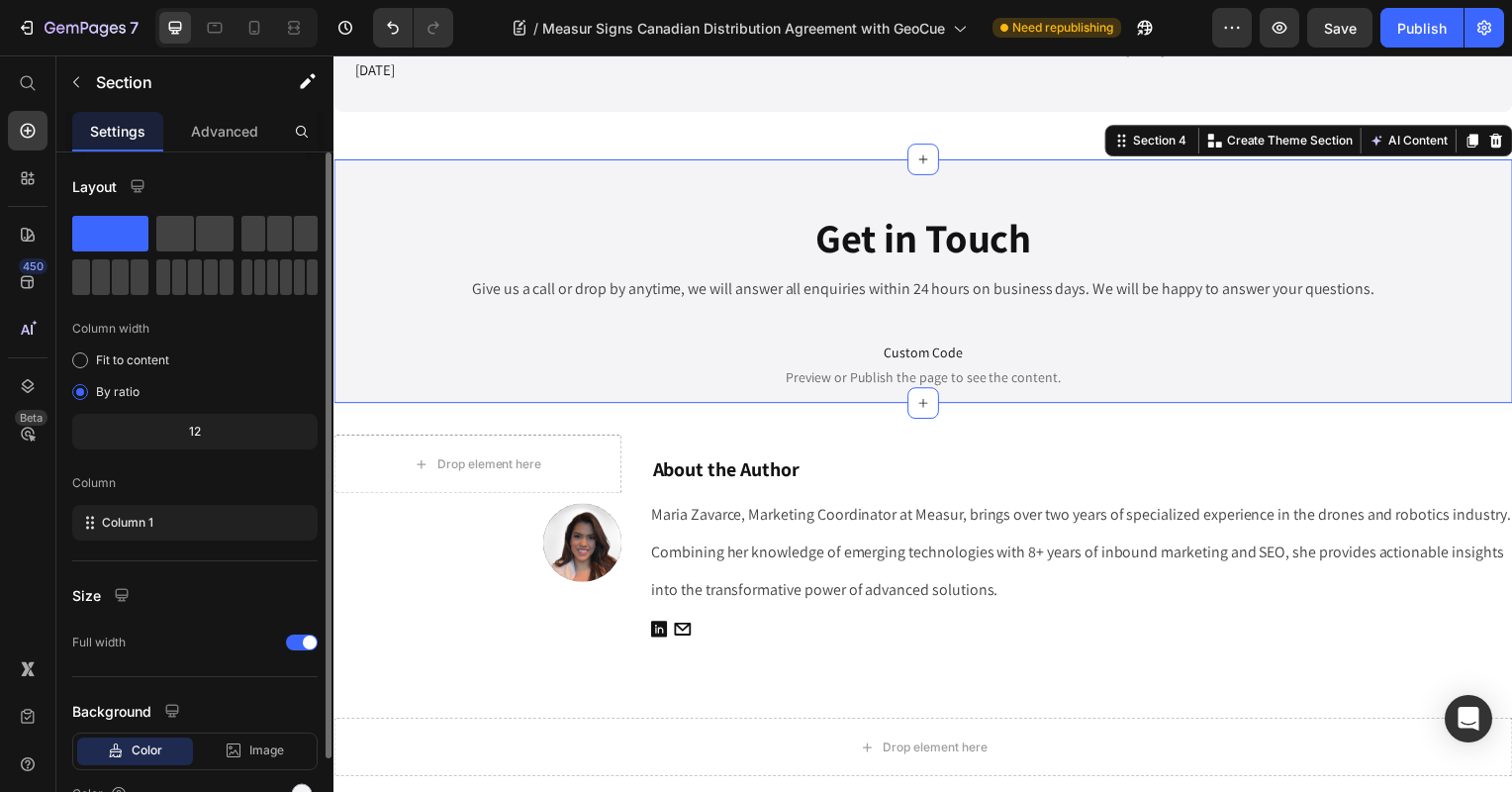 click on "Get in Touch Heading Give us a call or drop by anytime, we will answer all enquiries within 24 hours on business days. We will be happy to answer your questions. Text Block Row
Custom Code
Preview or Publish the page to see the content. Custom Code Section 4   Create Theme Section AI Content Write with GemAI What would you like to describe here? Tone and Voice Persuasive Product Show more Generate" at bounding box center [927, 283] 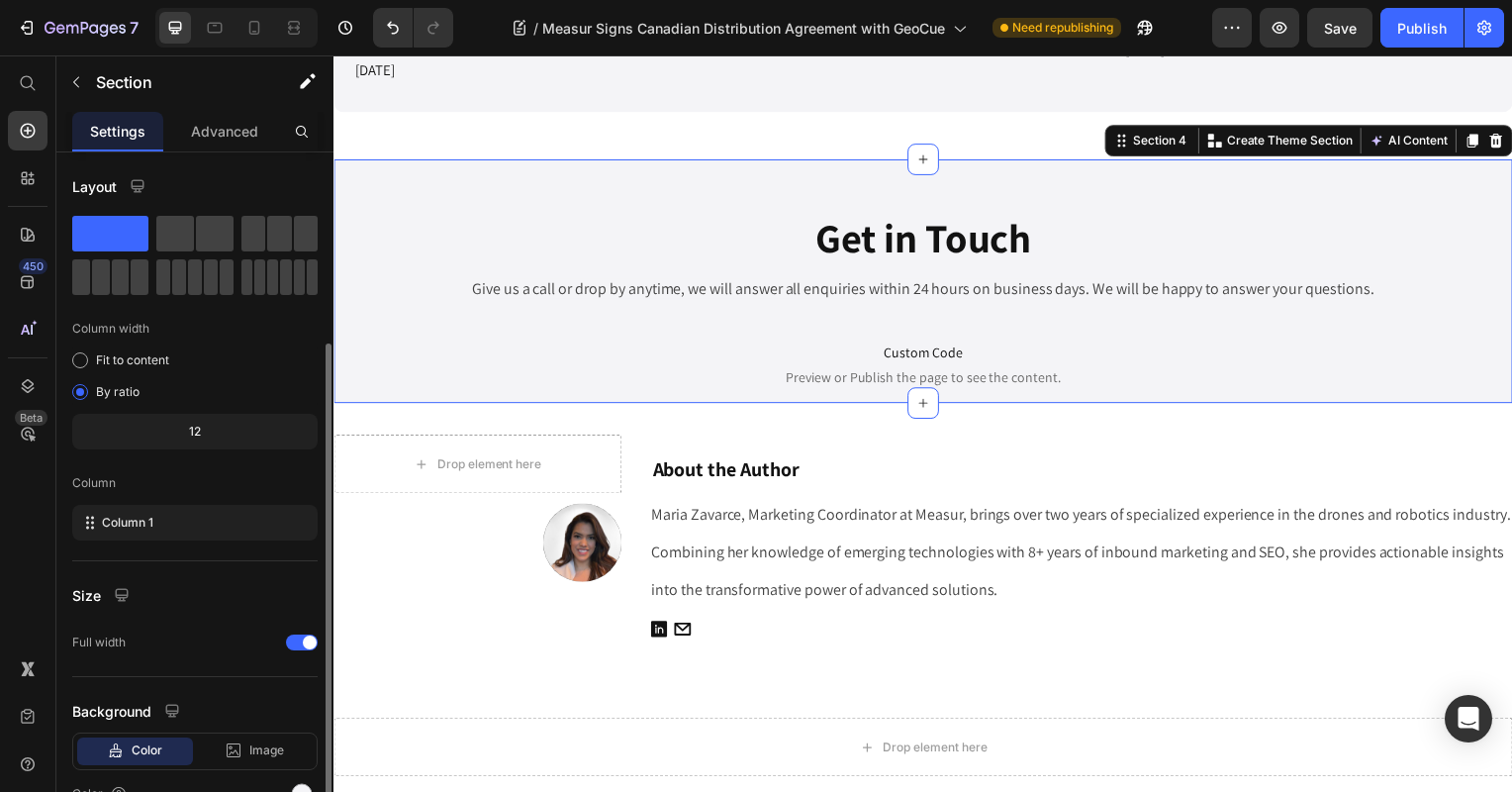 scroll, scrollTop: 102, scrollLeft: 0, axis: vertical 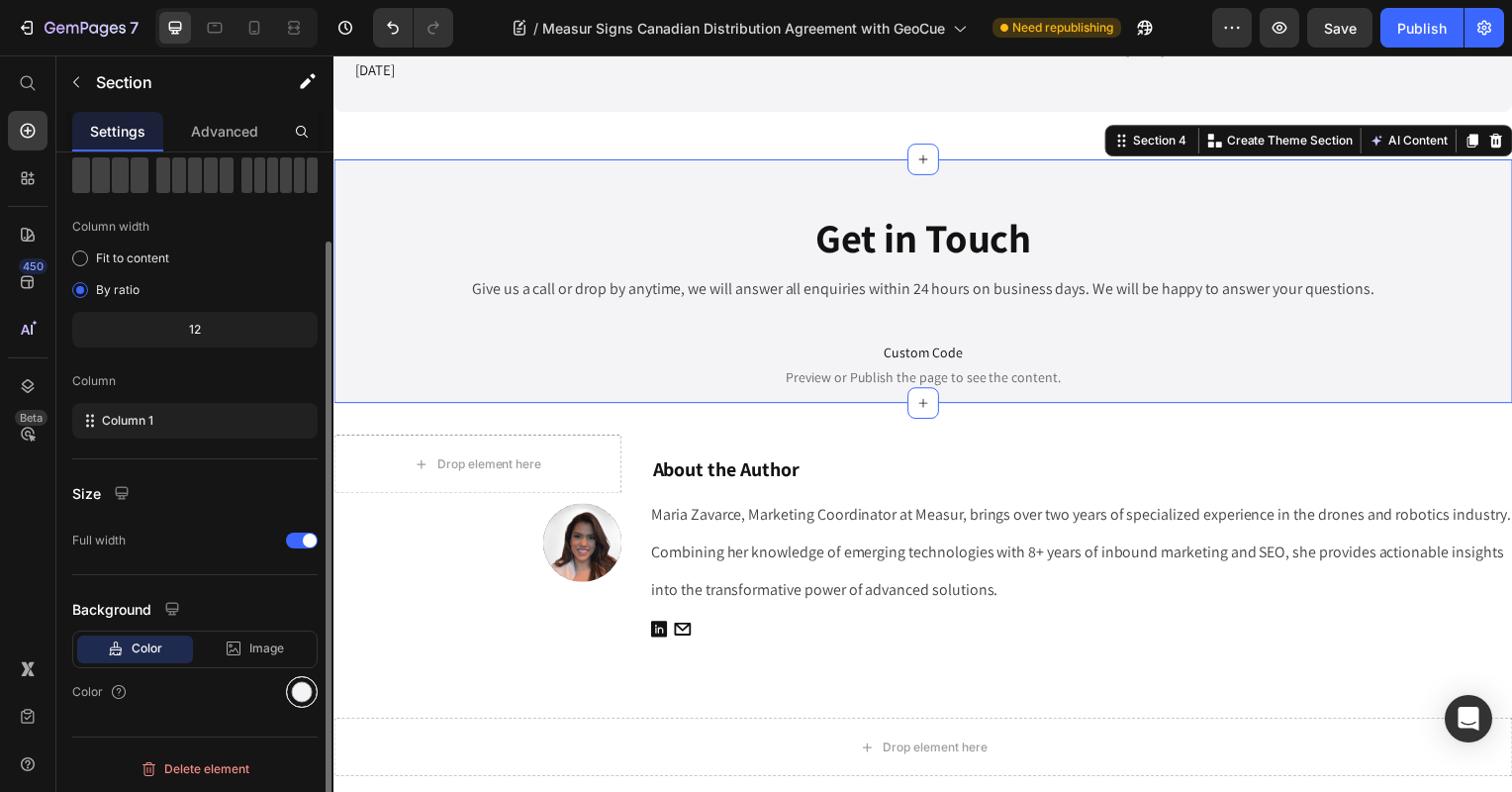 click at bounding box center [302, 692] 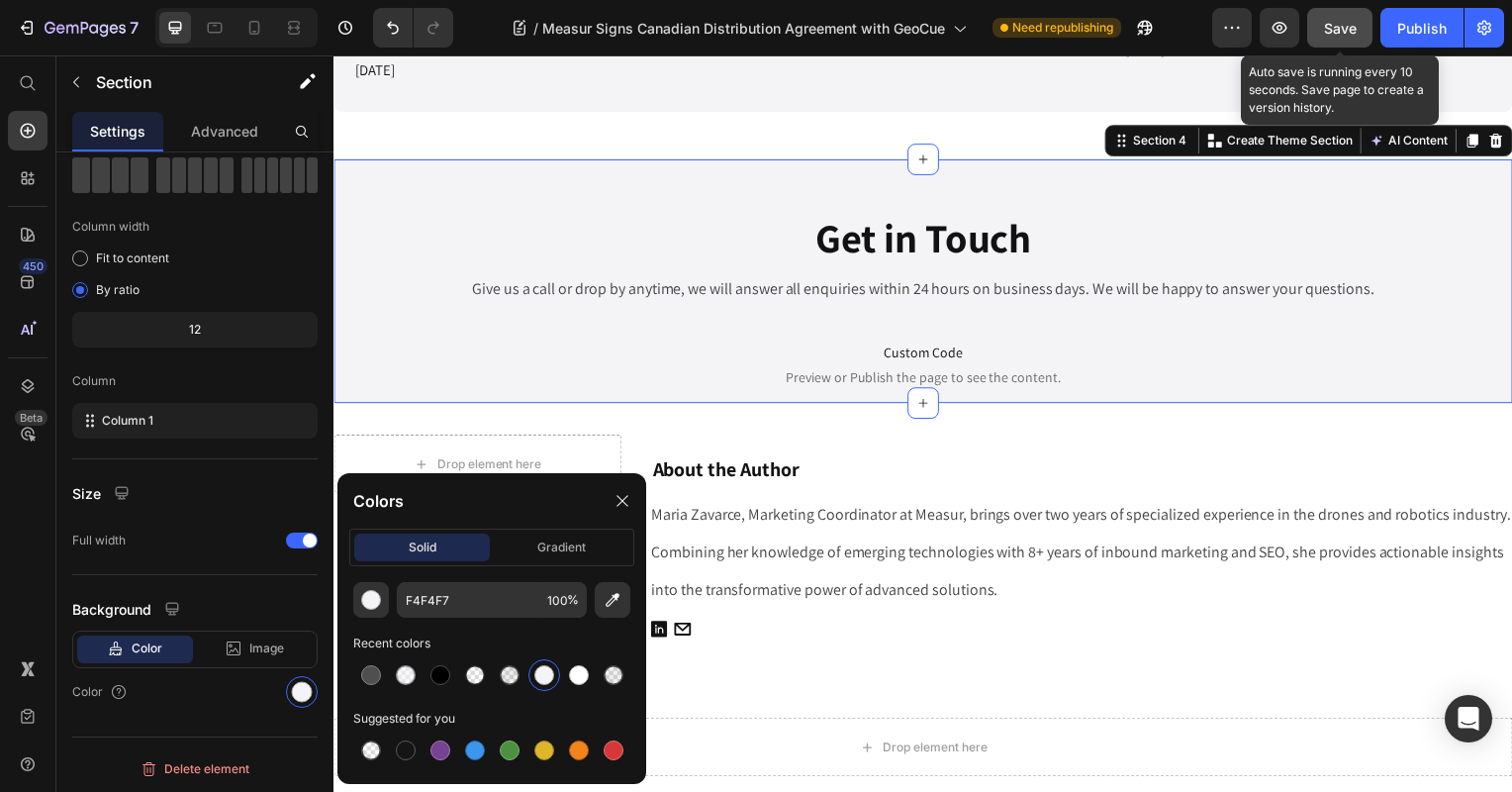 click on "Save" at bounding box center [1340, 28] 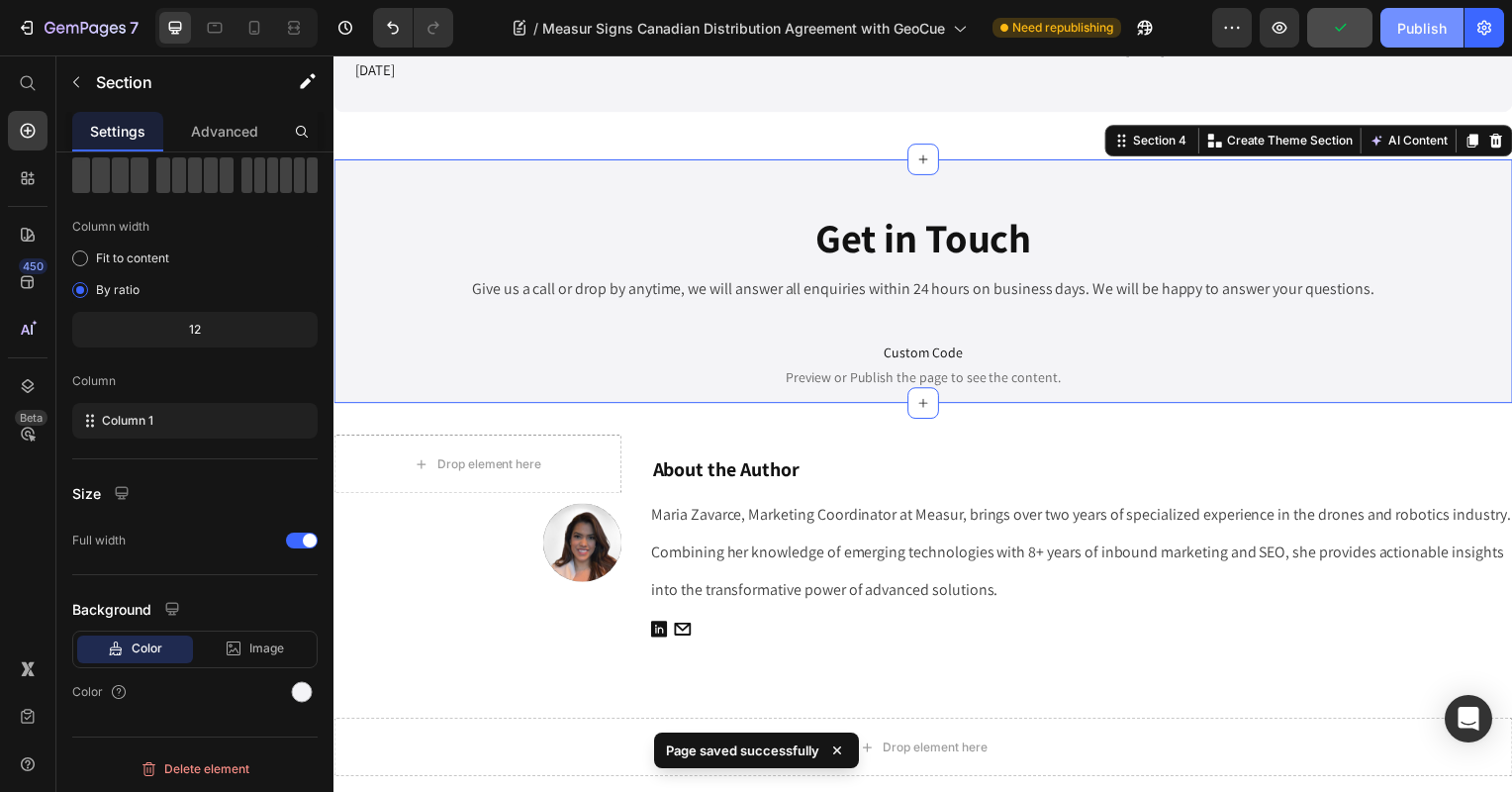 click on "Publish" at bounding box center (1422, 28) 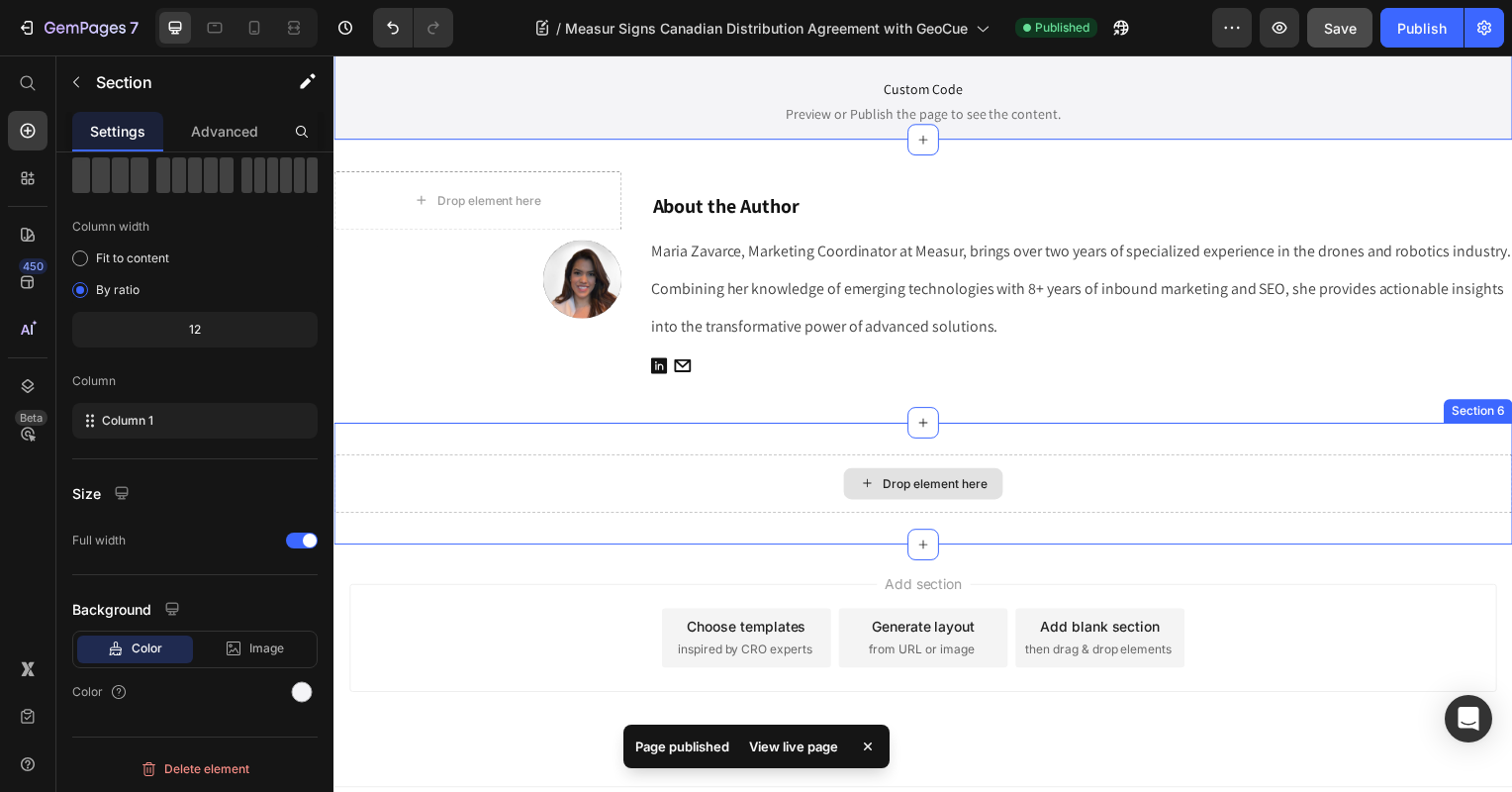scroll, scrollTop: 3761, scrollLeft: 0, axis: vertical 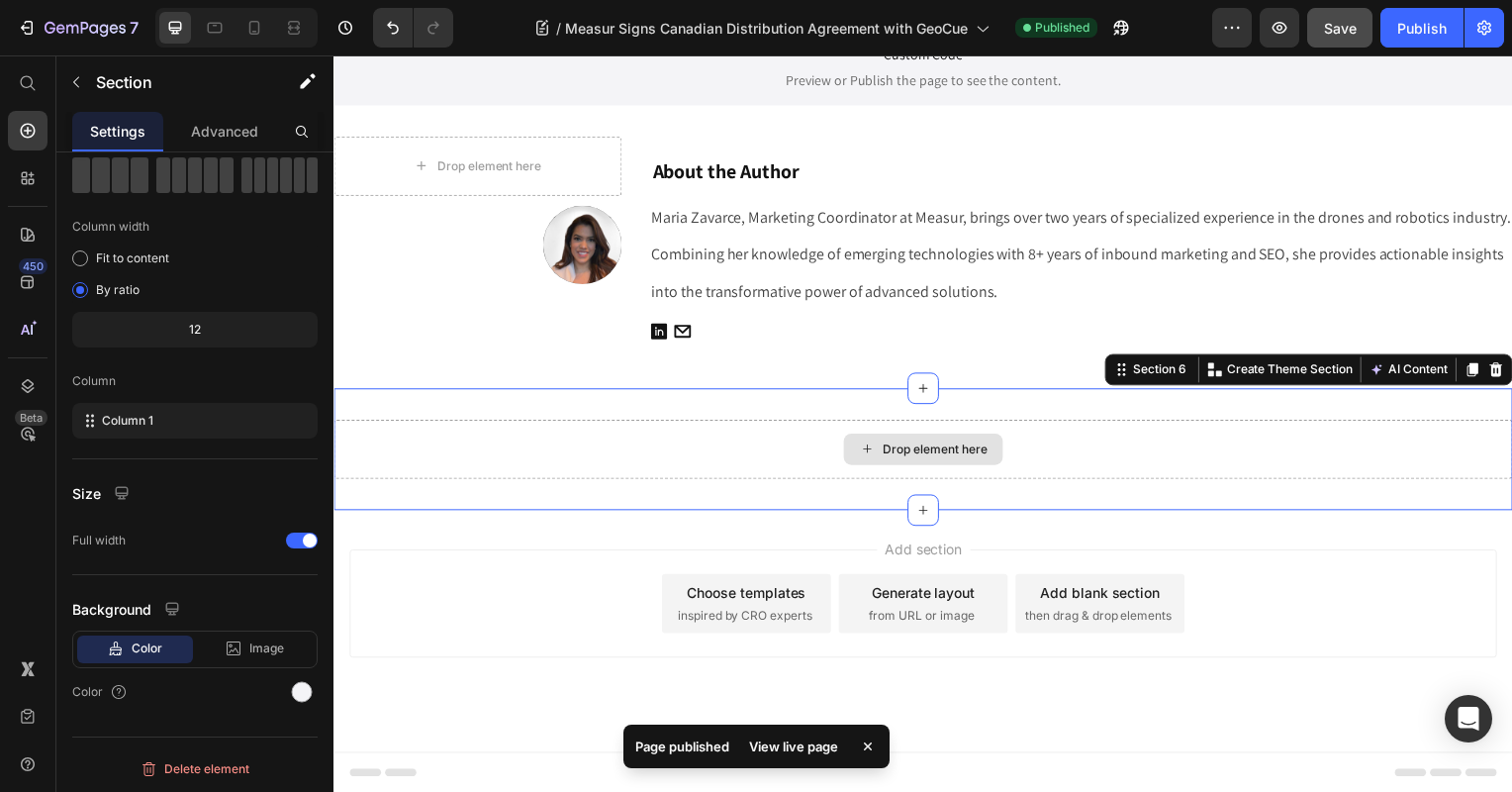 click on "Drop element here" at bounding box center (927, 452) 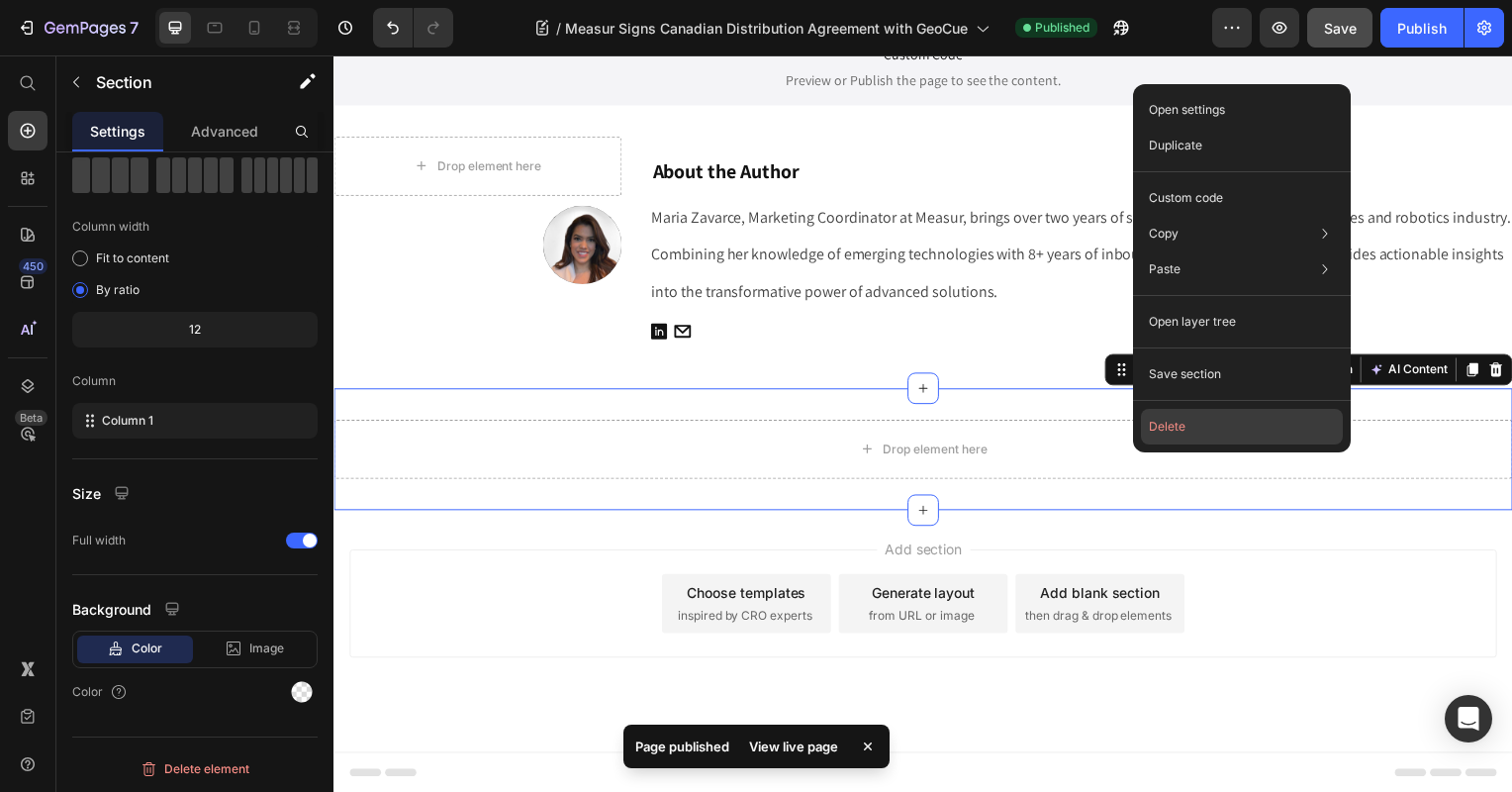 click on "Delete" 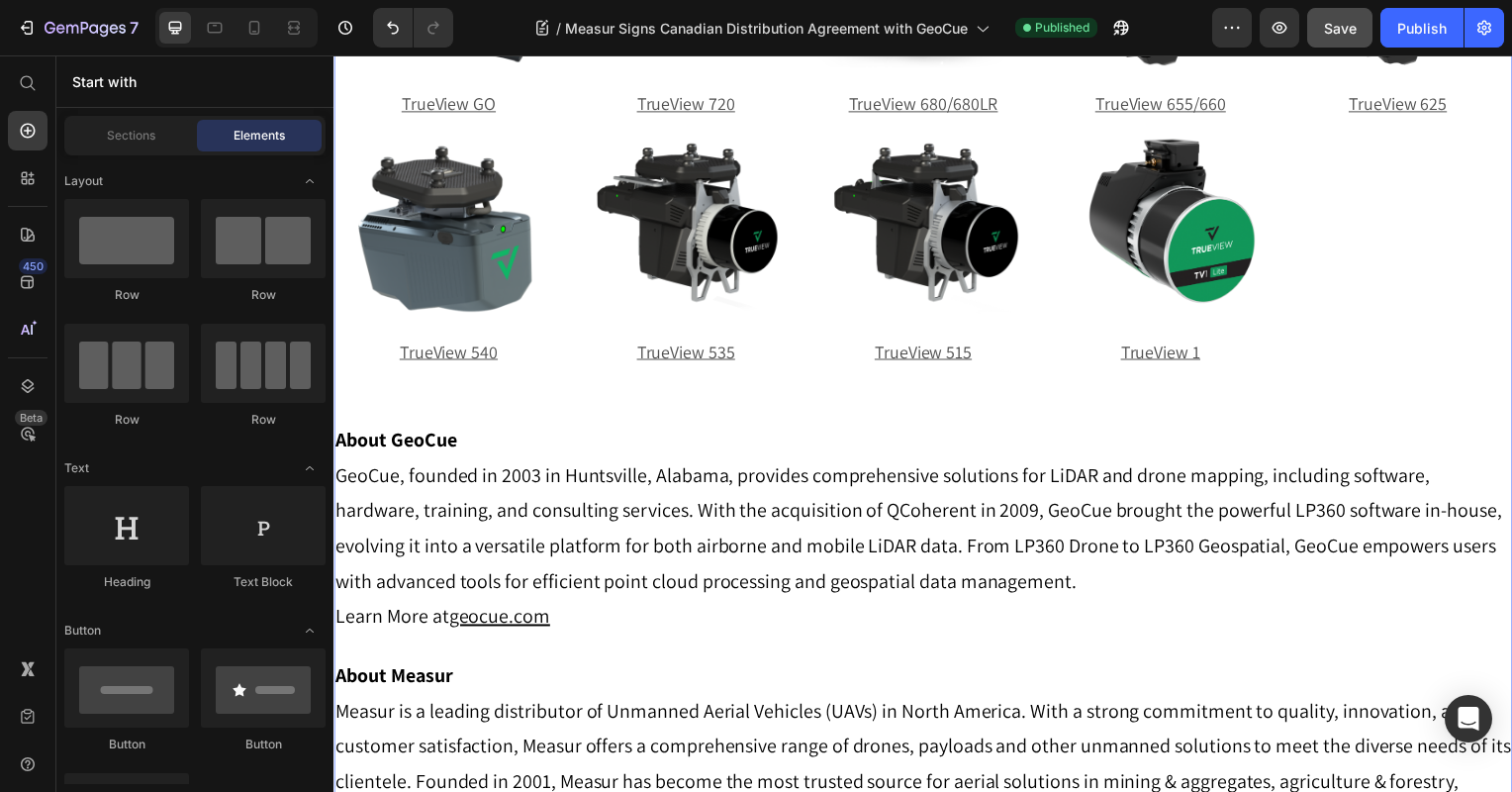 scroll, scrollTop: 2746, scrollLeft: 0, axis: vertical 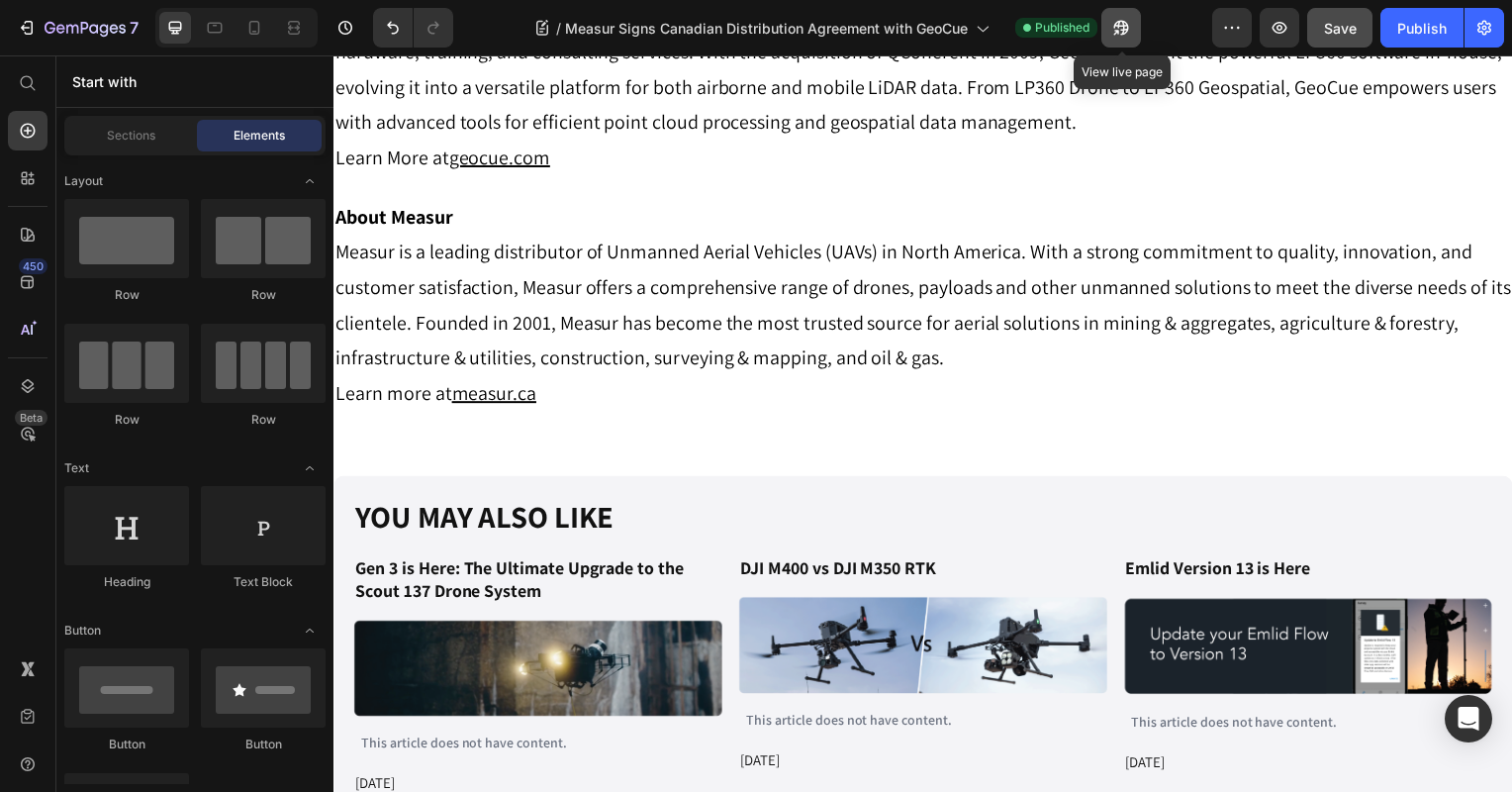 click 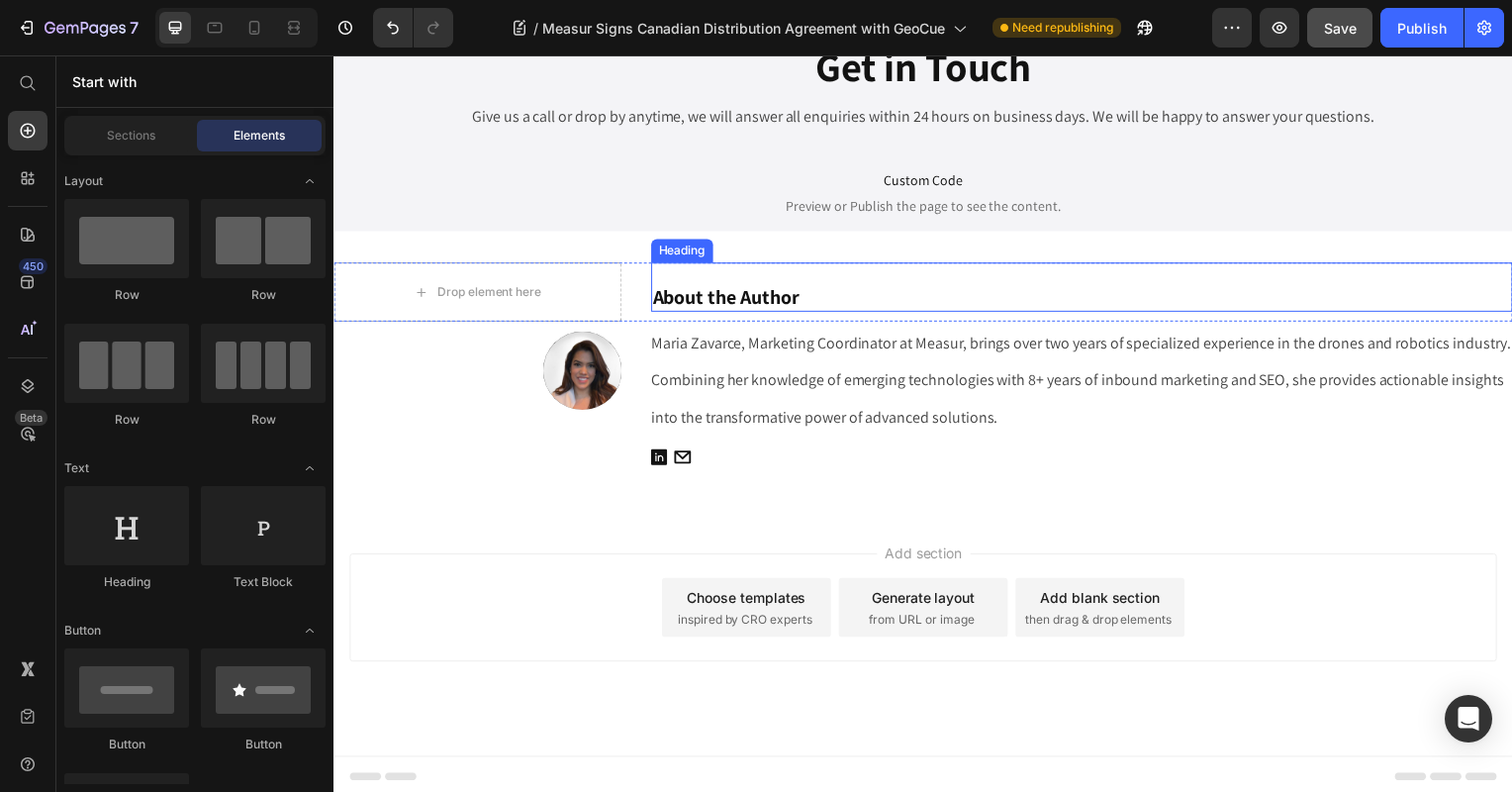 scroll, scrollTop: 3440, scrollLeft: 0, axis: vertical 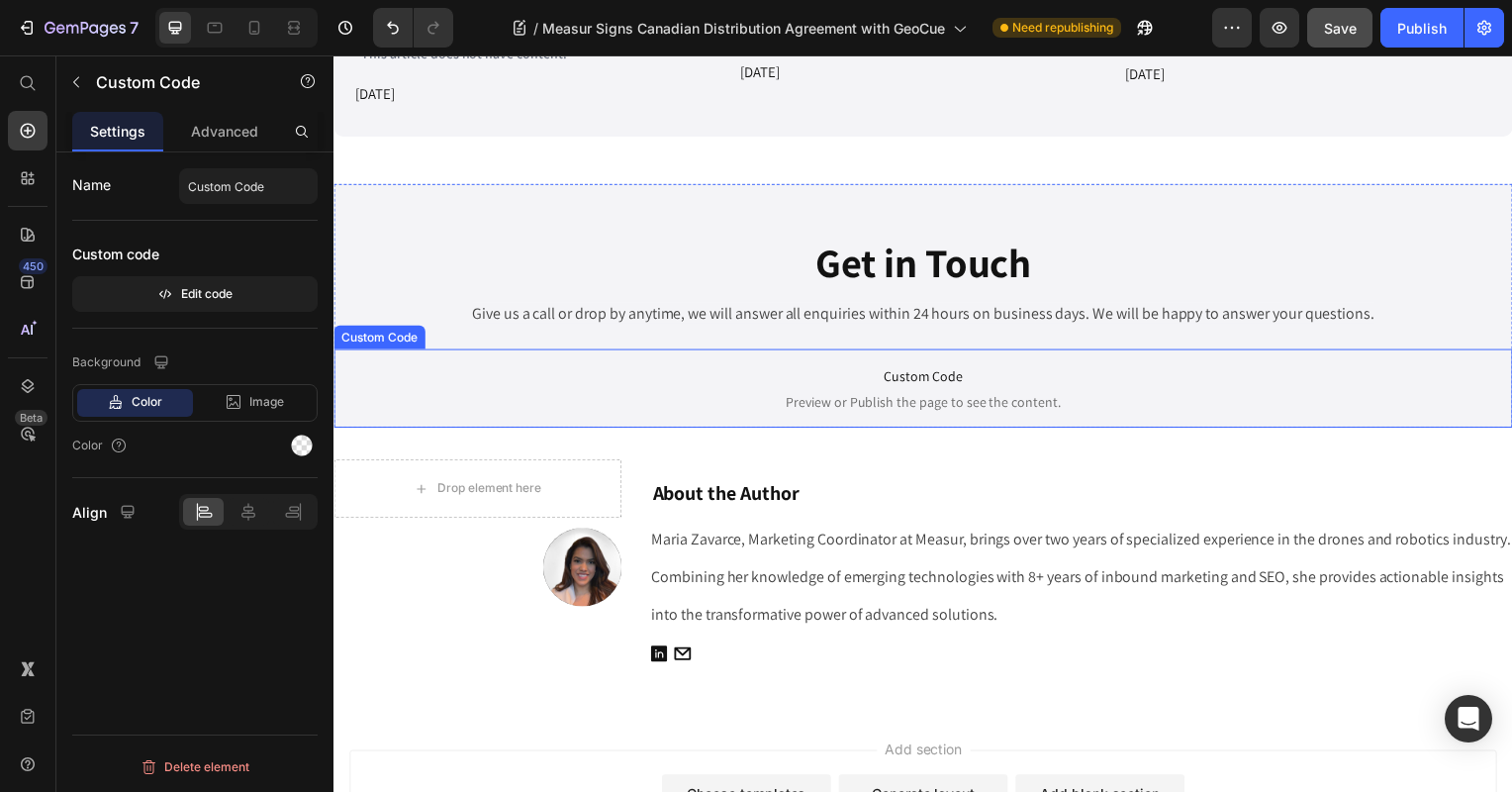 click on "Custom Code" at bounding box center [927, 379] 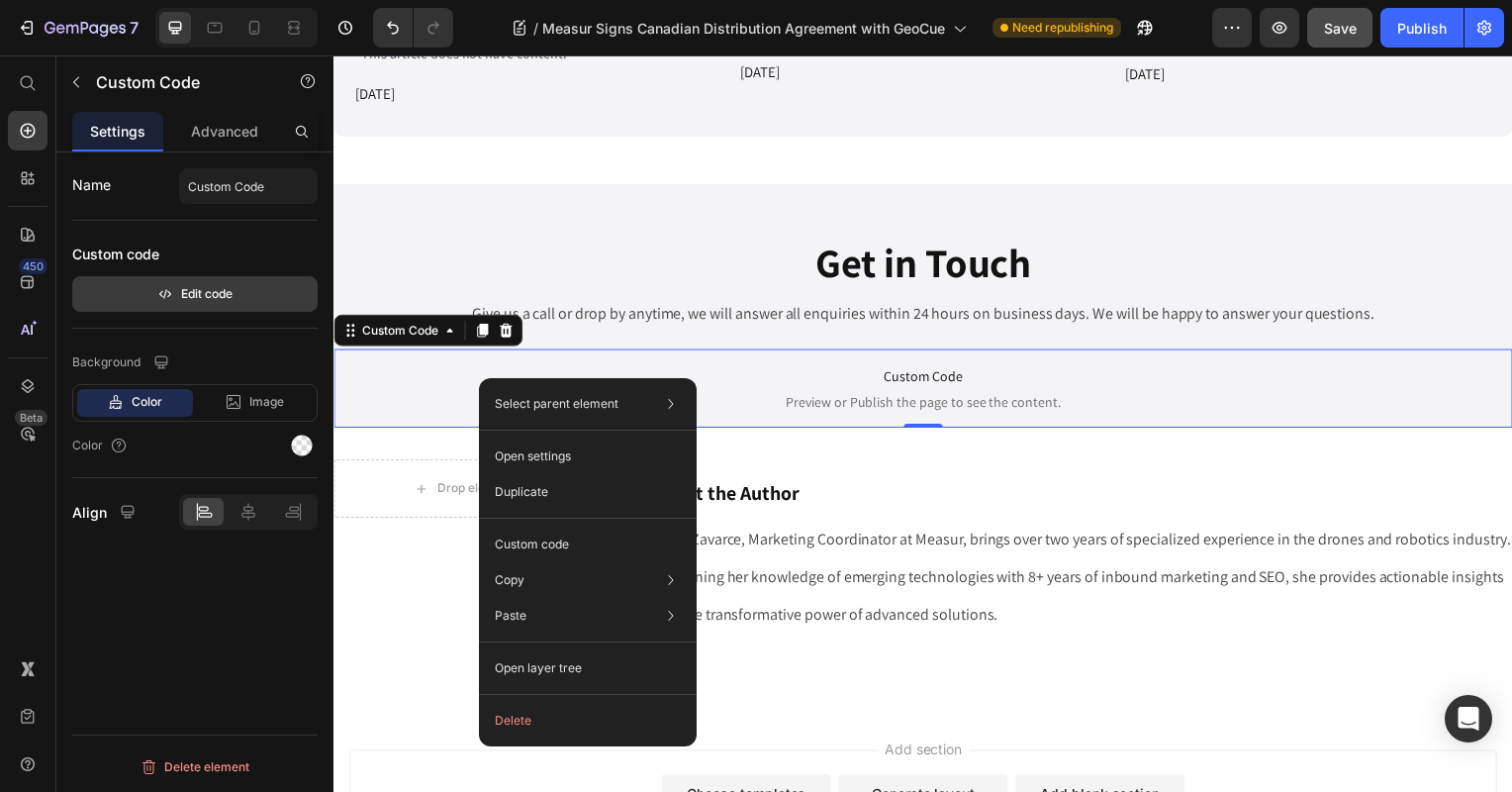 click on "Edit code" at bounding box center (195, 294) 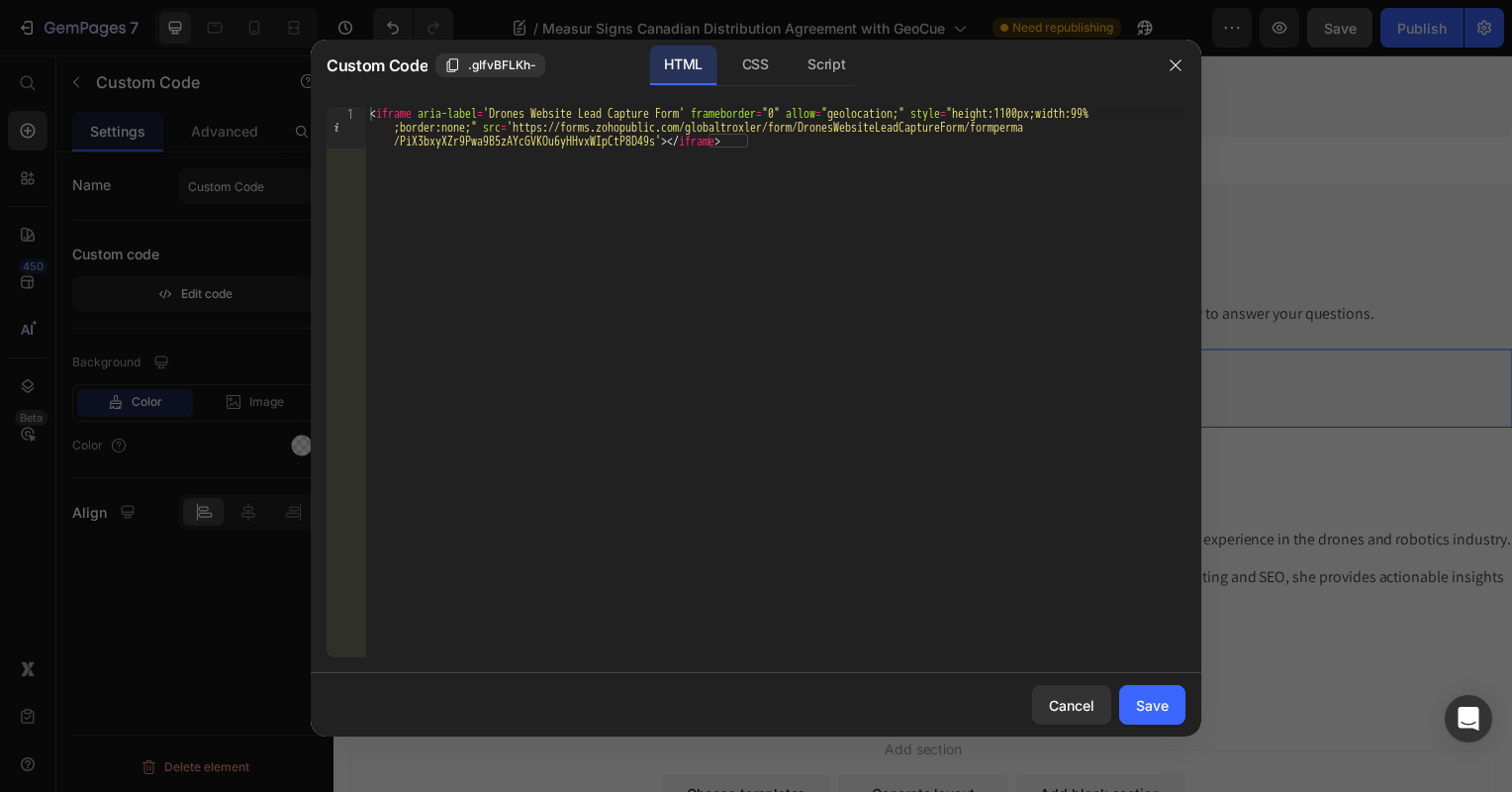 click at bounding box center [756, 396] 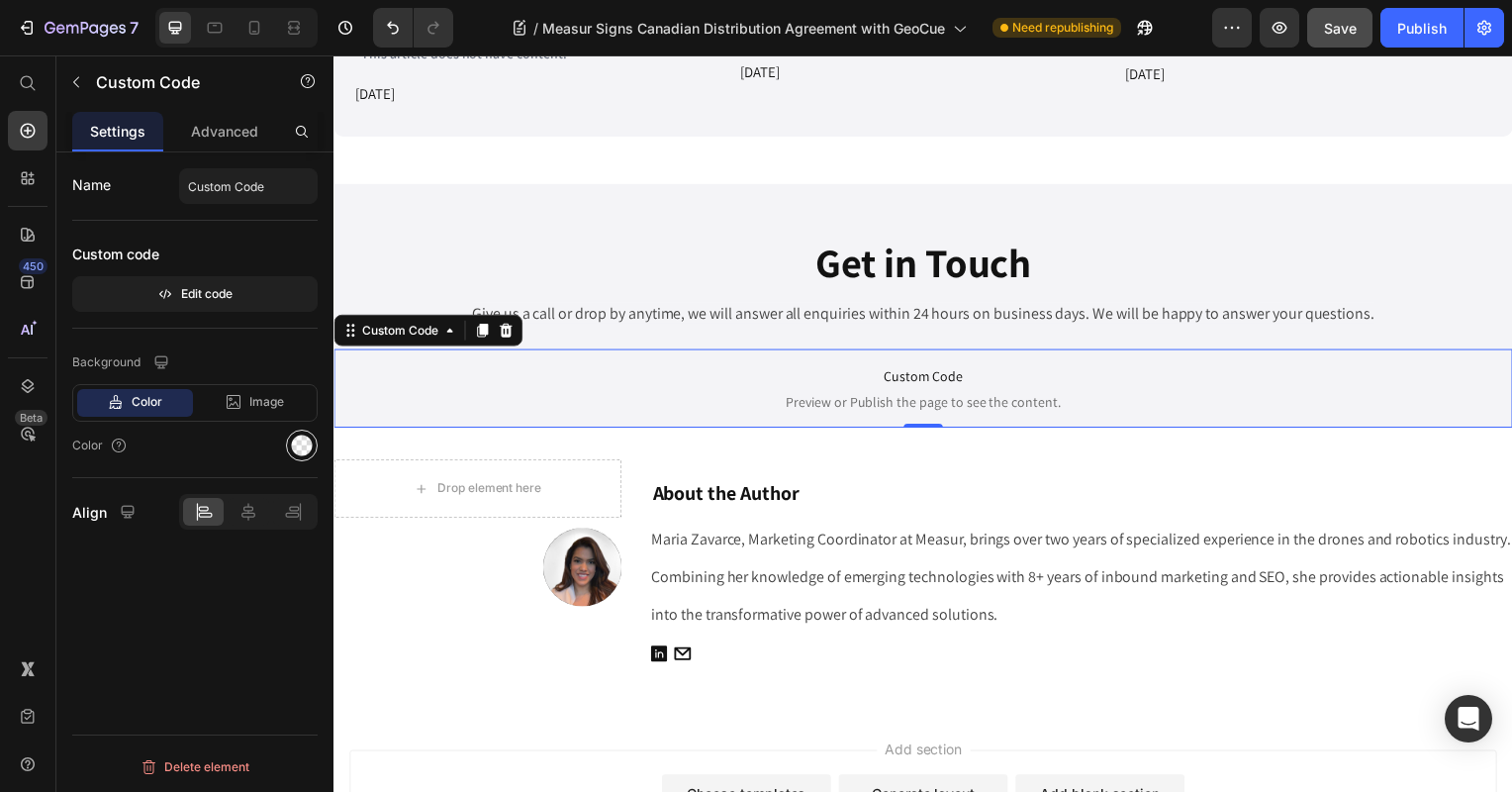 click 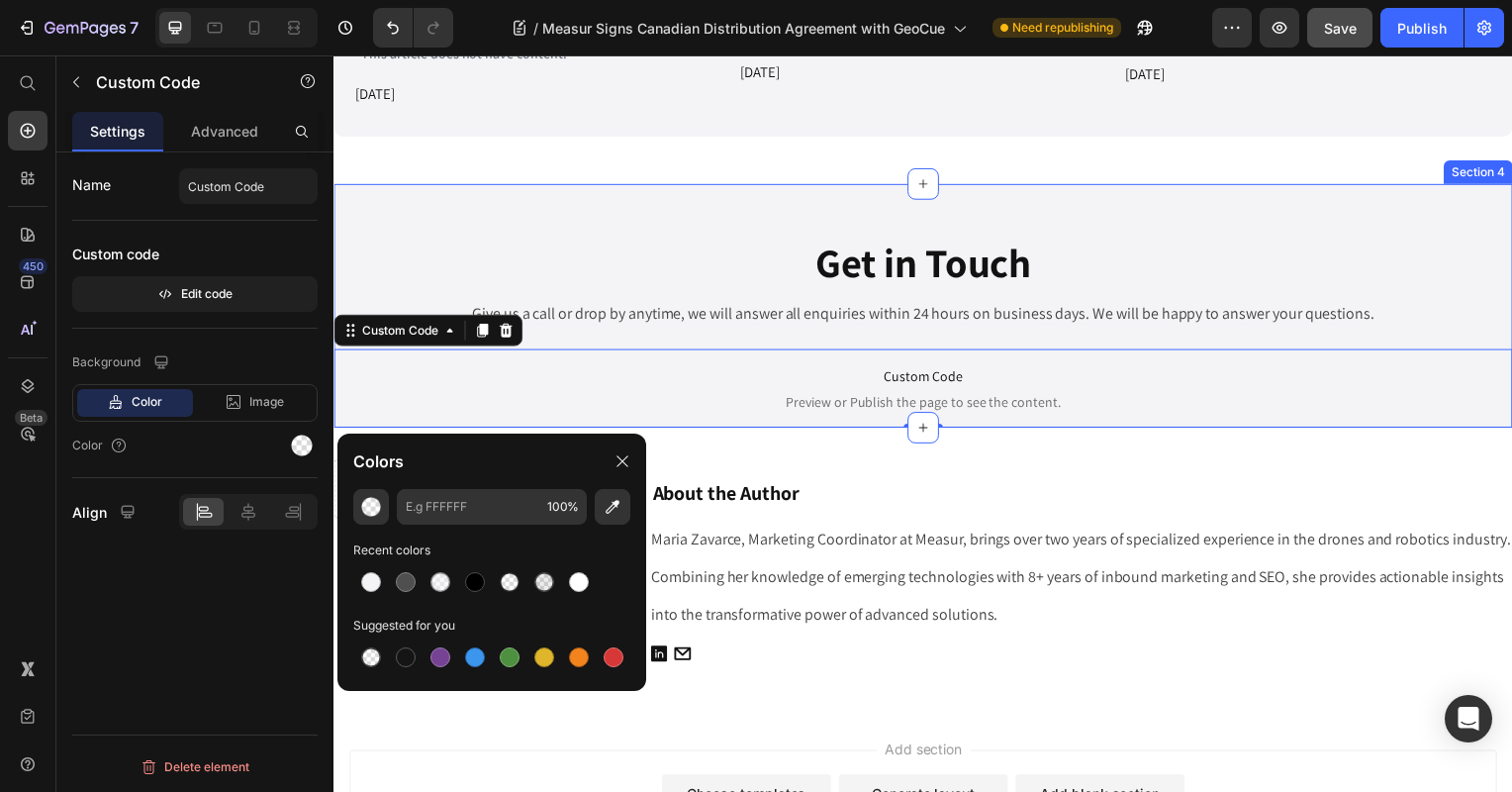 click on "Get in Touch Heading Give us a call or drop by anytime, we will answer all enquiries within 24 hours on business days. We will be happy to answer your questions. Text Block Row
Custom Code
Preview or Publish the page to see the content. Custom Code   0" at bounding box center (927, 324) 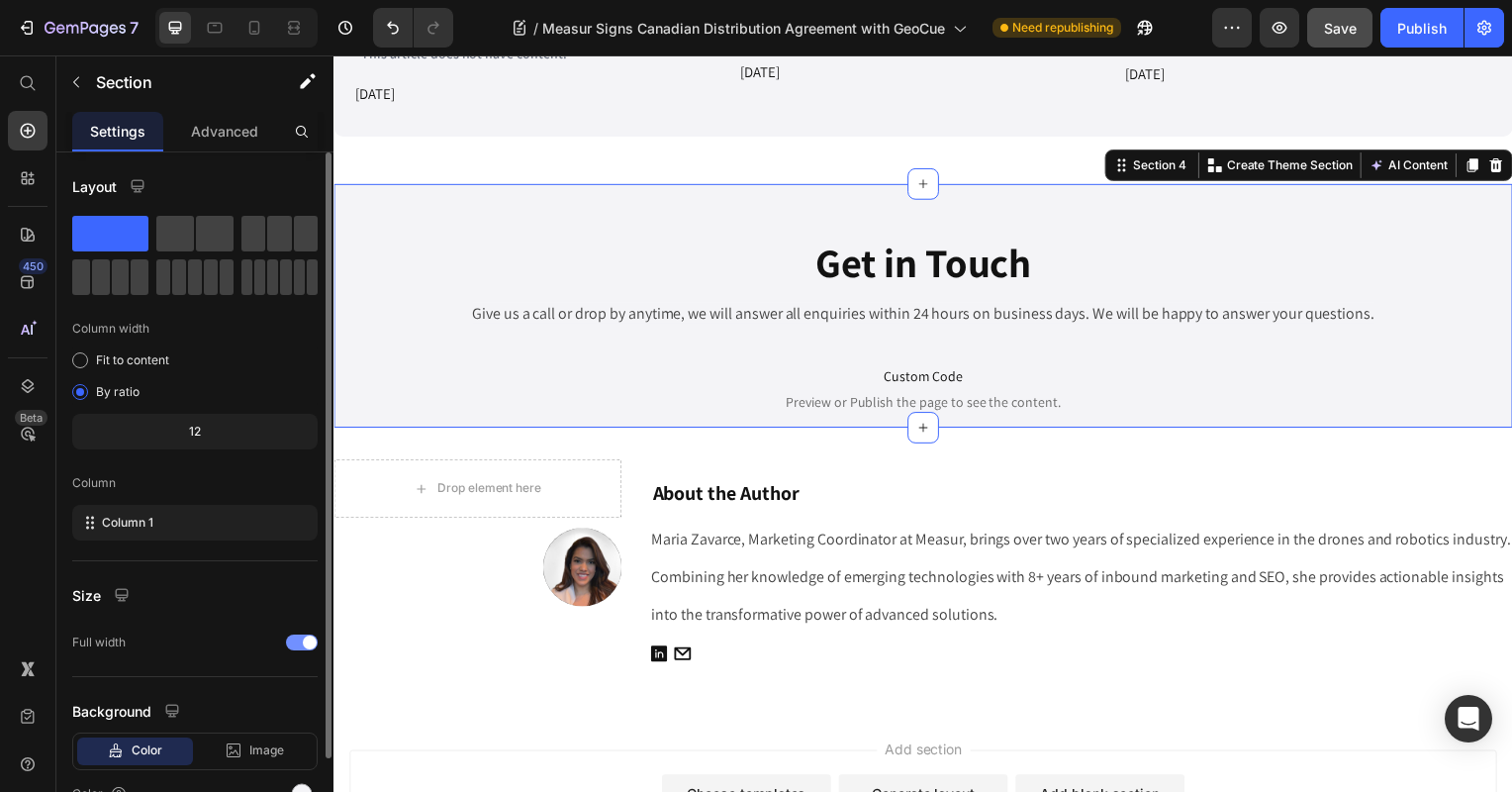 scroll, scrollTop: 102, scrollLeft: 0, axis: vertical 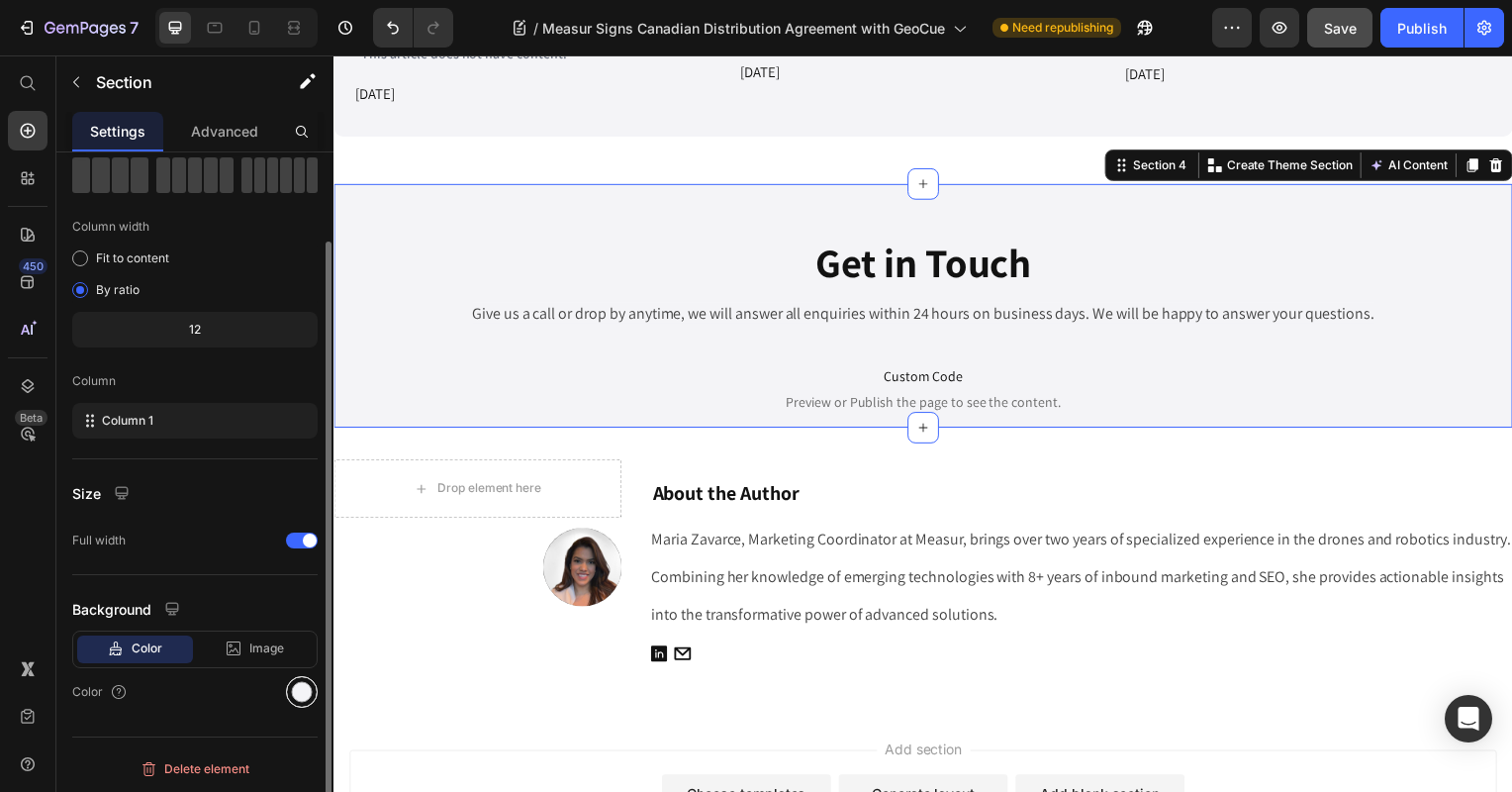 click at bounding box center (302, 692) 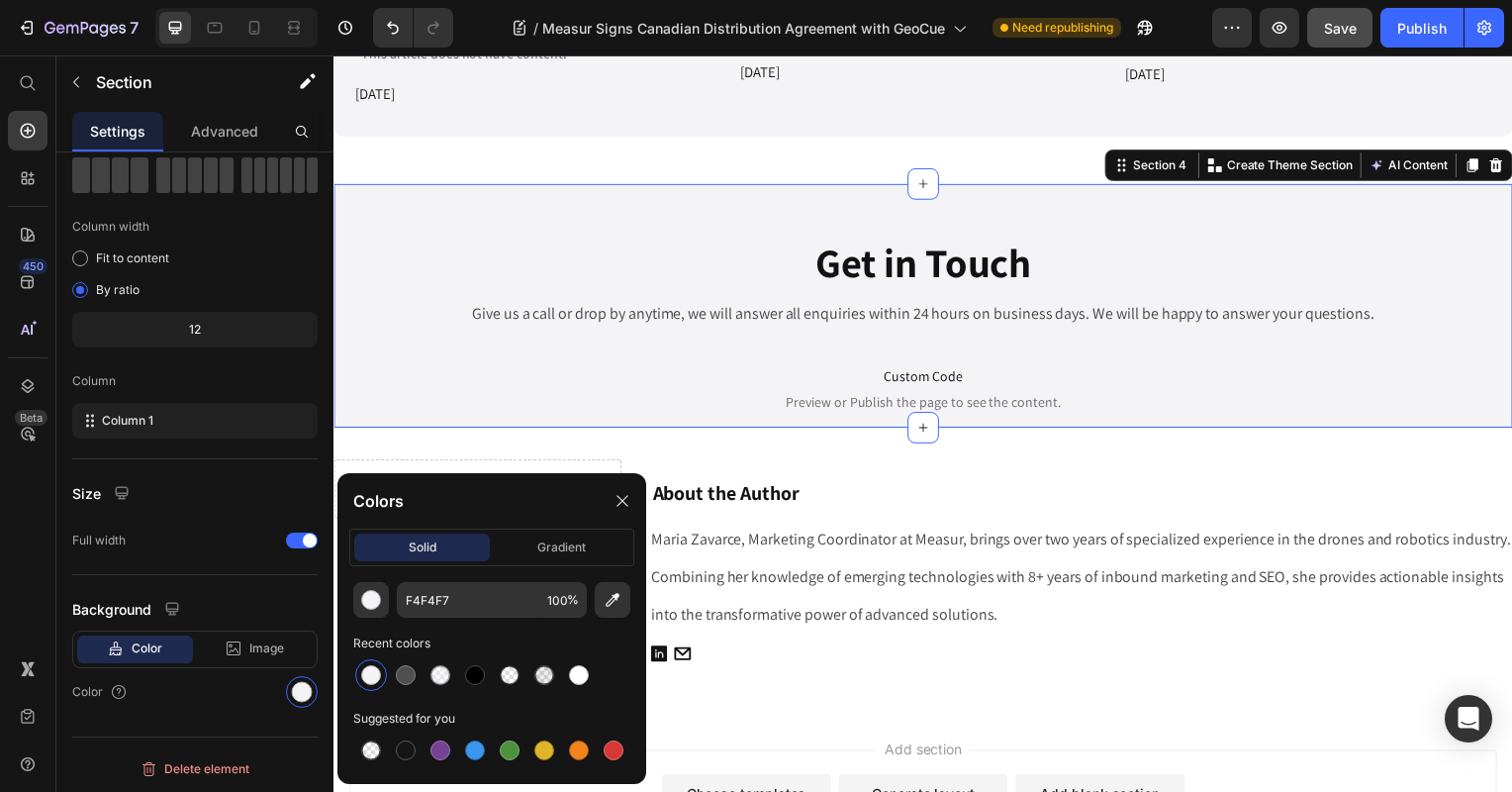 drag, startPoint x: 373, startPoint y: 743, endPoint x: 386, endPoint y: 724, distance: 23.021729 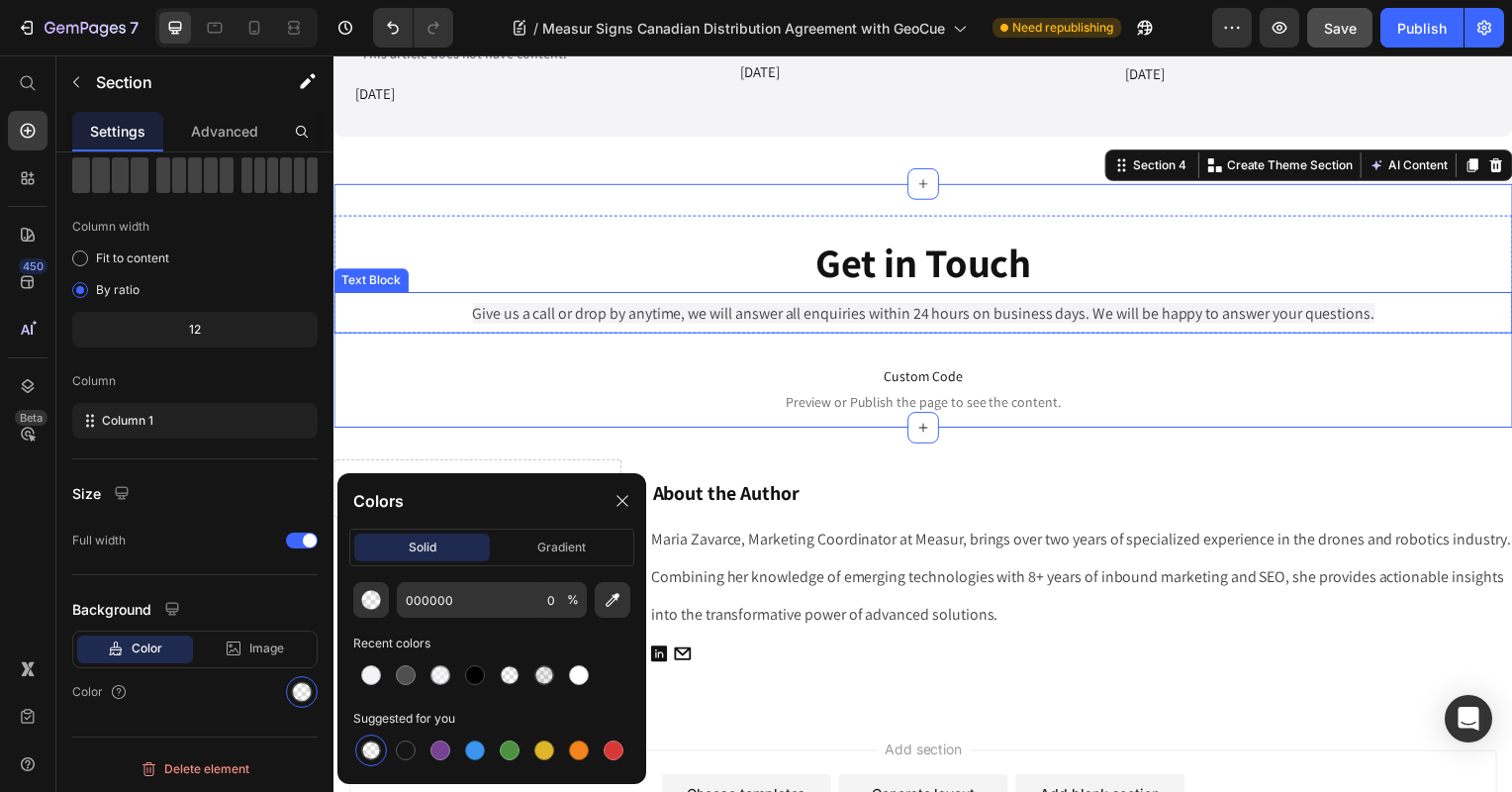 click on "Give us a call or drop by anytime, we will answer all enquiries within 24 hours on business days. We will be happy to answer your questions." at bounding box center [927, 315] 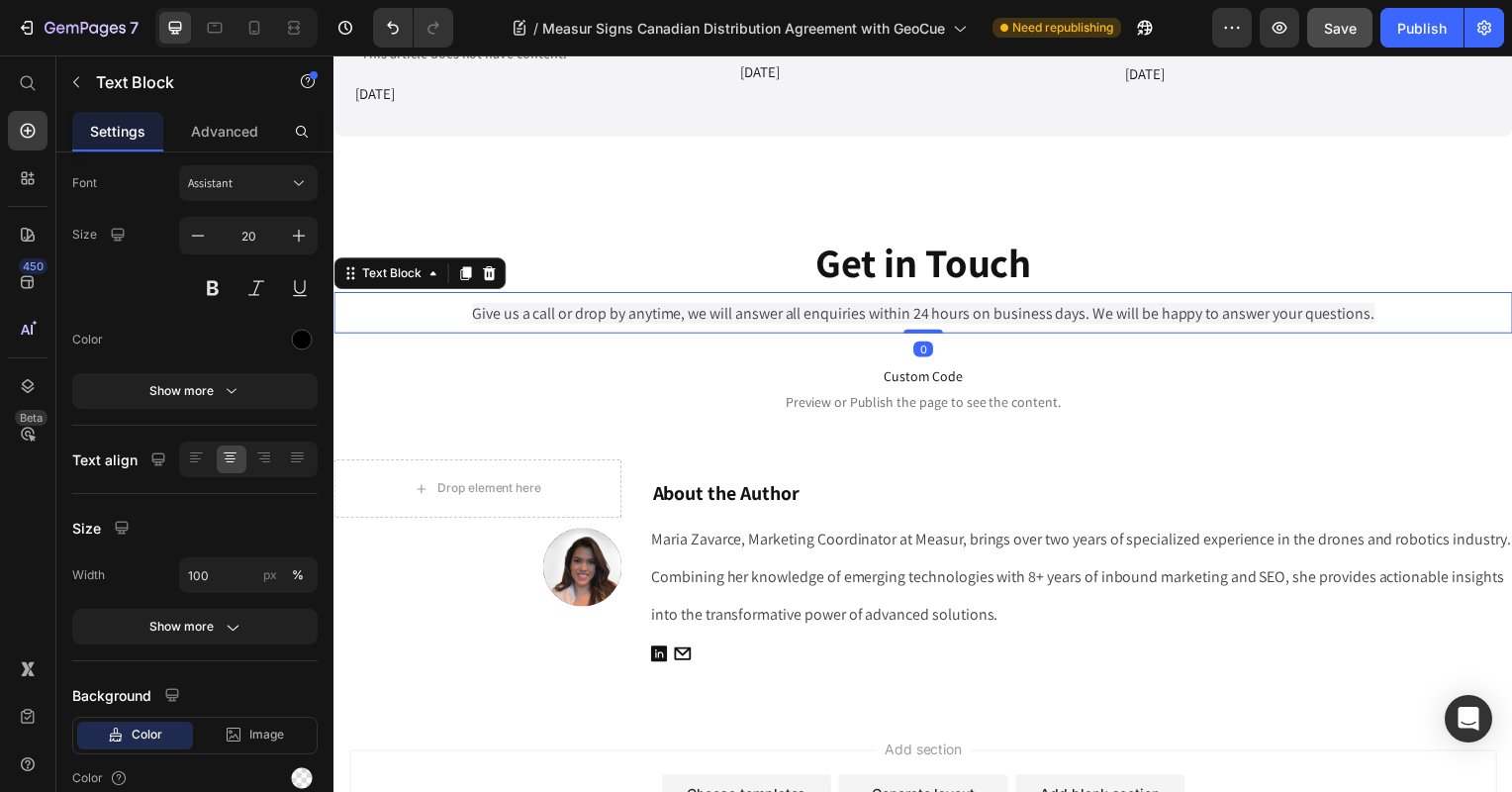 scroll, scrollTop: 0, scrollLeft: 0, axis: both 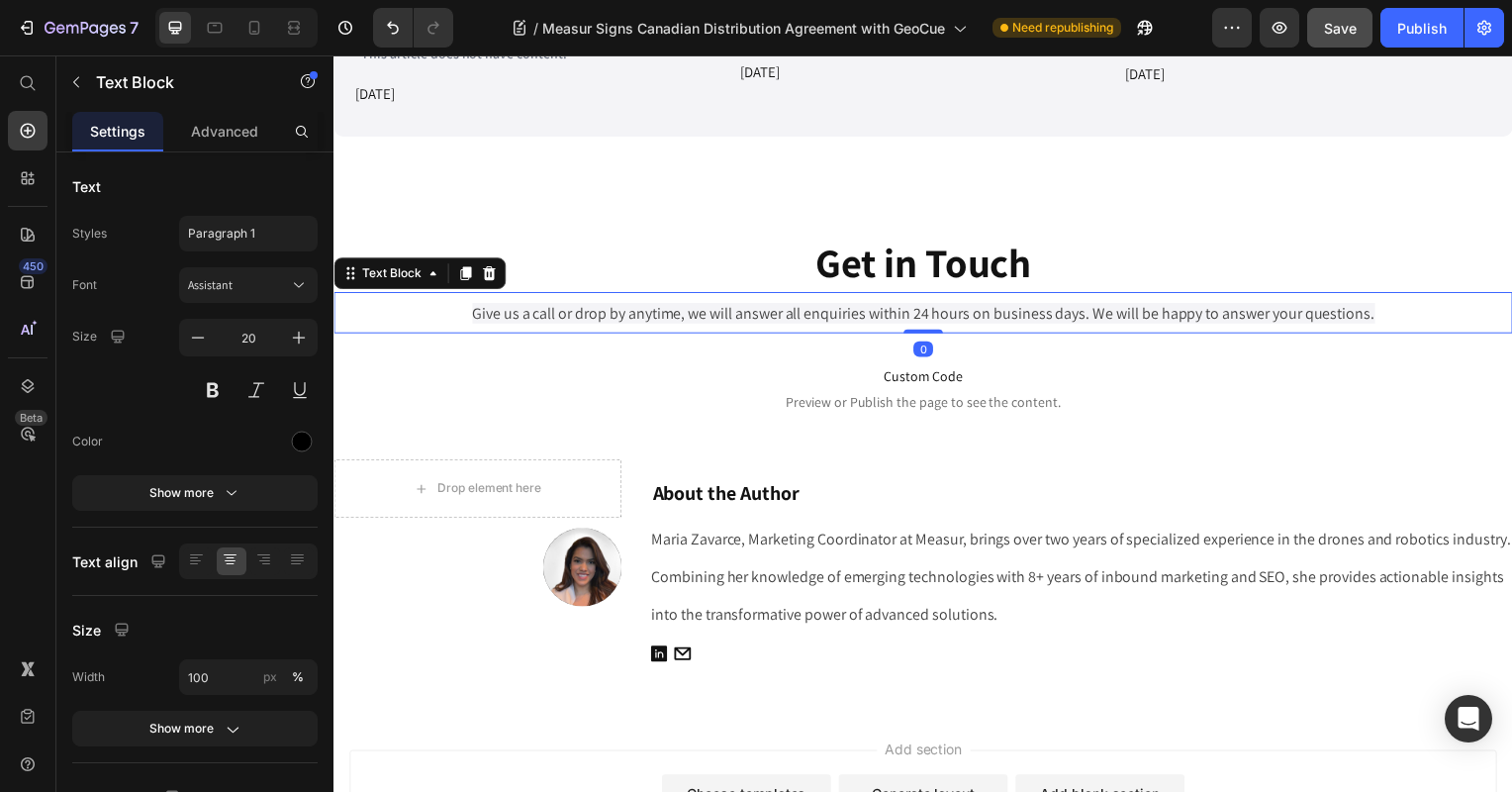 click on "Give us a call or drop by anytime, we will answer all enquiries within 24 hours on business days. We will be happy to answer your questions." at bounding box center (927, 315) 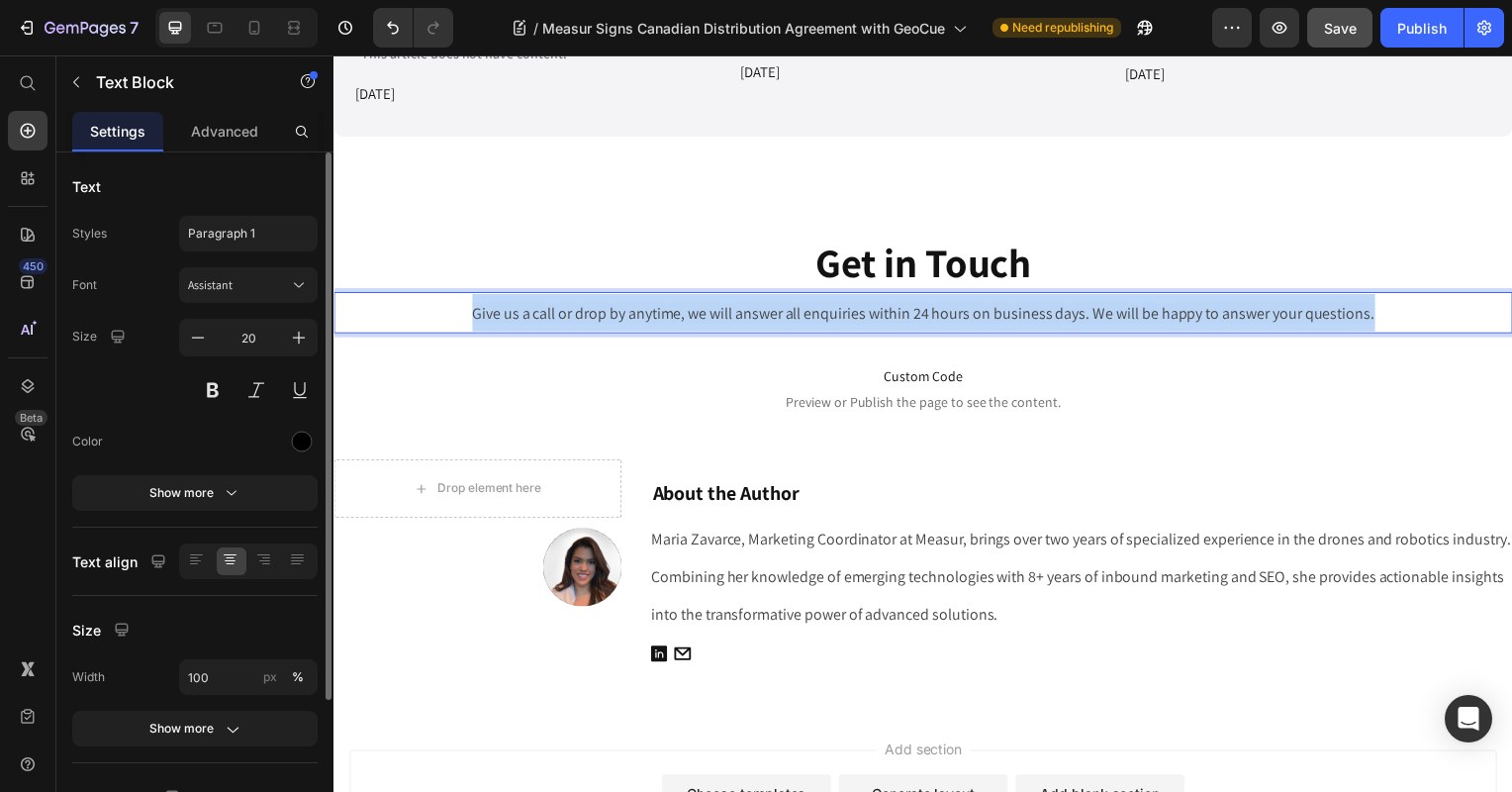 click on "Give us a call or drop by anytime, we will answer all enquiries within 24 hours on business days. We will be happy to answer your questions." at bounding box center [927, 315] 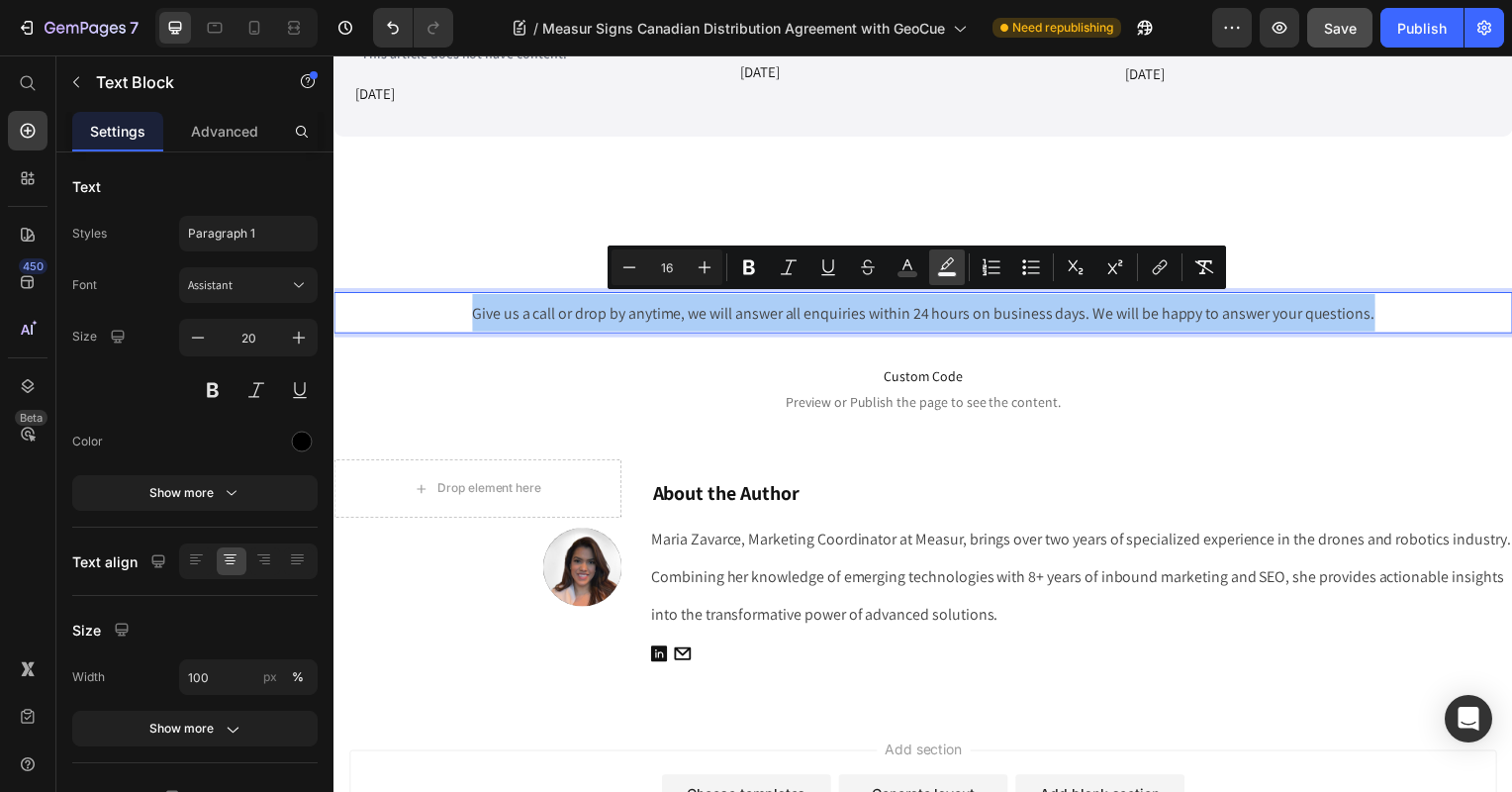 click 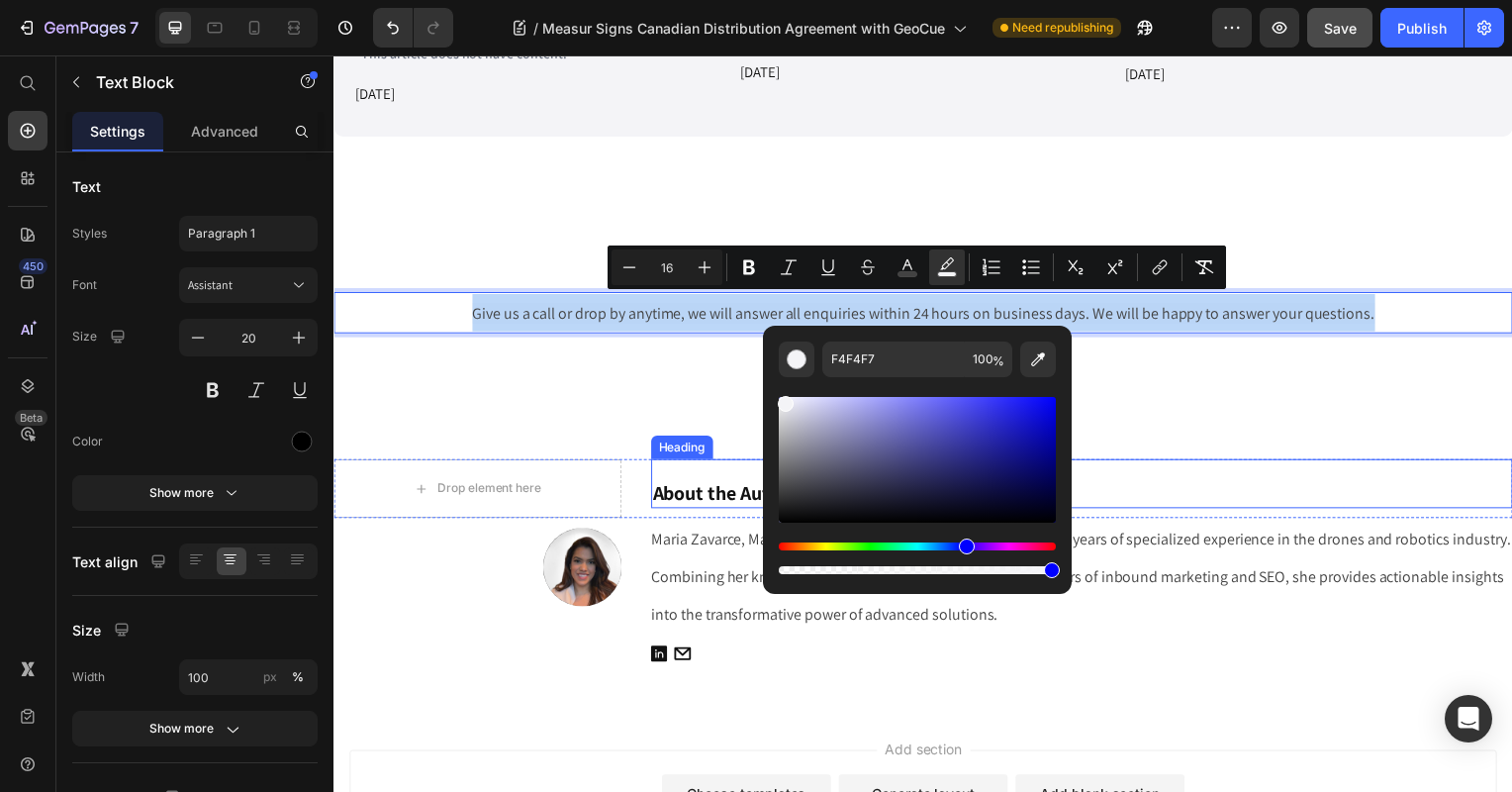 click on "About the Author Heading" at bounding box center [1087, 487] 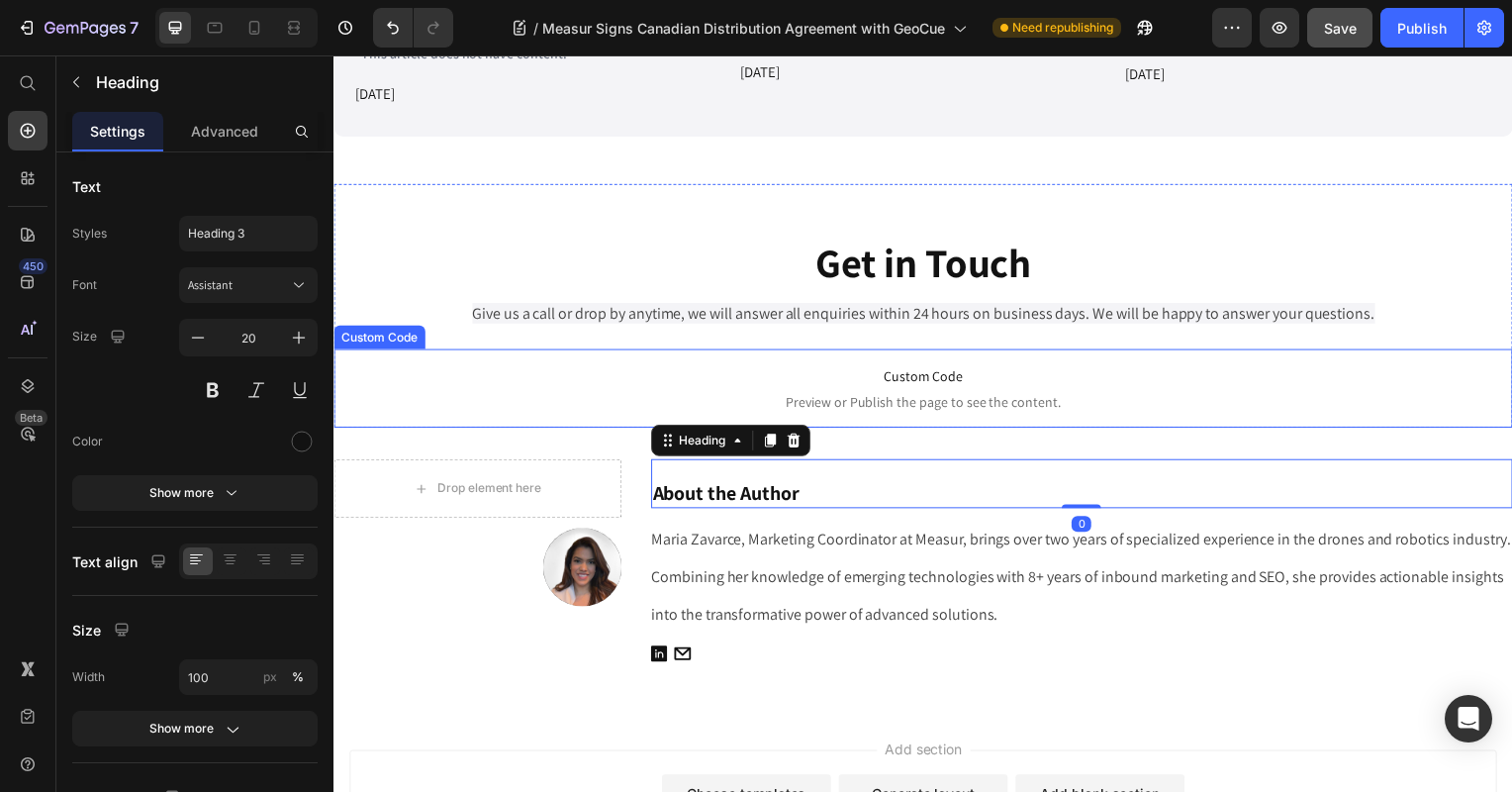 click on "Custom Code" at bounding box center (927, 379) 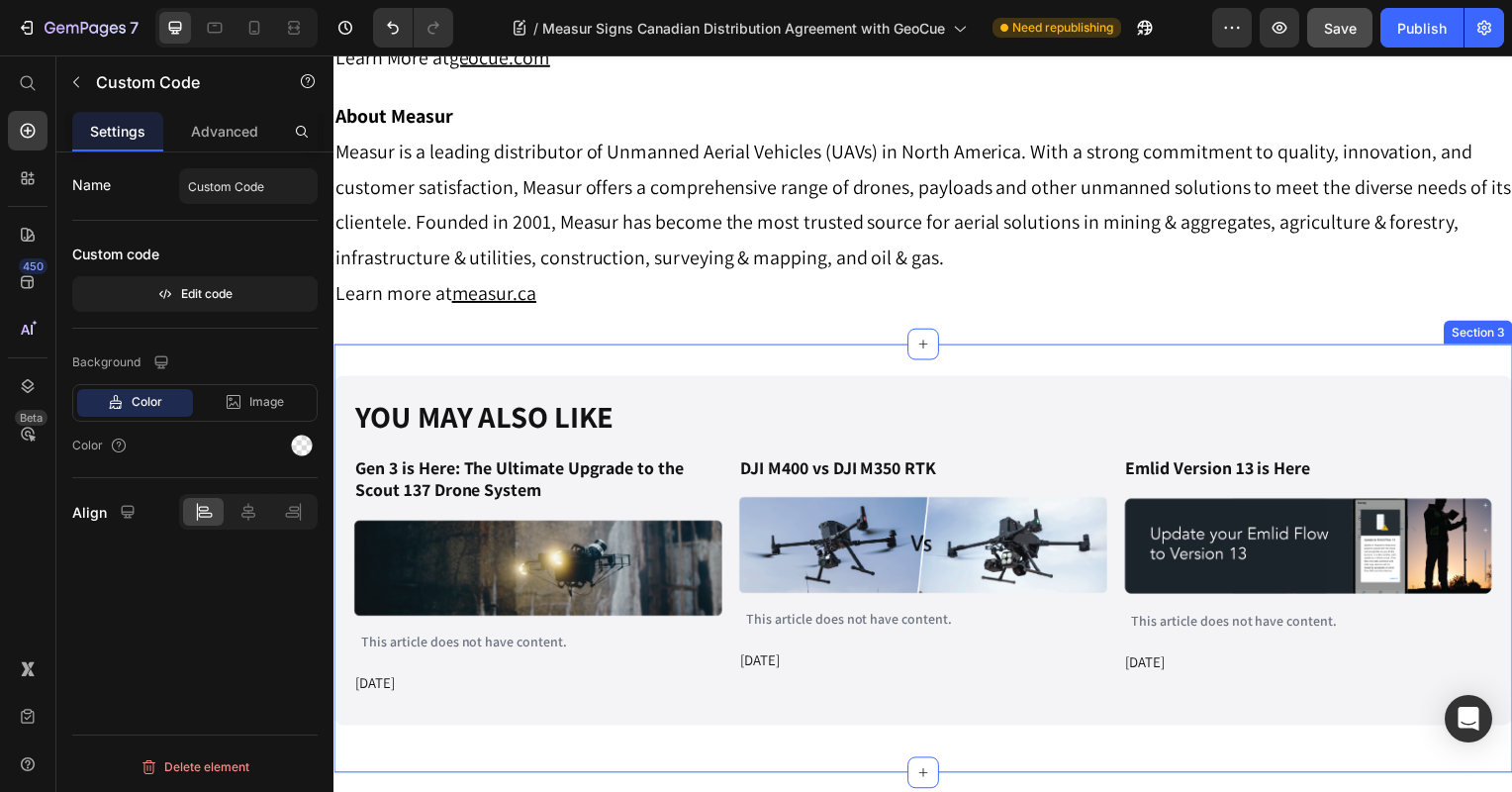 scroll, scrollTop: 2846, scrollLeft: 0, axis: vertical 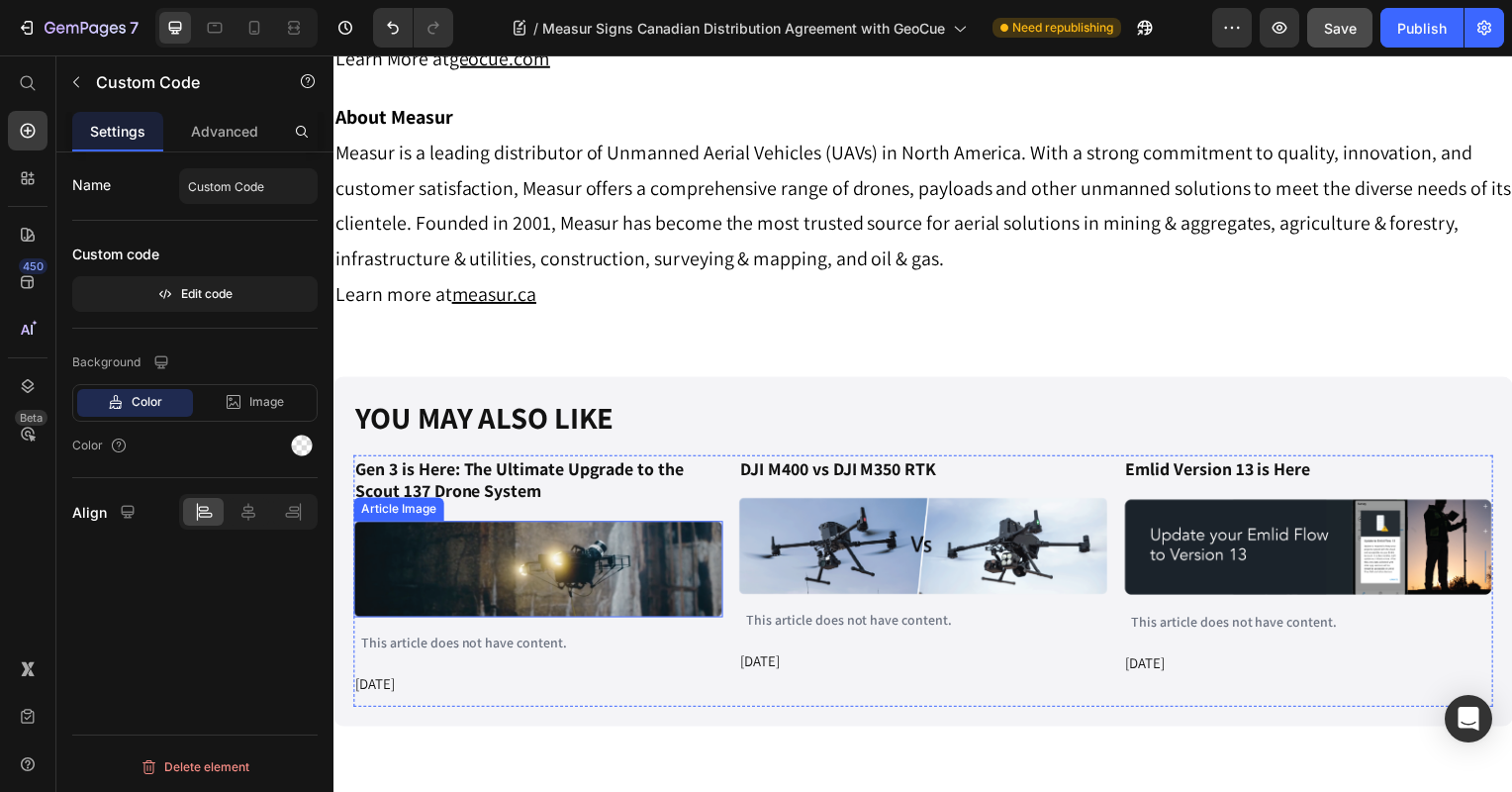click at bounding box center (539, 573) 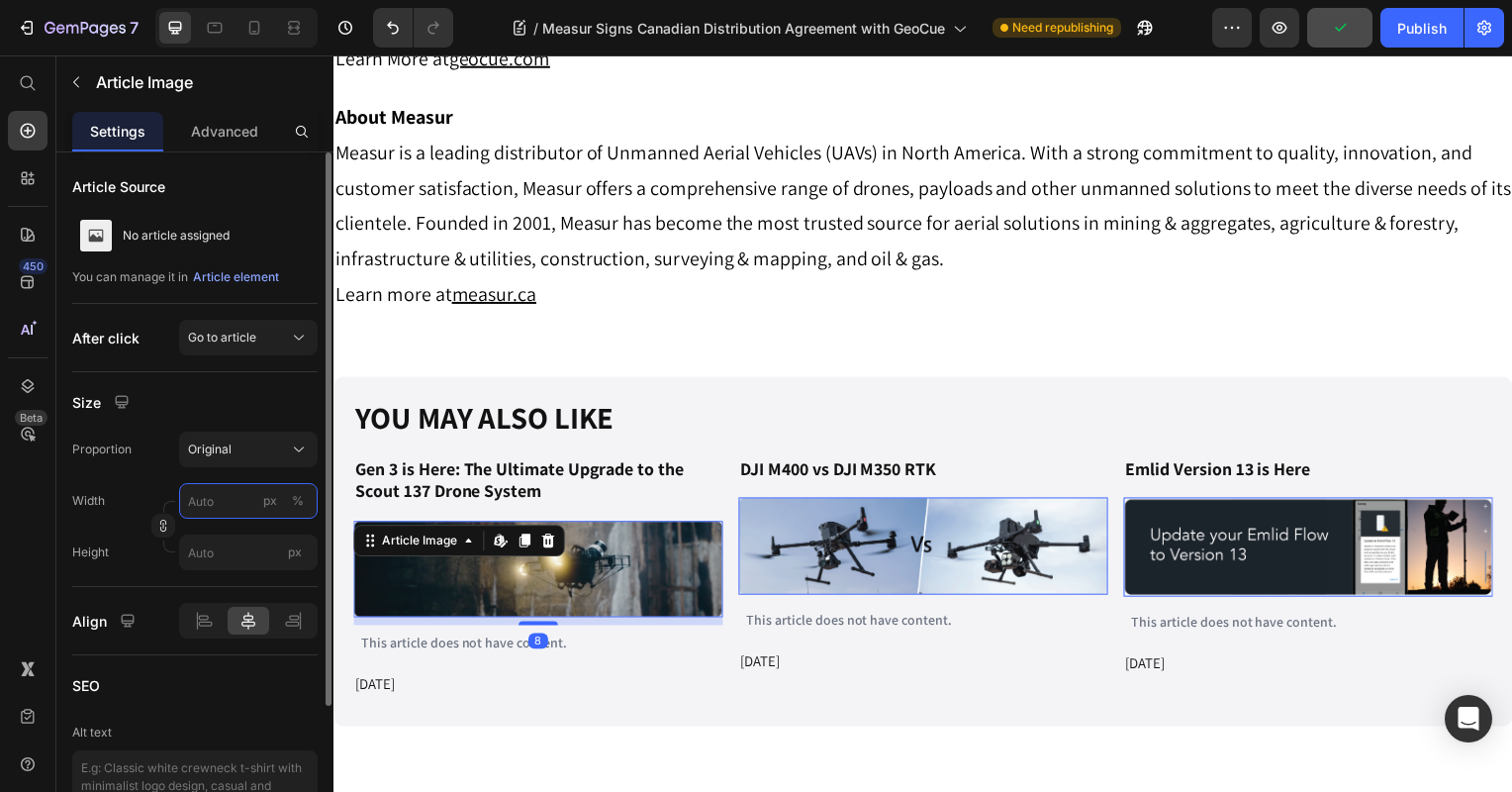 click on "px %" at bounding box center (248, 501) 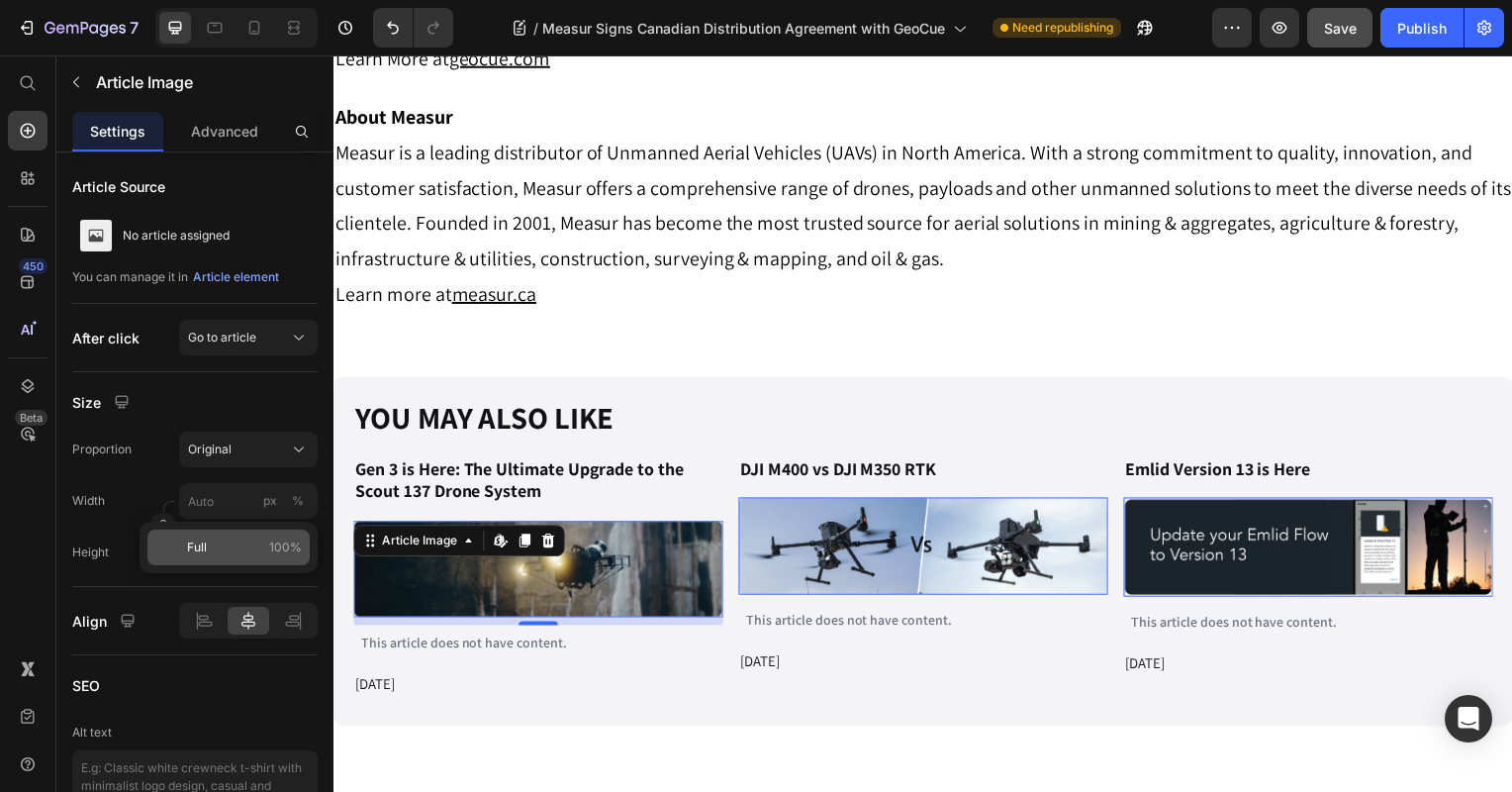 click on "Full 100%" 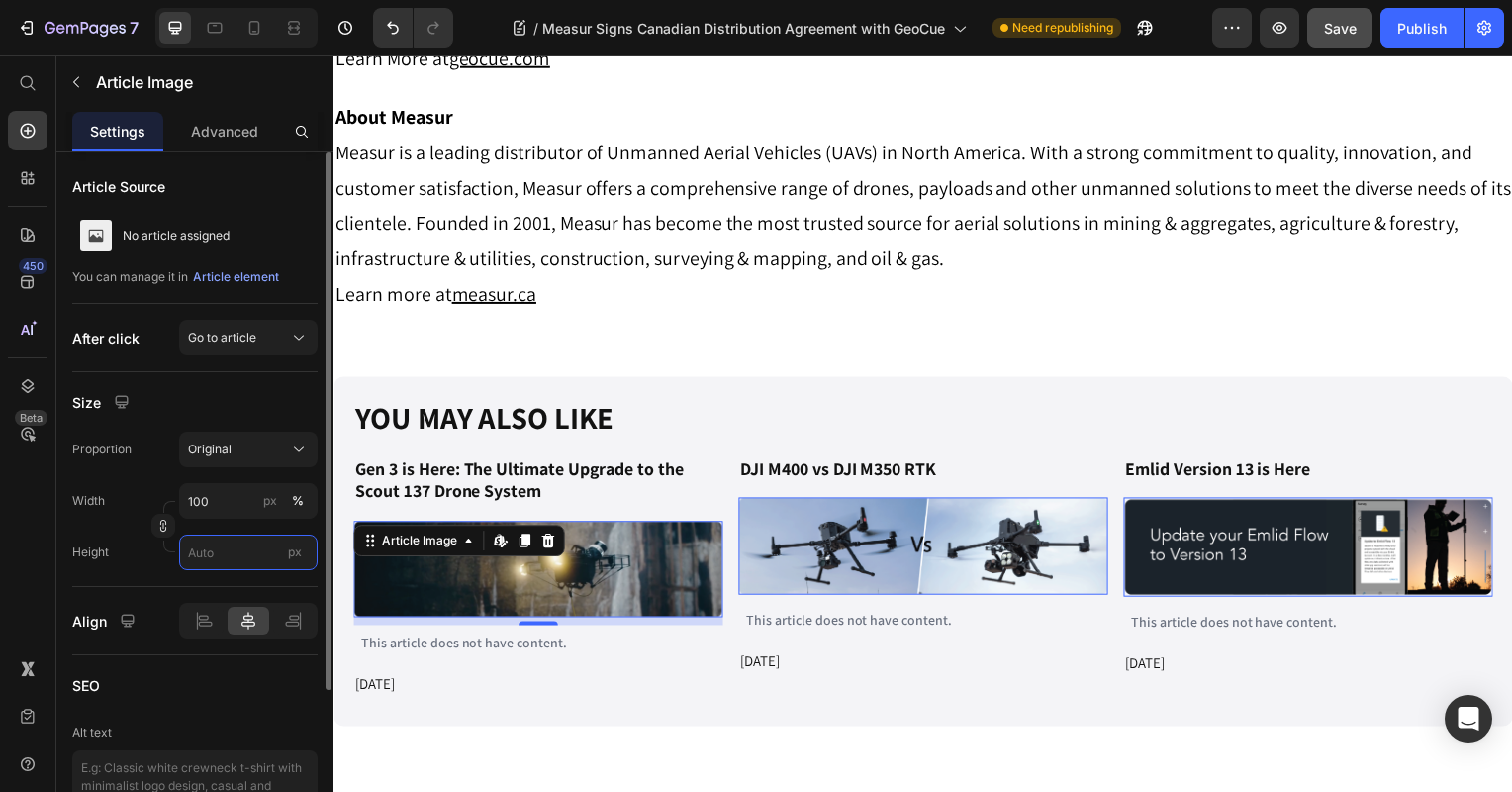 click on "px" at bounding box center [248, 552] 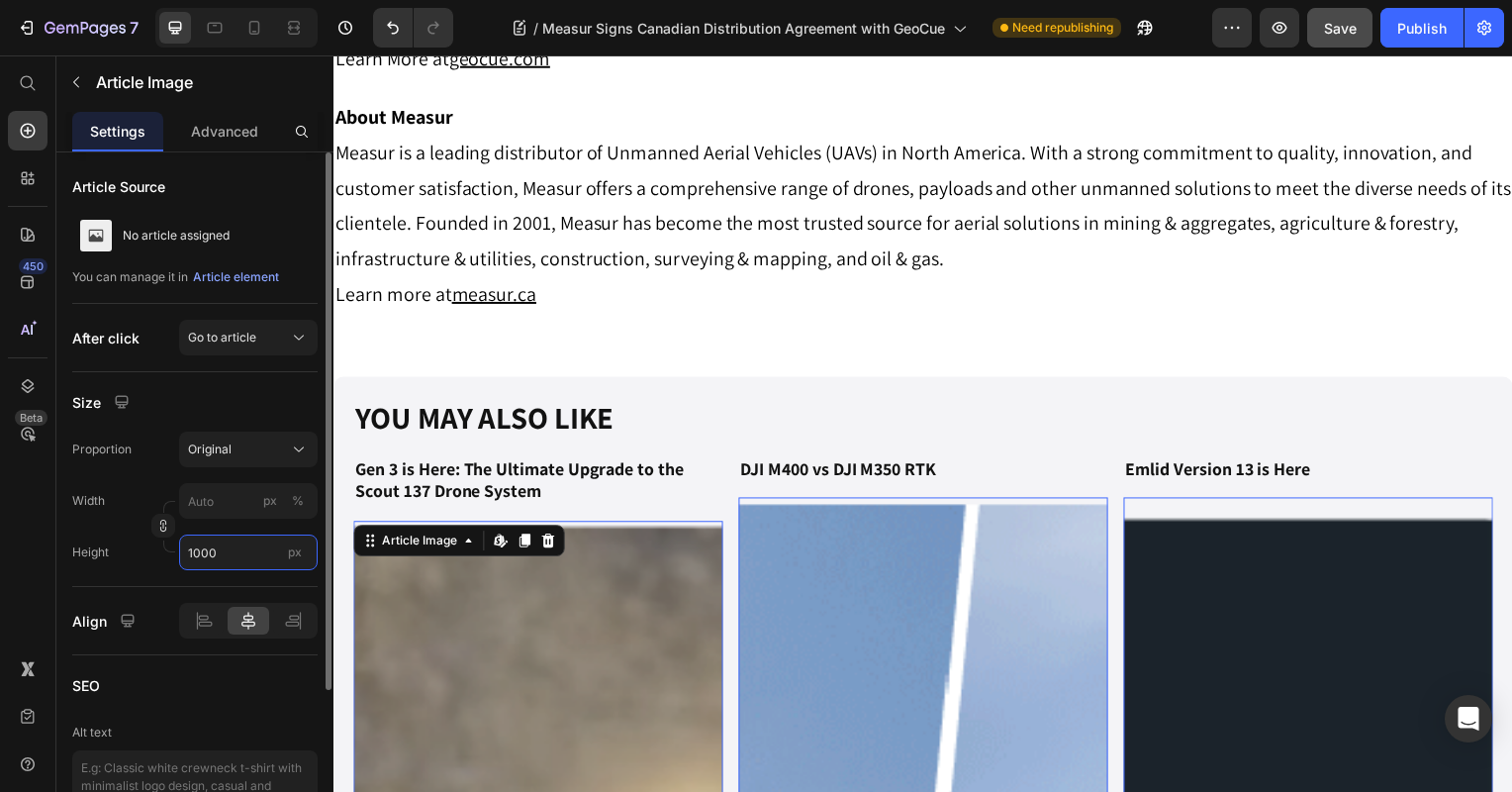 type on "100" 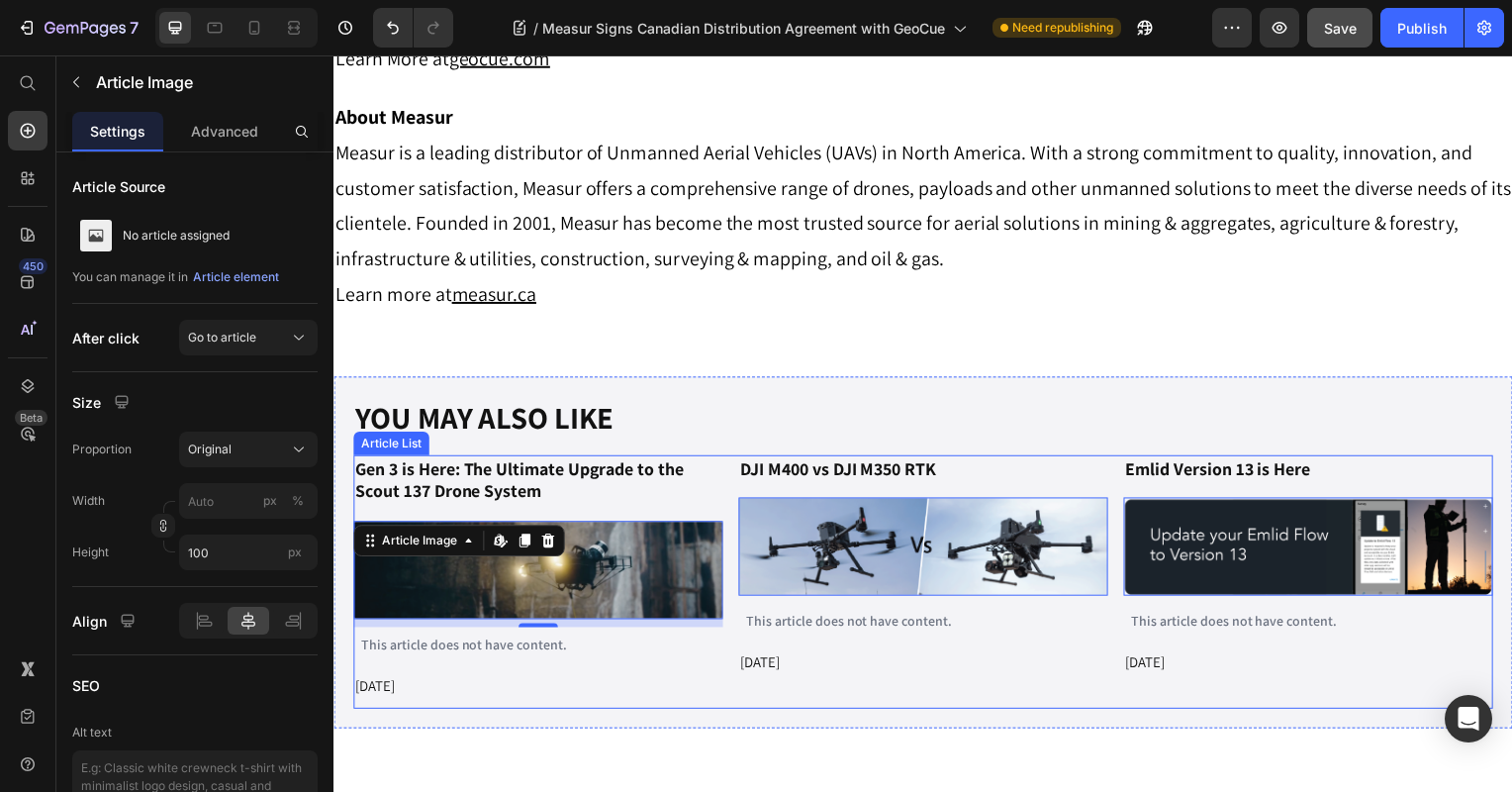 click on "Gen 3 is Here: The Ultimate Upgrade to the Scout 137 Drone System Article Title Article Image   Edit content in Shopify 8 This article does not have content. Article Content Jun 17, 2025 Article Date DJI M400 vs DJI M350 RTK Article Title Article Image   Edit content in Shopify 0 This article does not have content. Article Content Jun 11, 2025 Article Date Emlid Version 13 is Here Article Title Article Image   Edit content in Shopify 0 This article does not have content. Article Content May 20, 2025 Article Date Article List" at bounding box center [927, 586] 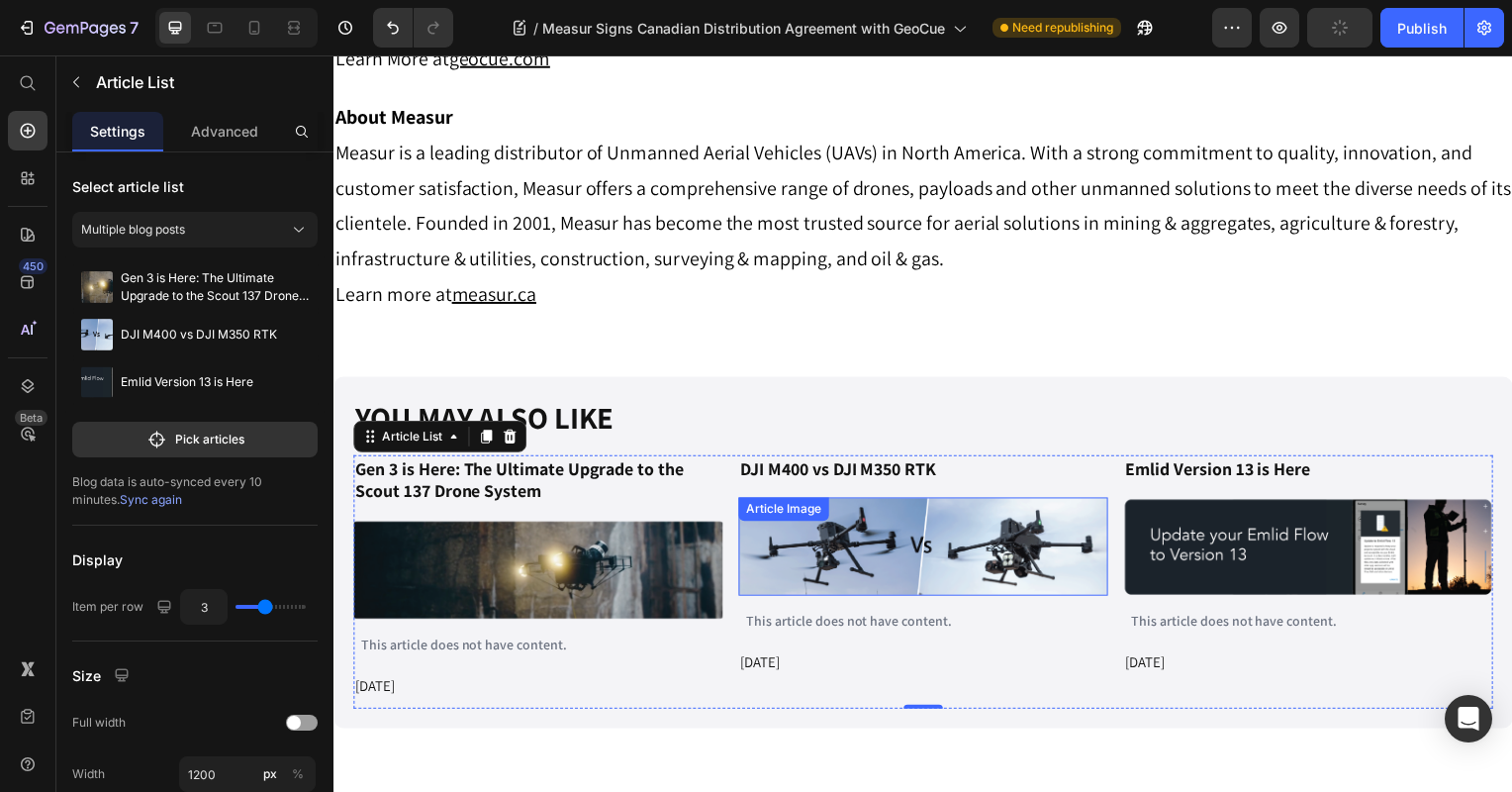 click at bounding box center (927, 550) 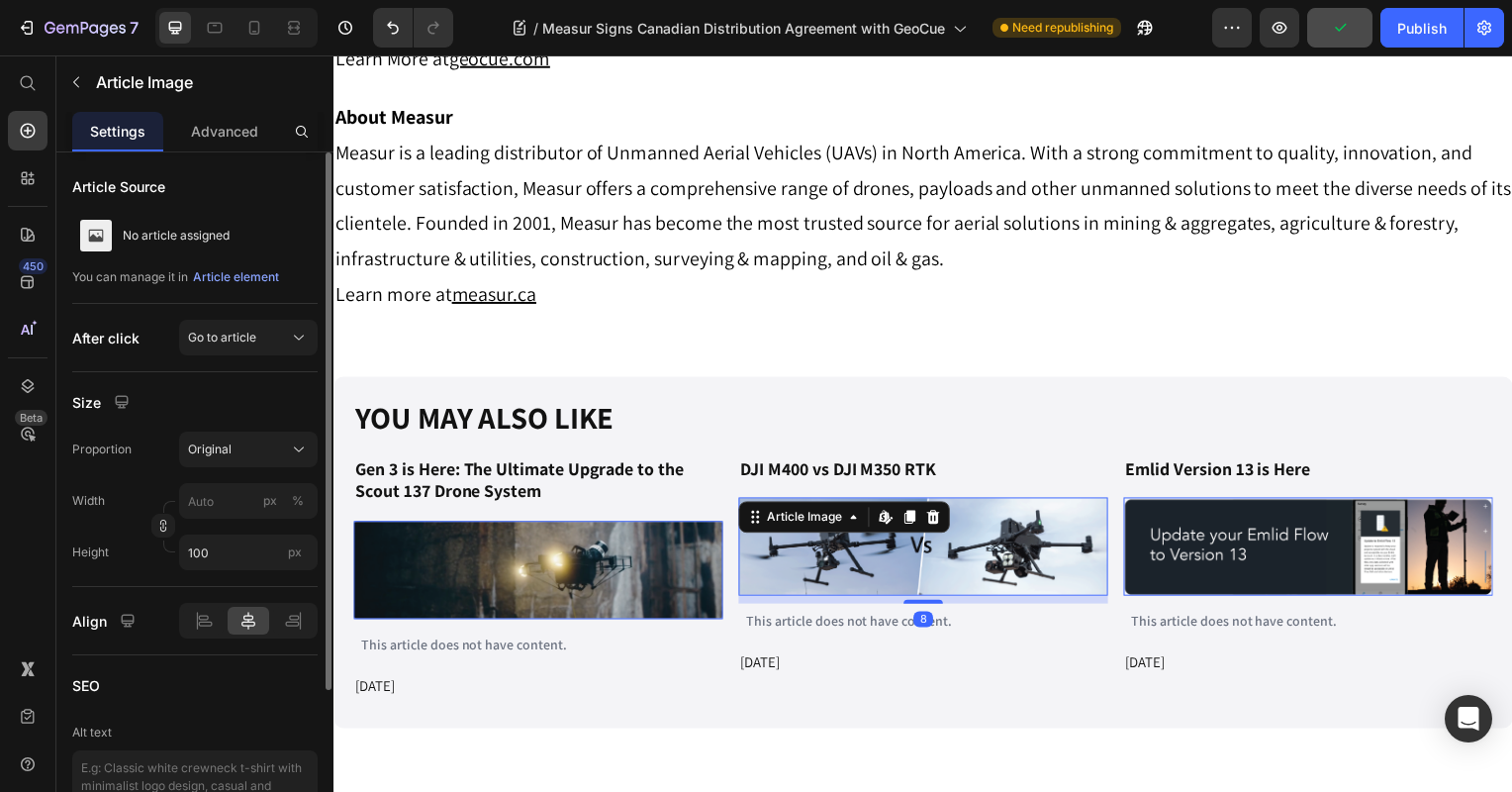 scroll, scrollTop: 203, scrollLeft: 0, axis: vertical 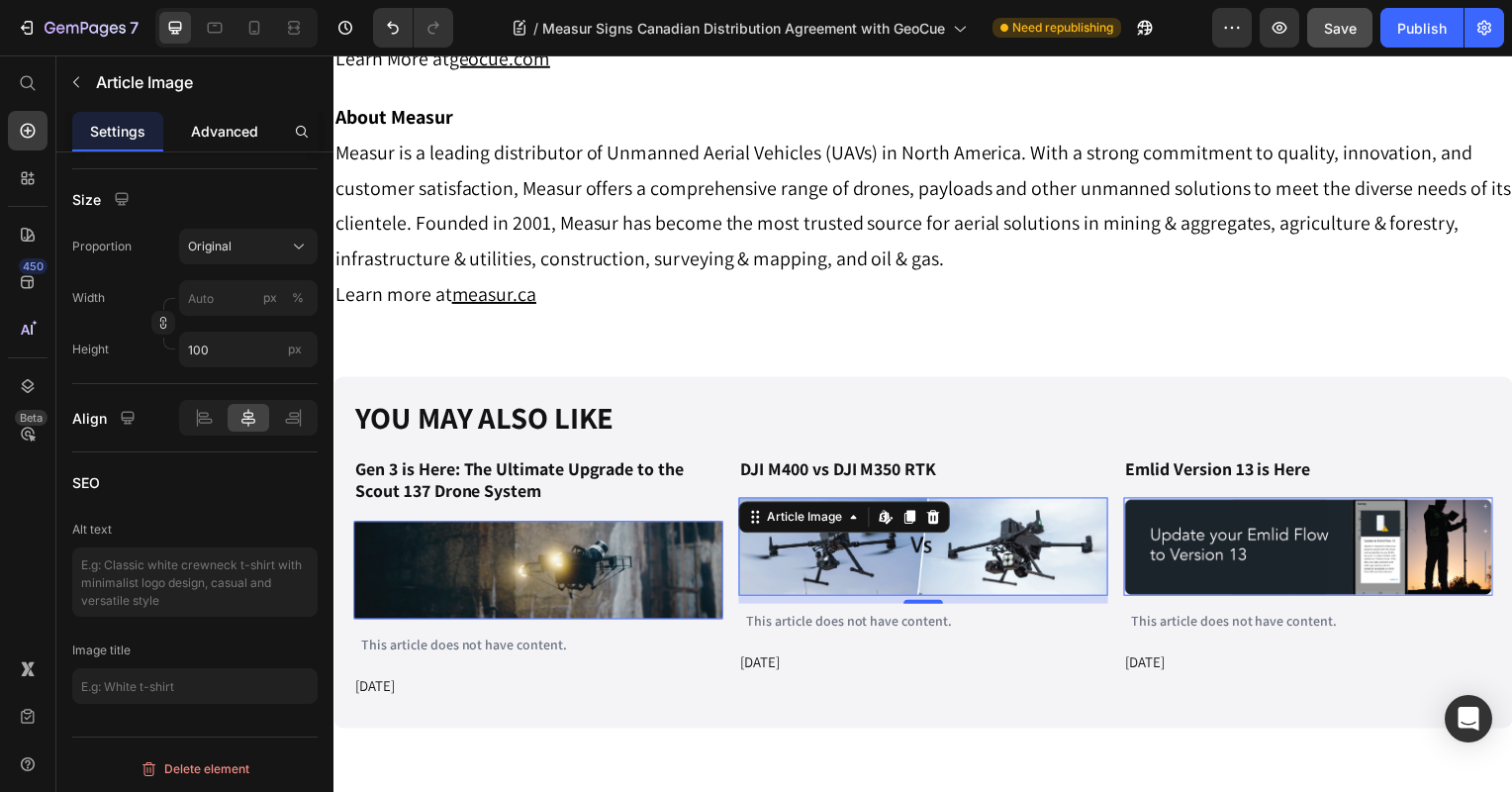 click on "Advanced" at bounding box center (225, 131) 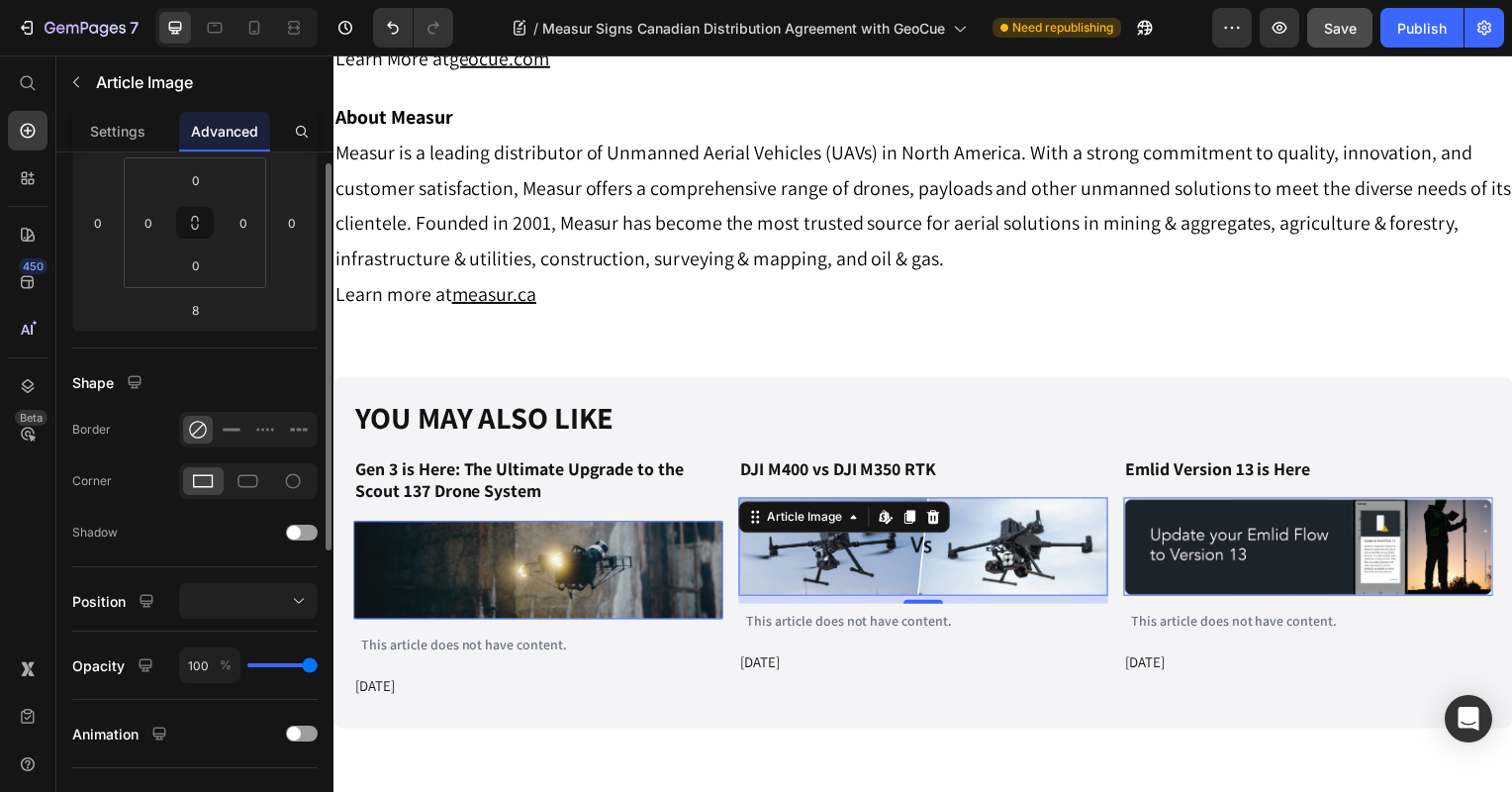 scroll, scrollTop: 495, scrollLeft: 0, axis: vertical 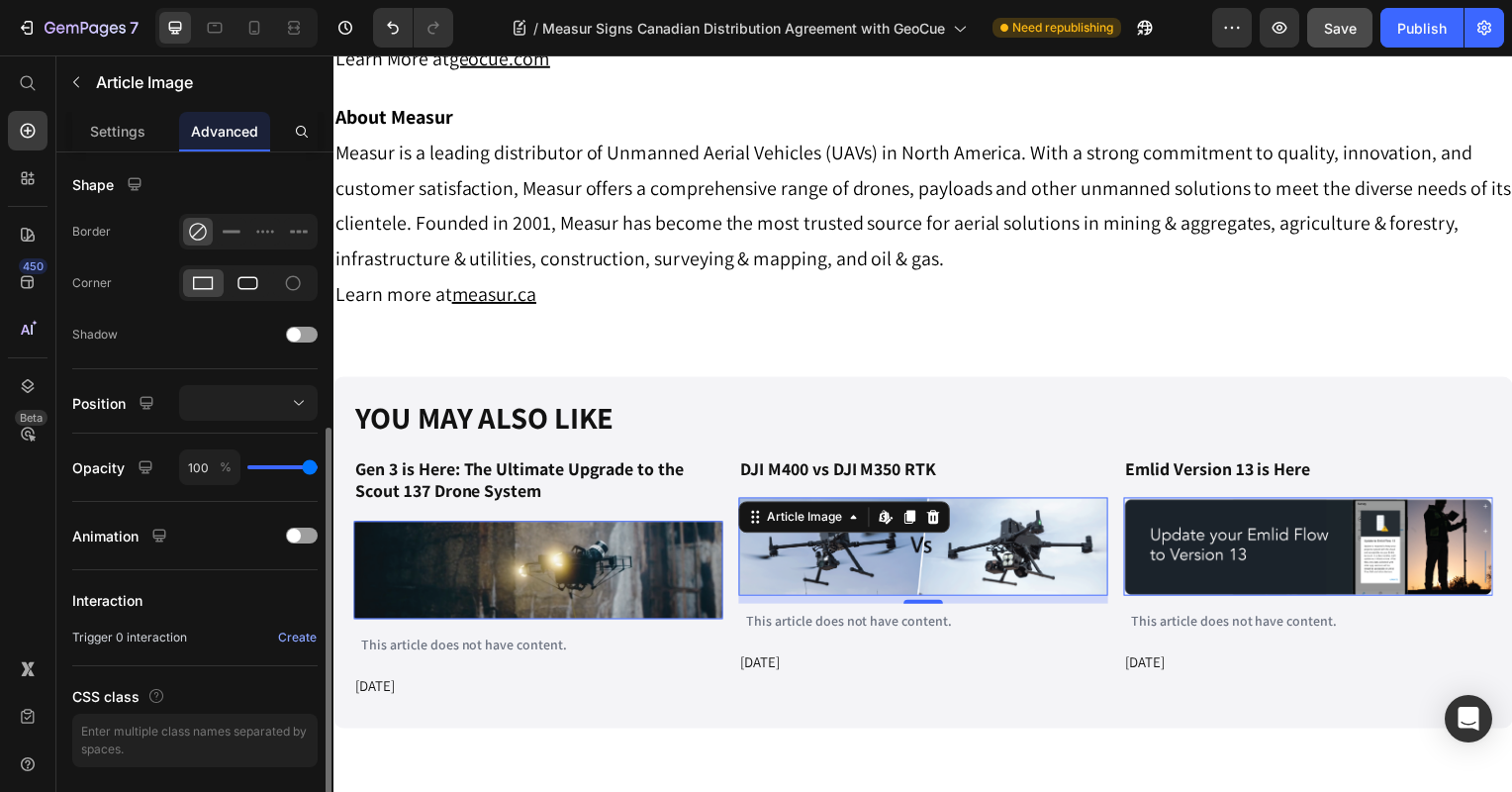 click 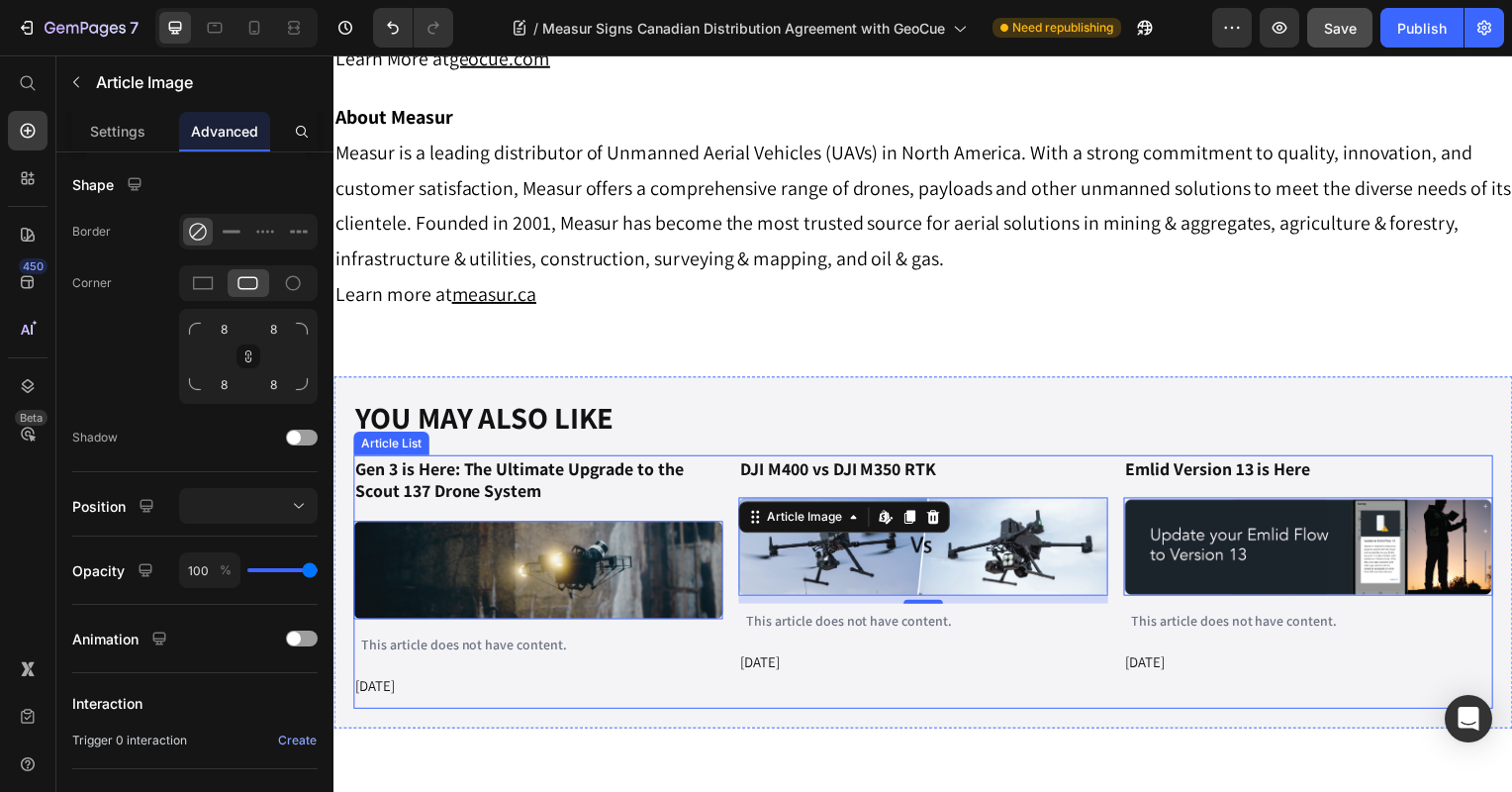click on "Gen 3 is Here: The Ultimate Upgrade to the Scout 137 Drone System Article Title Article Image   Edit content in Shopify 0 This article does not have content. Article Content Jun 17, 2025 Article Date DJI M400 vs DJI M350 RTK Article Title Article Image   Edit content in Shopify 8 This article does not have content. Article Content Jun 11, 2025 Article Date Emlid Version 13 is Here Article Title Article Image   Edit content in Shopify 0 This article does not have content. Article Content May 20, 2025 Article Date" at bounding box center (927, 586) 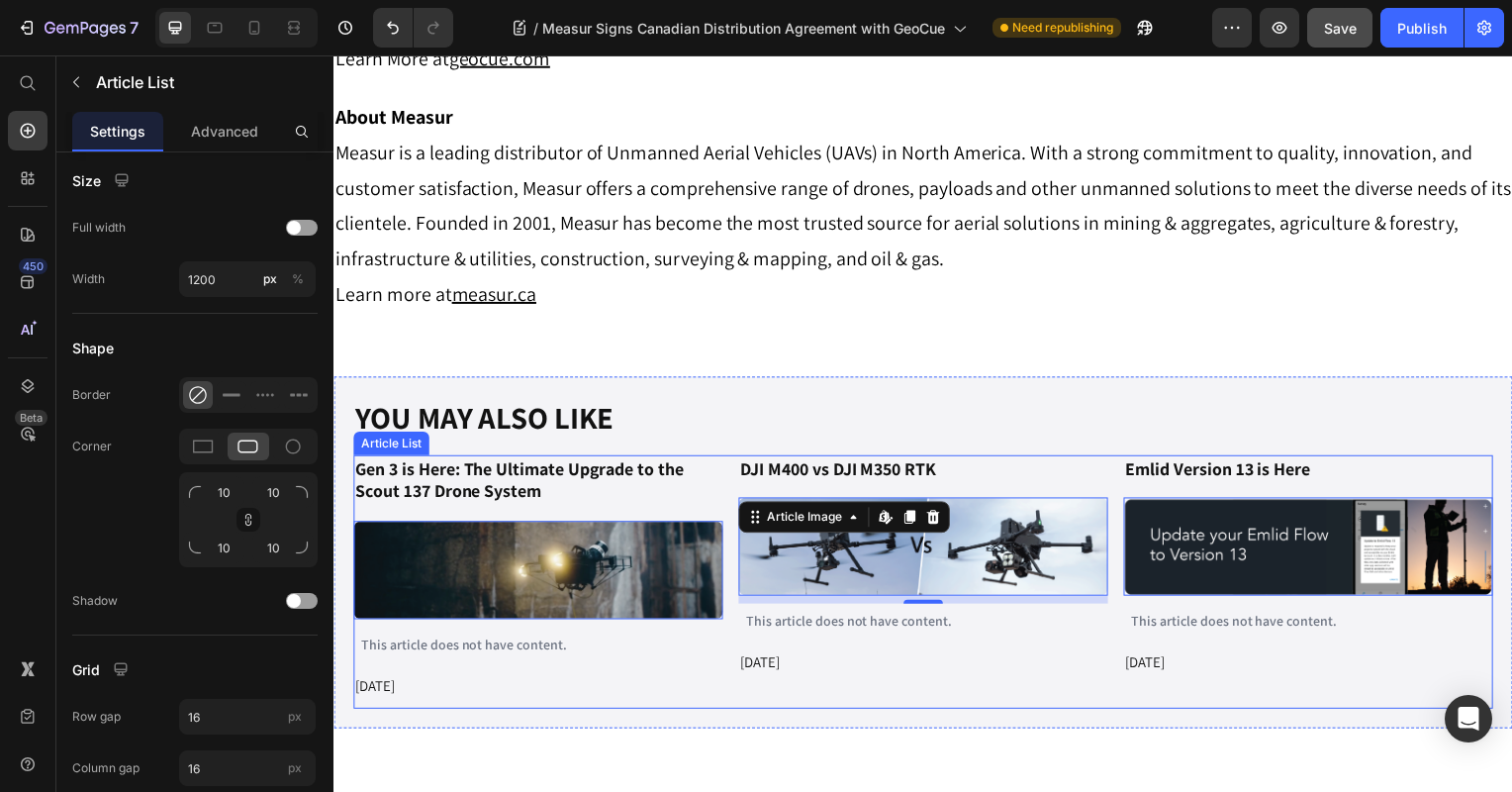 scroll, scrollTop: 0, scrollLeft: 0, axis: both 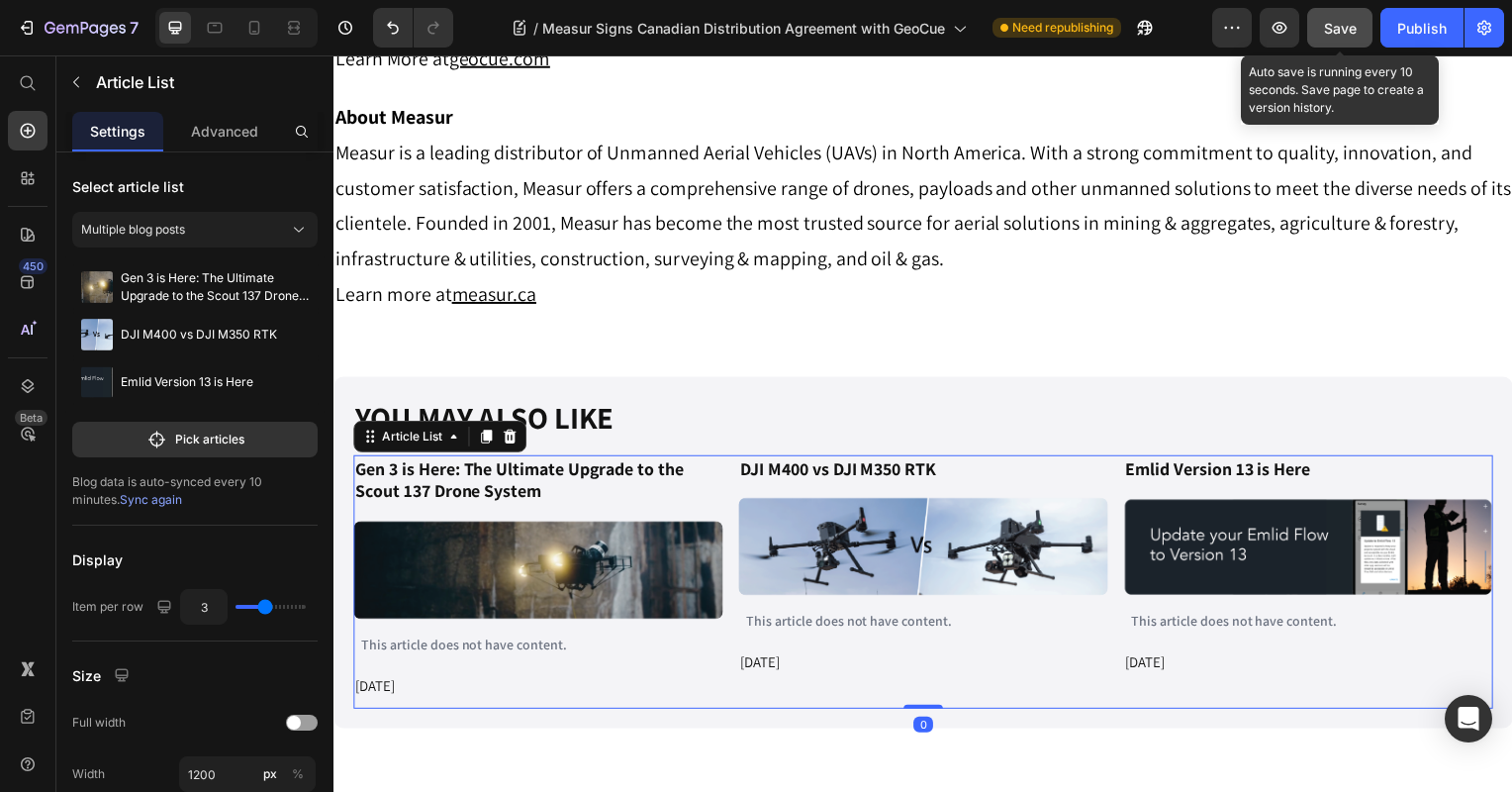 click on "Save" at bounding box center [1340, 28] 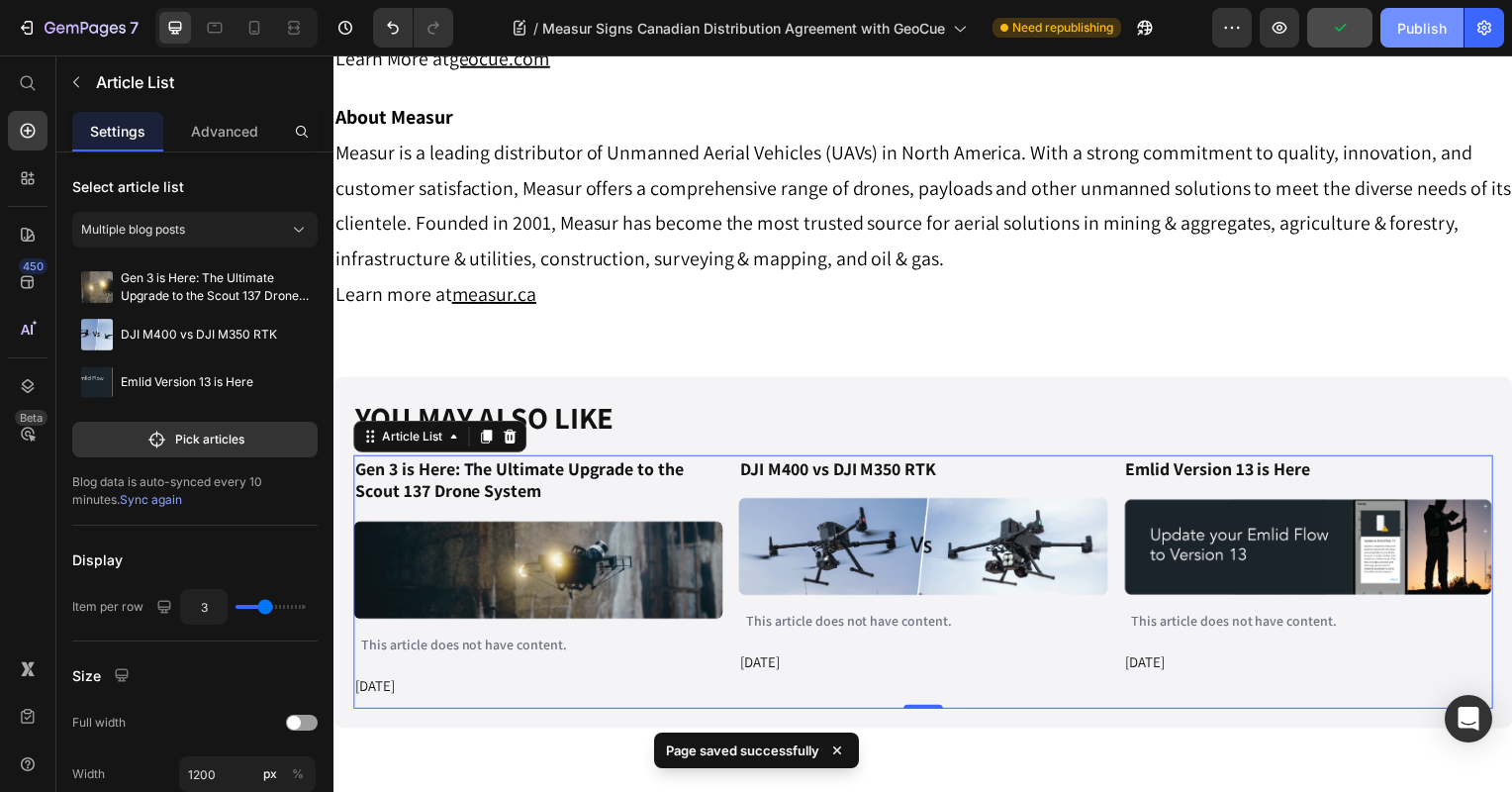 click on "Publish" 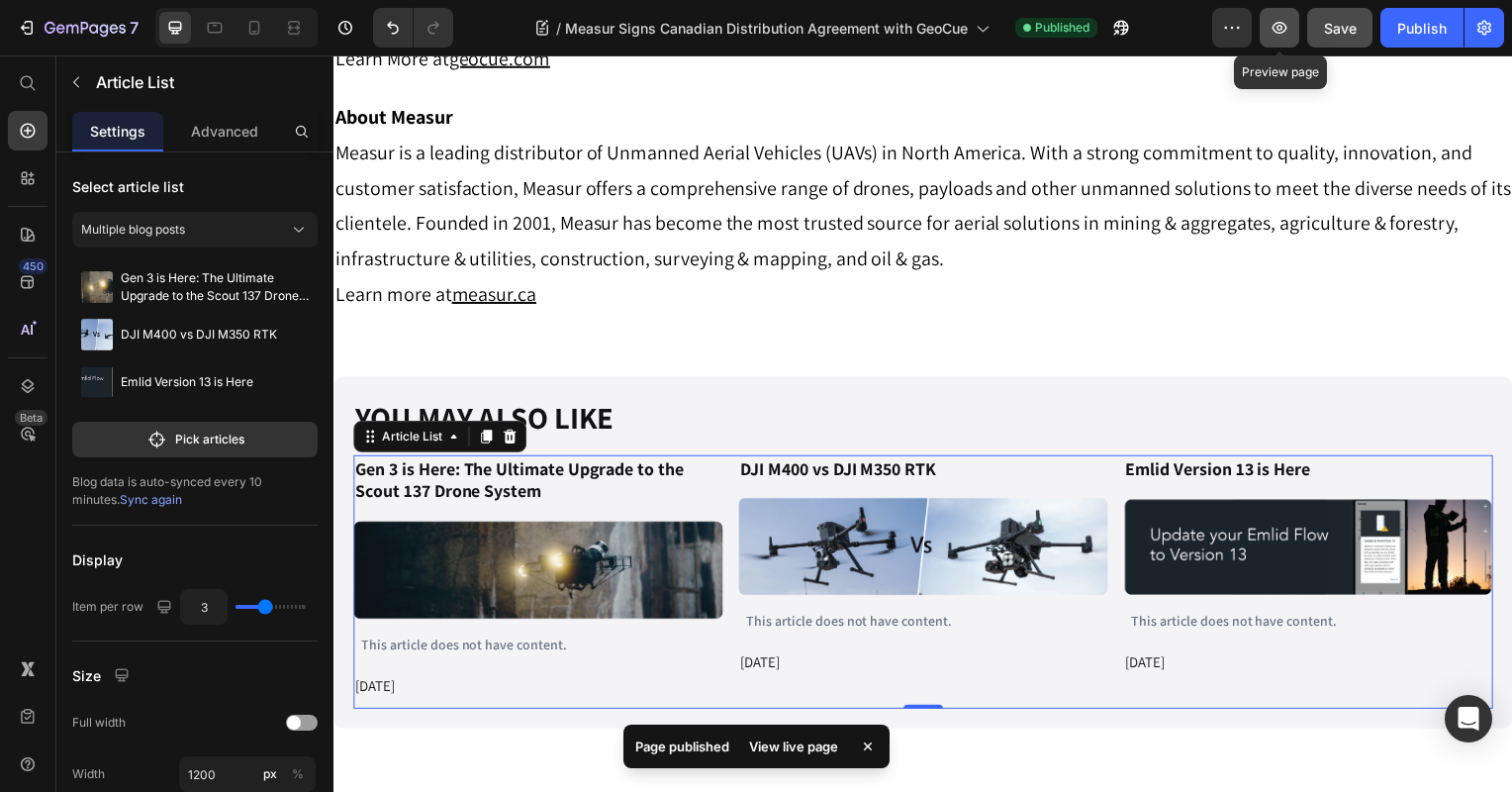 click 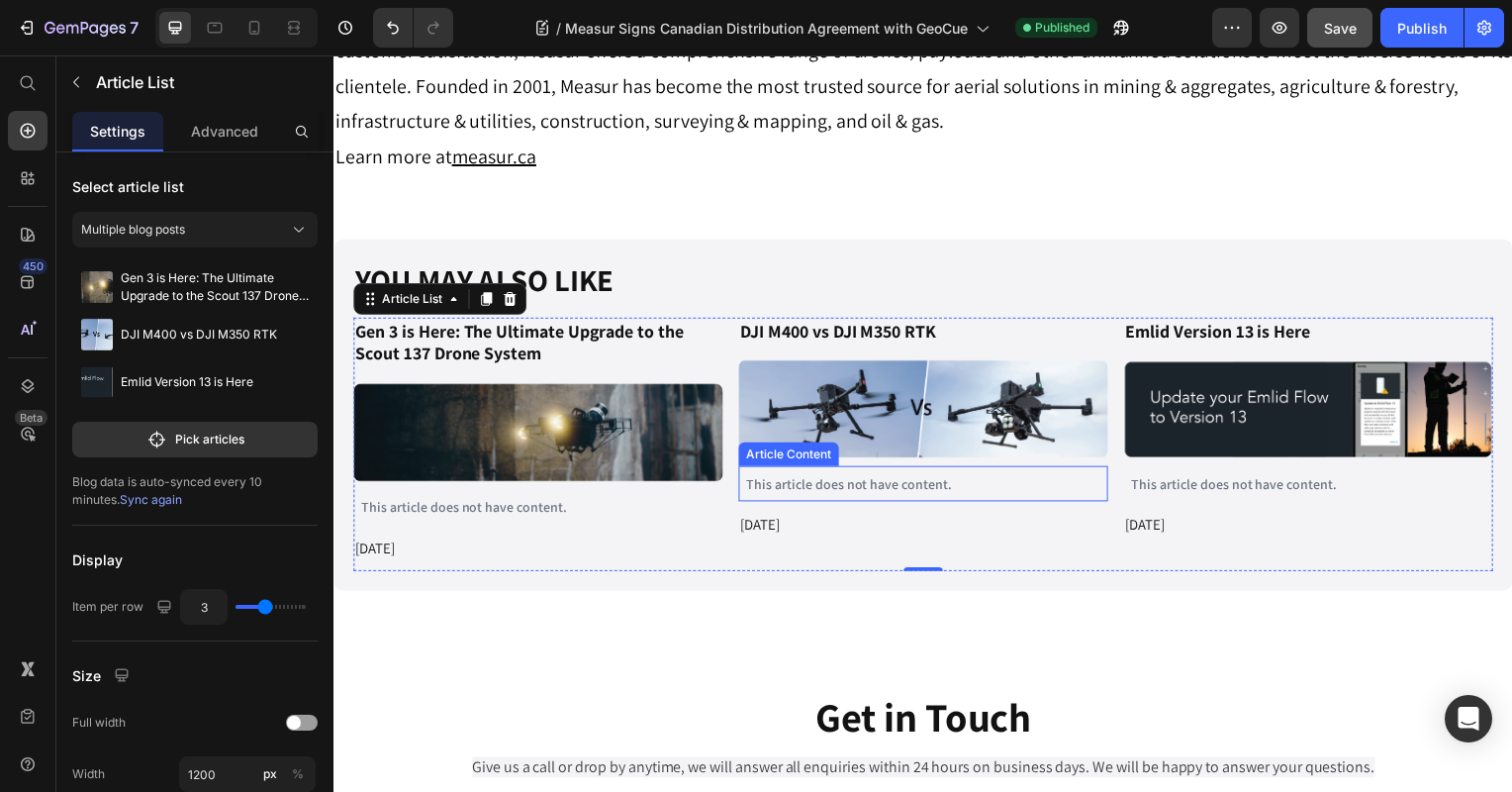 scroll, scrollTop: 3143, scrollLeft: 0, axis: vertical 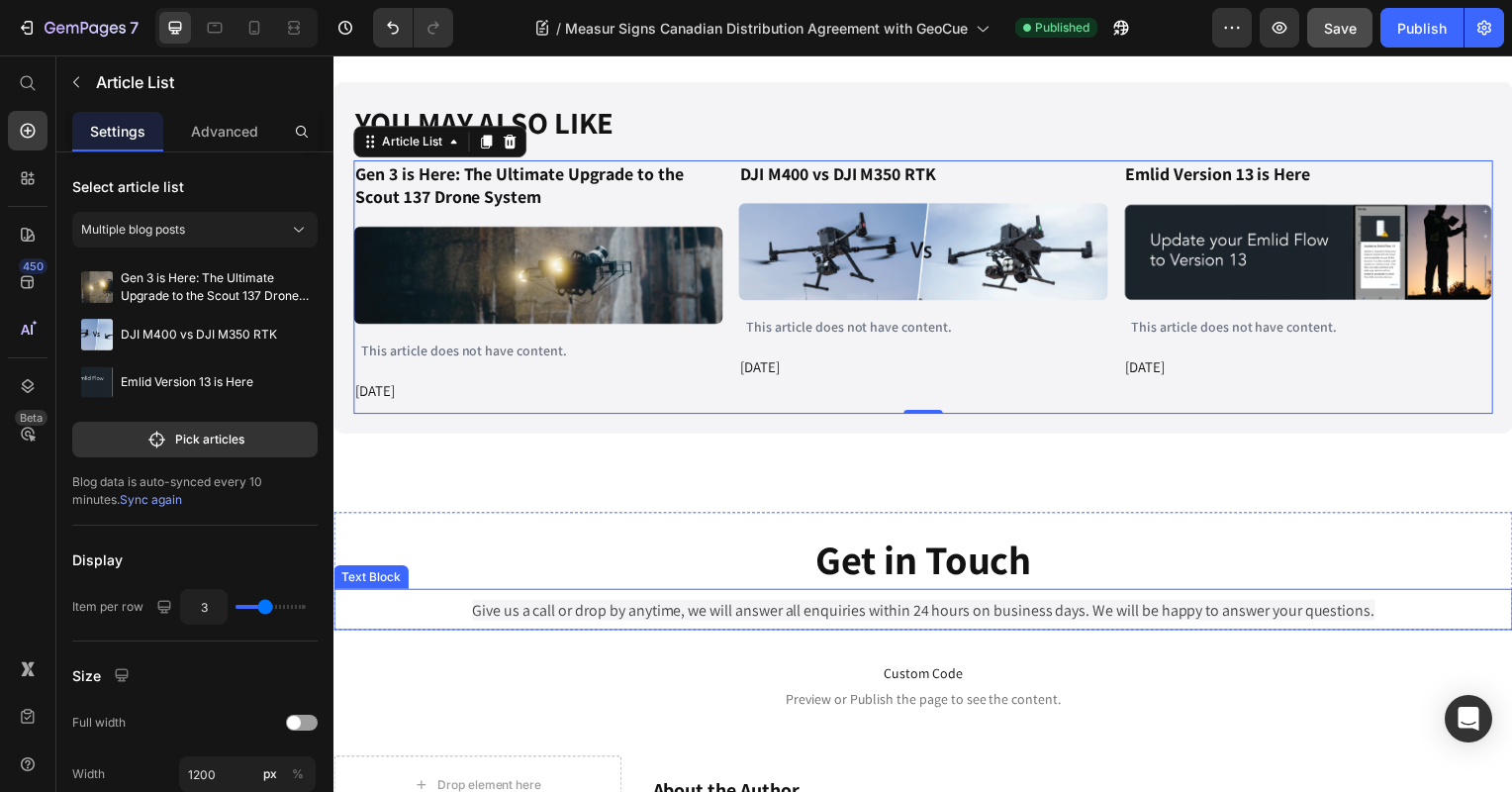 click on "Give us a call or drop by anytime, we will answer all enquiries within 24 hours on business days. We will be happy to answer your questions." at bounding box center [927, 614] 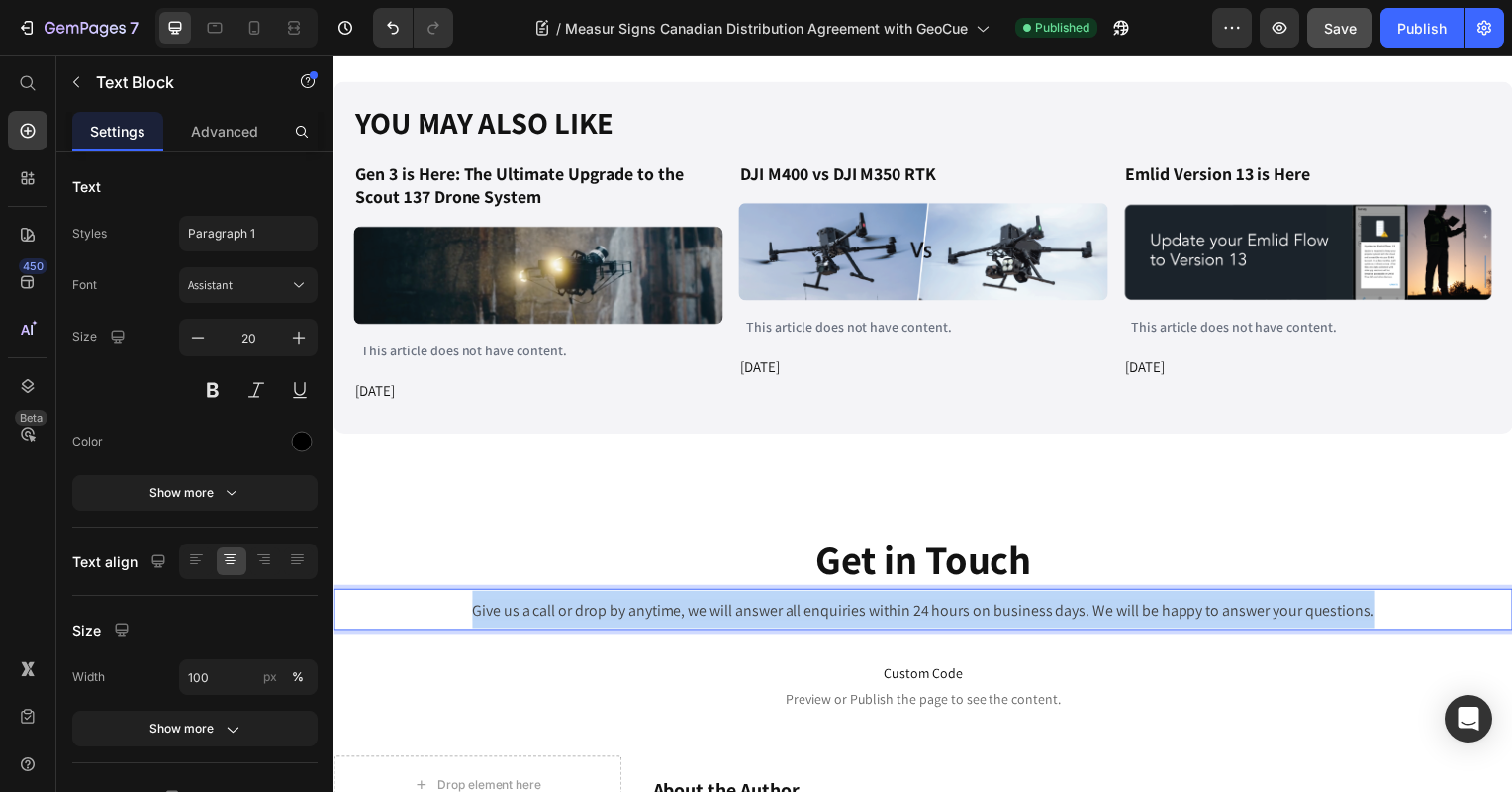 click on "Give us a call or drop by anytime, we will answer all enquiries within 24 hours on business days. We will be happy to answer your questions." at bounding box center (927, 614) 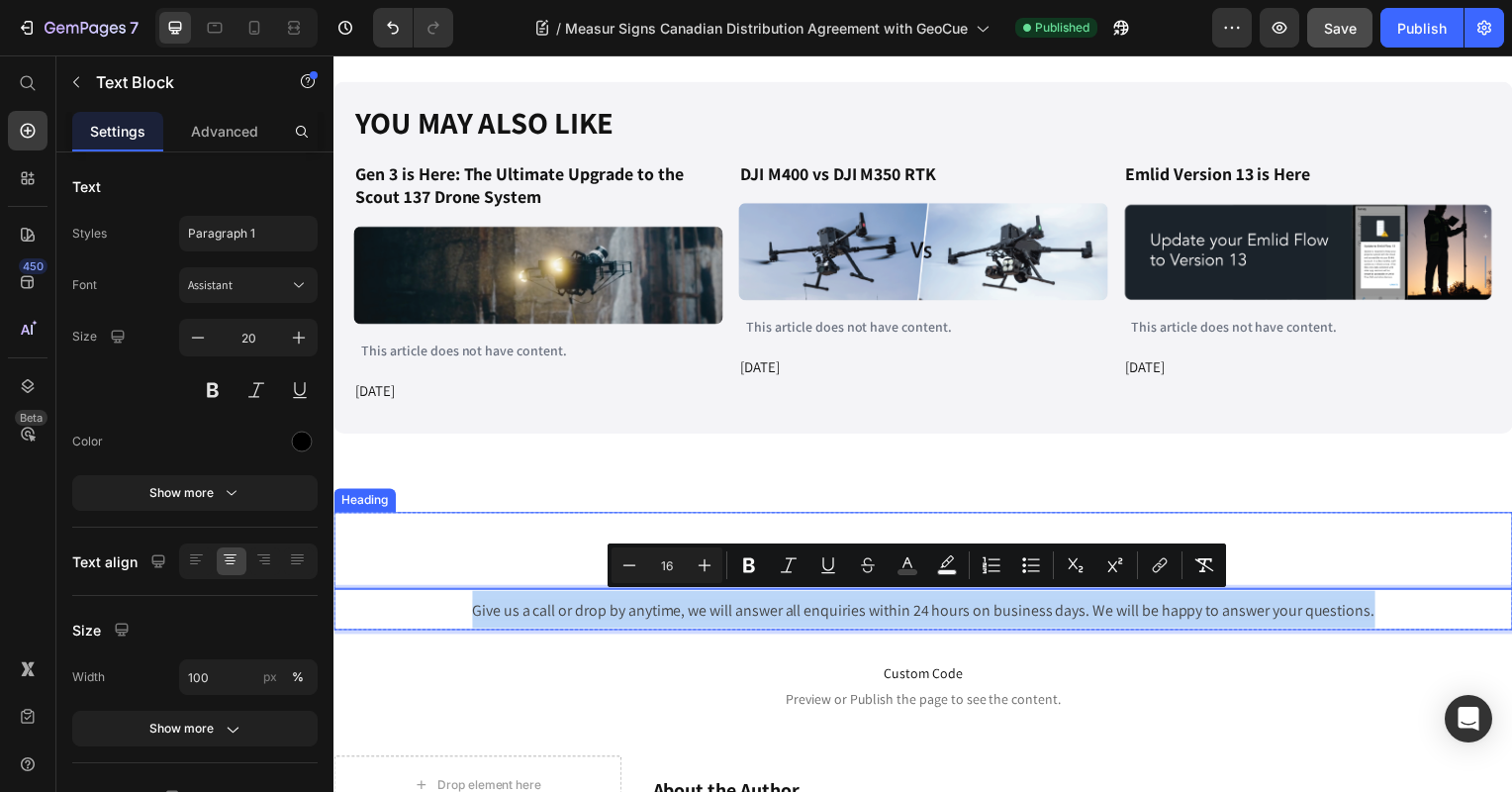 click on "Get in Touch" at bounding box center [927, 563] 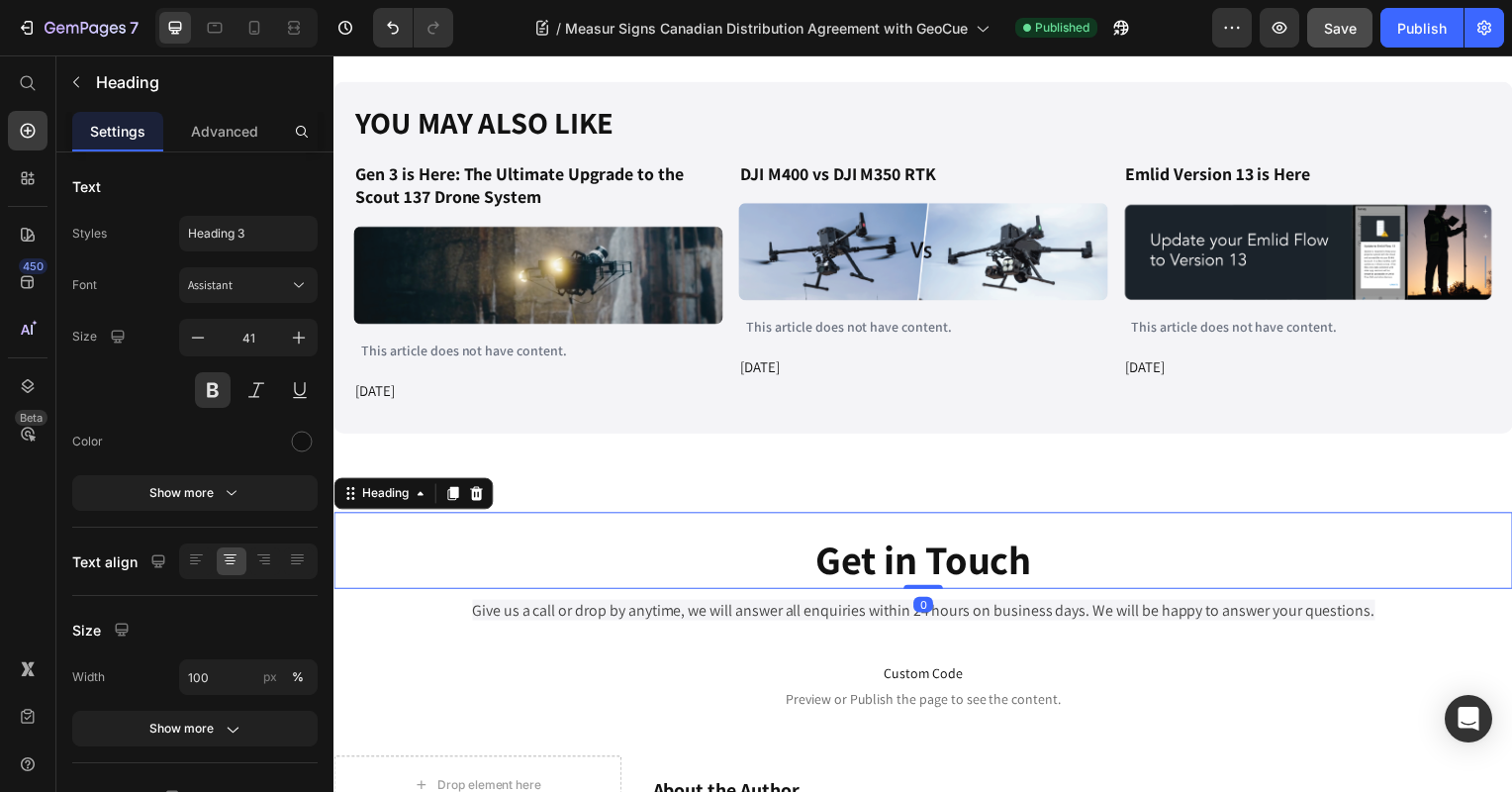 click on "Get in Touch" at bounding box center [927, 563] 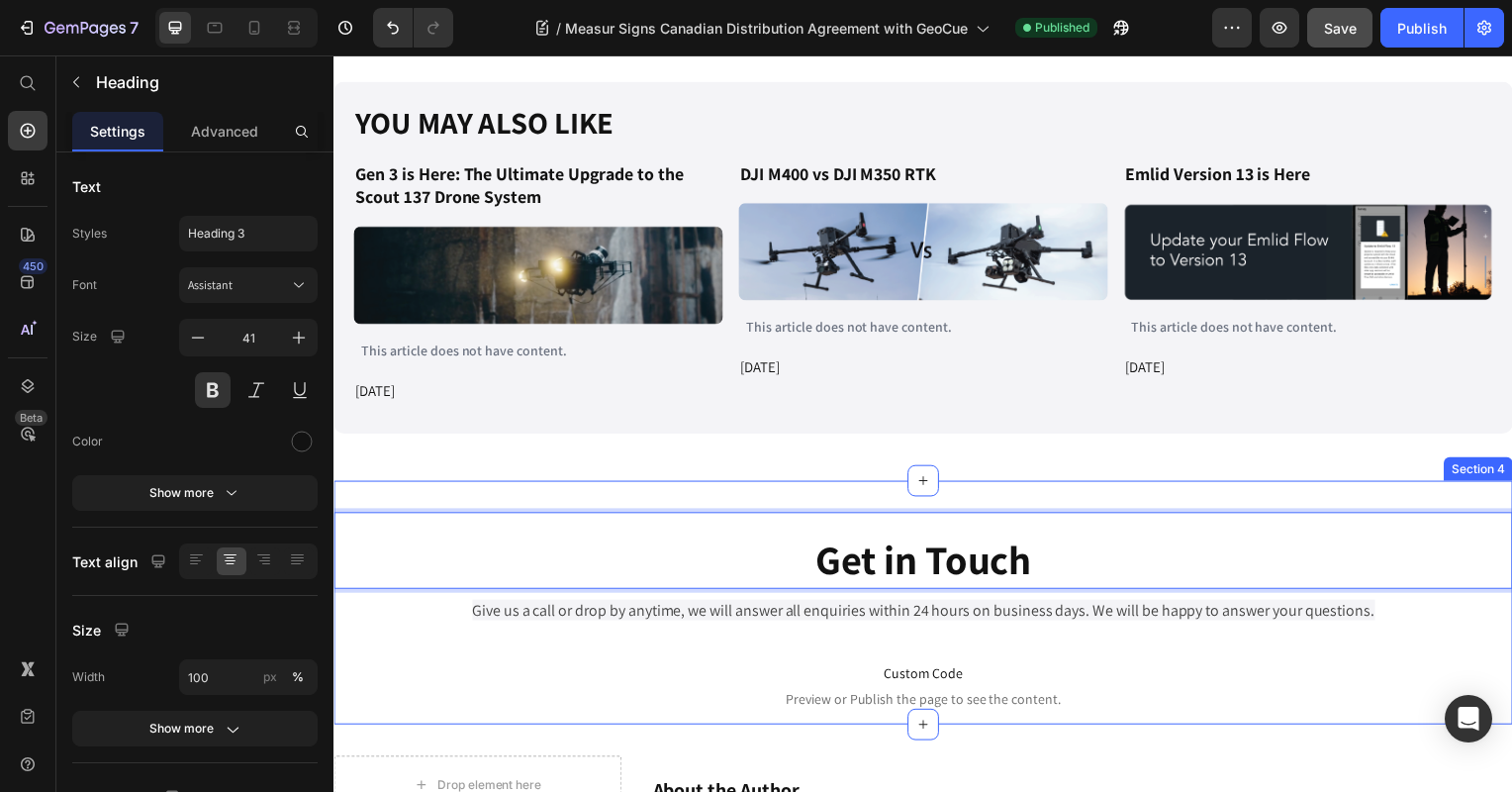 click on "Get in Touch Heading   0 Give us a call or drop by anytime, we will answer all enquiries within 24 hours on business days. We will be happy to answer your questions. Text Block Row
Custom Code
Preview or Publish the page to see the content. Custom Code Section 4" at bounding box center [927, 607] 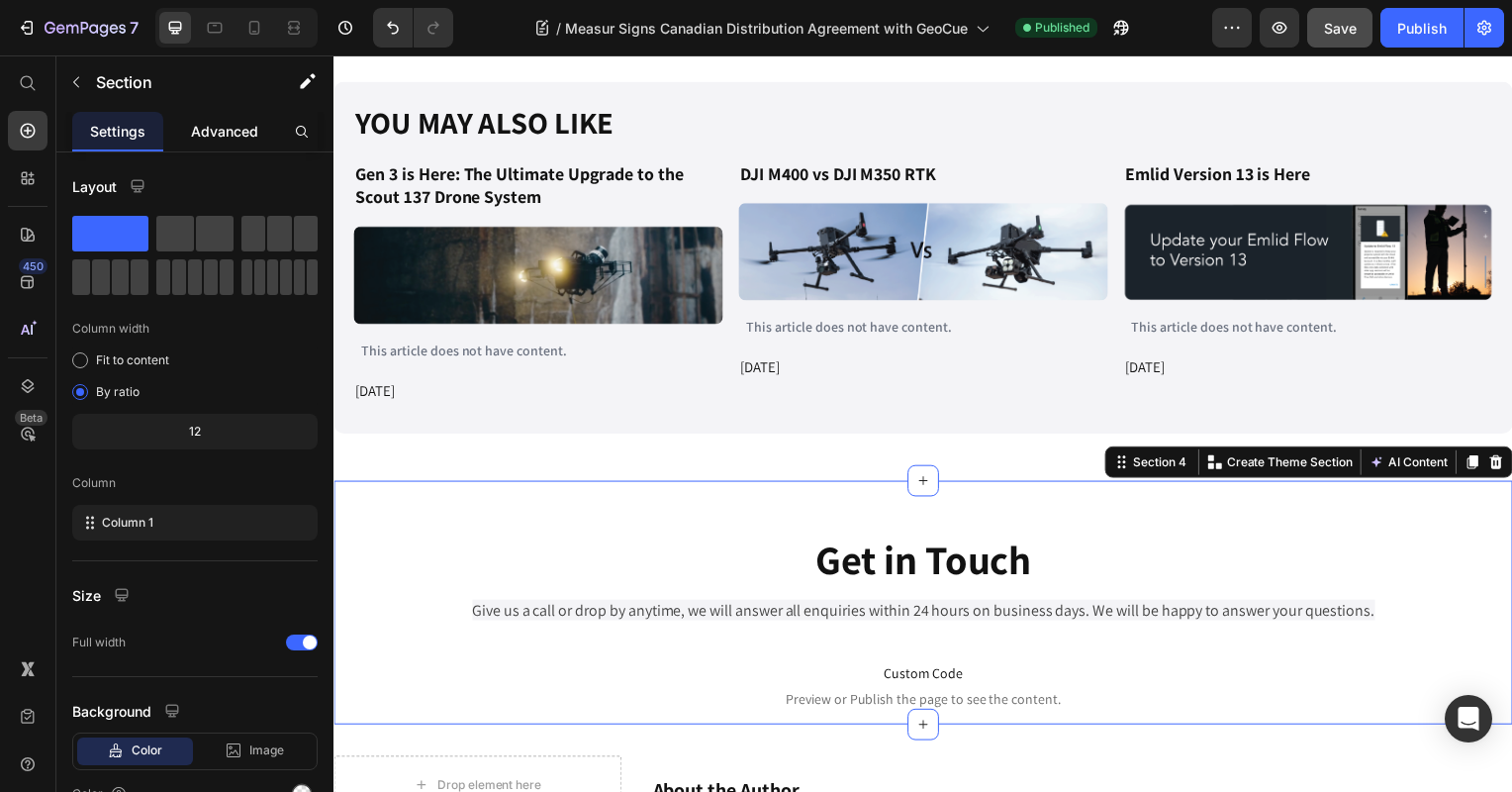 click on "Advanced" at bounding box center (225, 131) 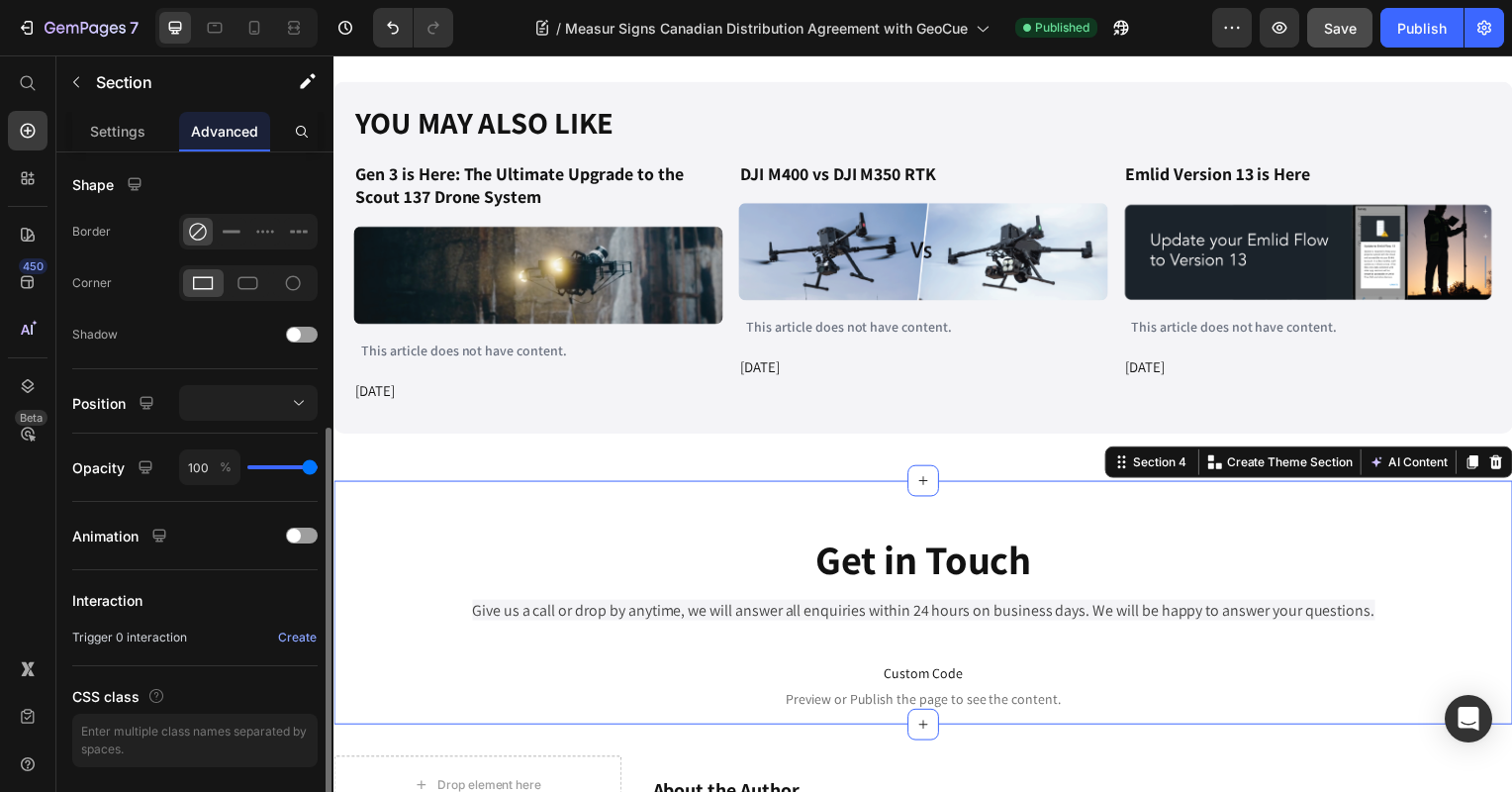 scroll, scrollTop: 554, scrollLeft: 0, axis: vertical 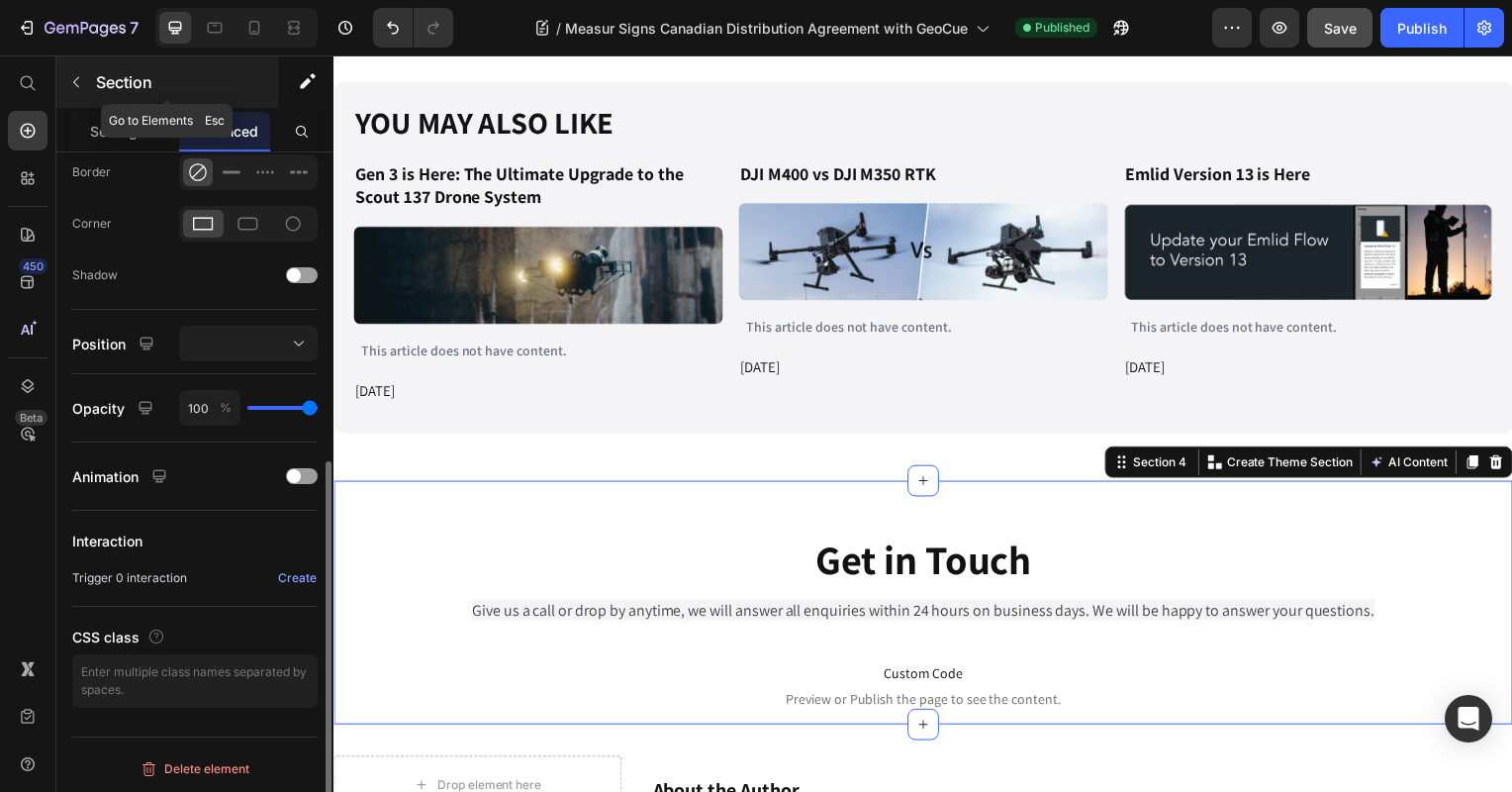 click at bounding box center [76, 82] 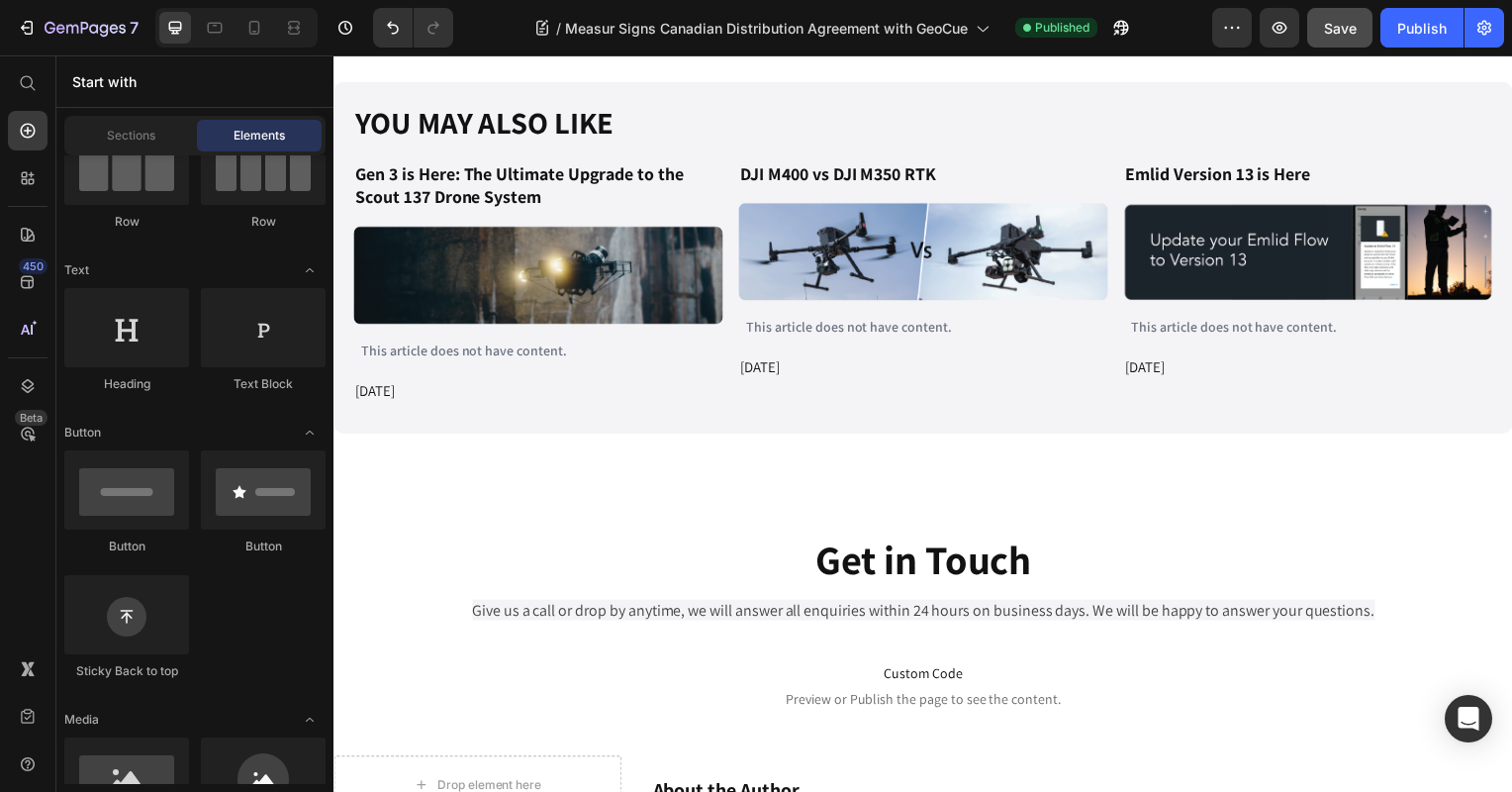 scroll, scrollTop: 0, scrollLeft: 0, axis: both 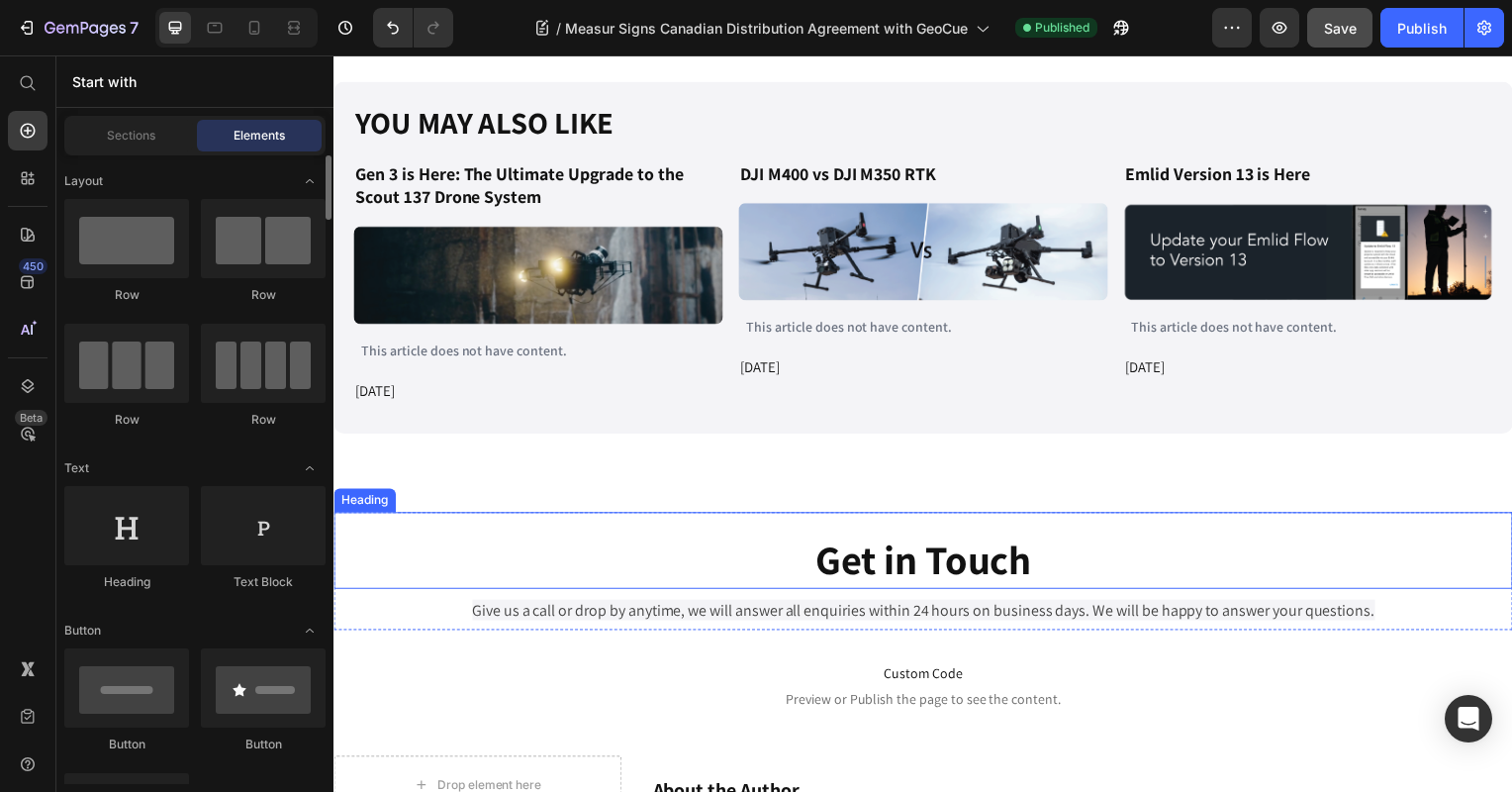 click on "⁠⁠⁠⁠⁠⁠⁠ Get in Touch" at bounding box center (927, 563) 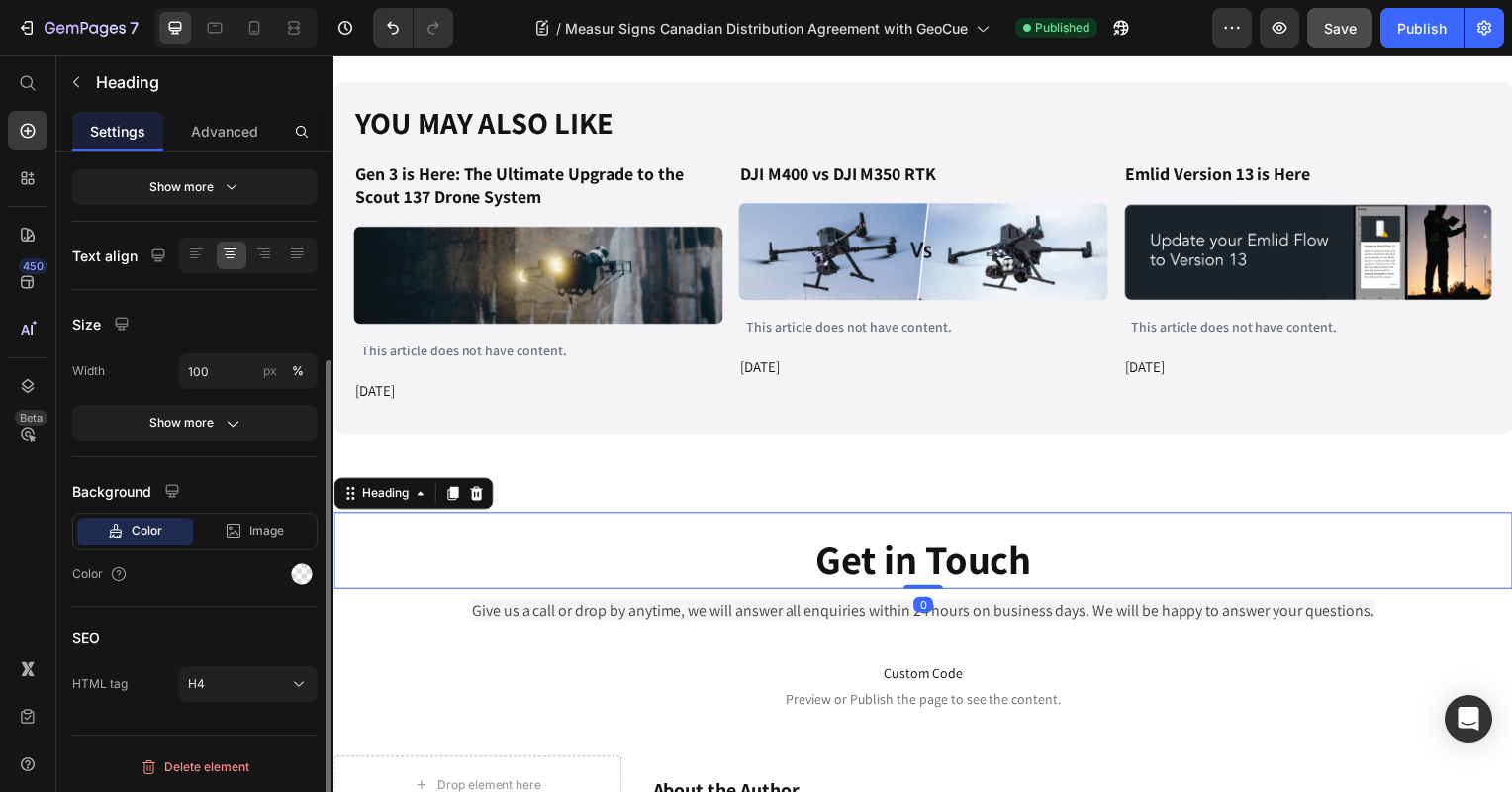 scroll, scrollTop: 0, scrollLeft: 0, axis: both 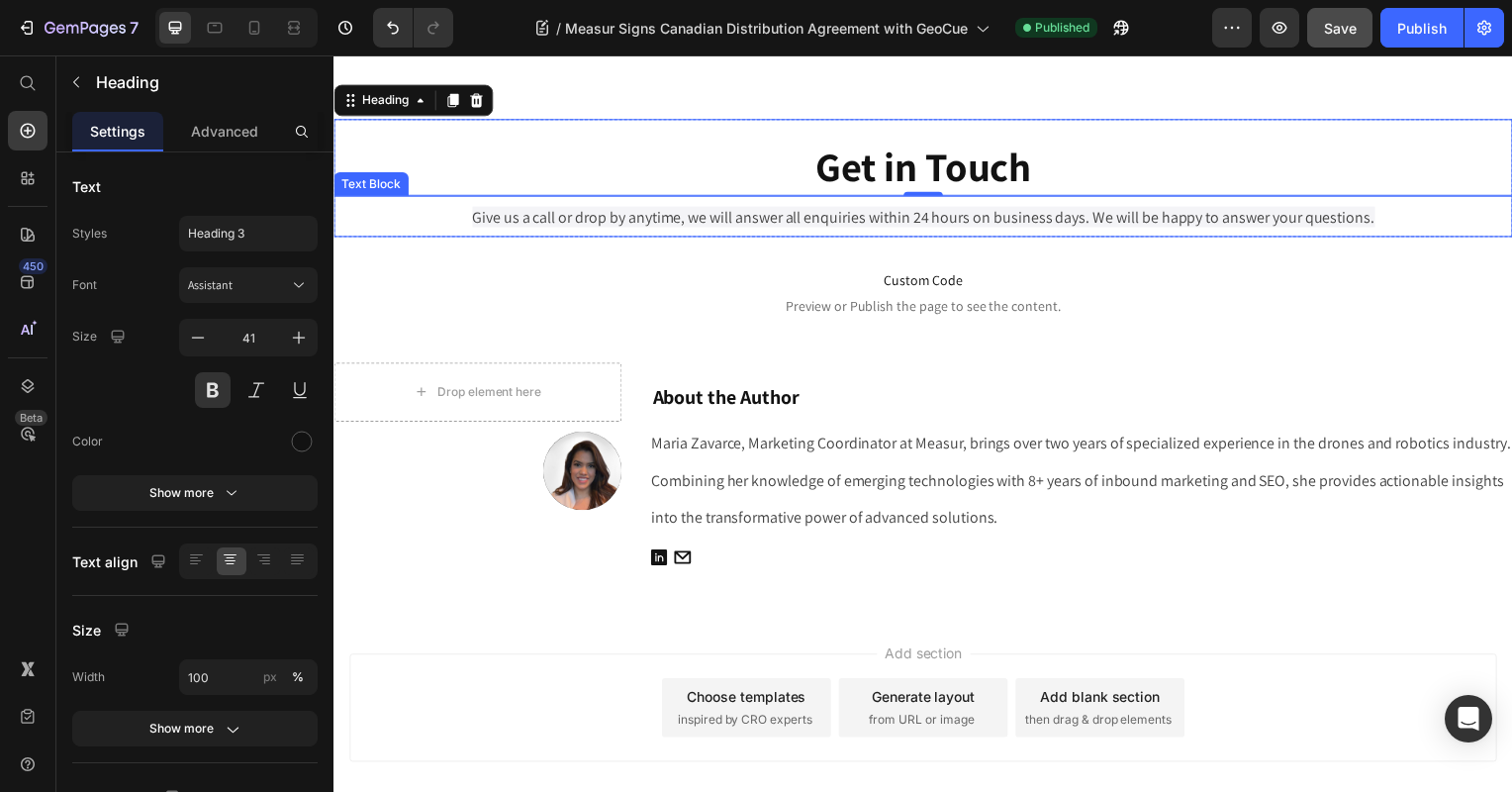 click on "Give us a call or drop by anytime, we will answer all enquiries within 24 hours on business days. We will be happy to answer your questions." at bounding box center [927, 218] 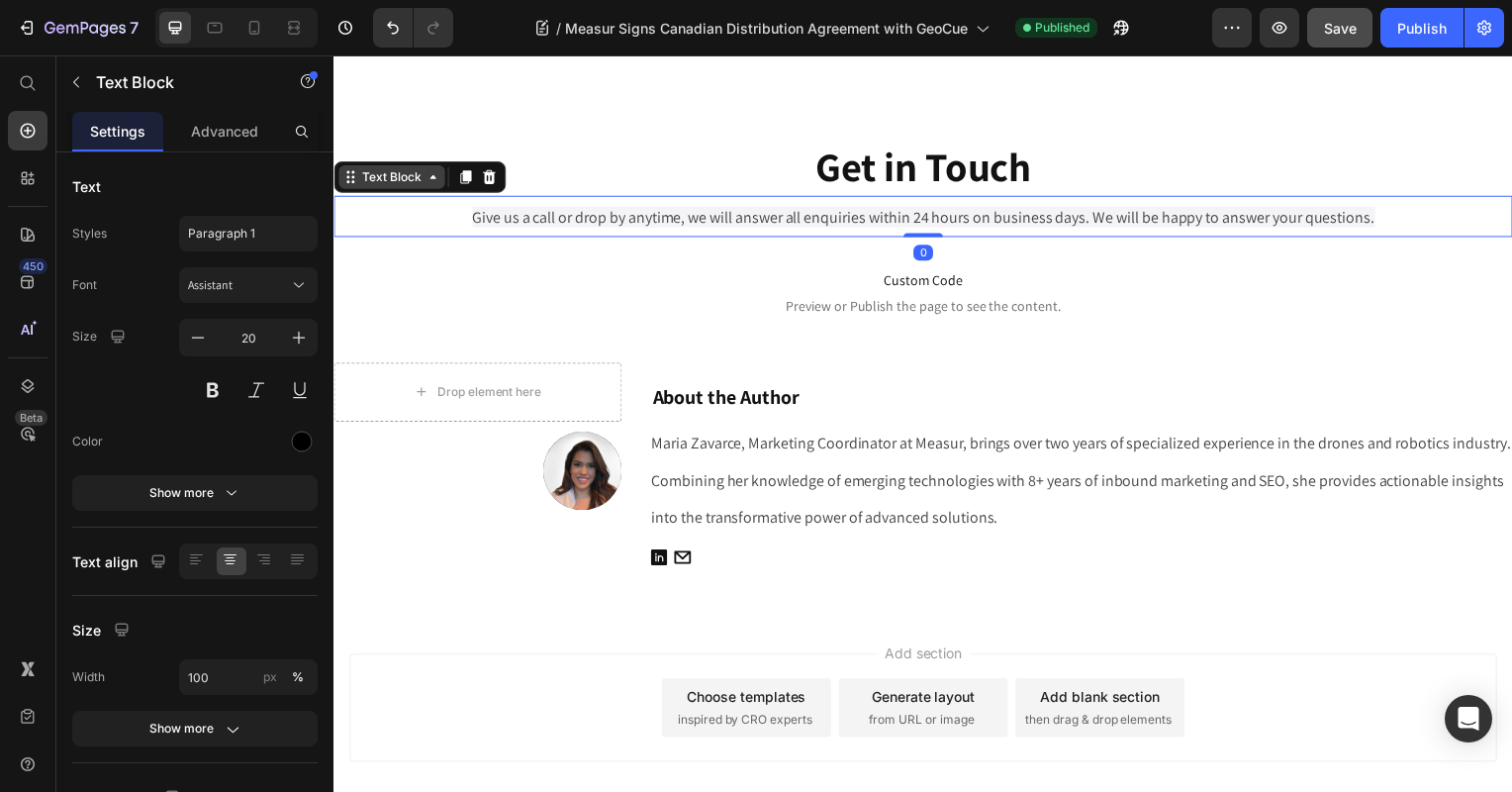 click on "Text Block" at bounding box center [392, 178] 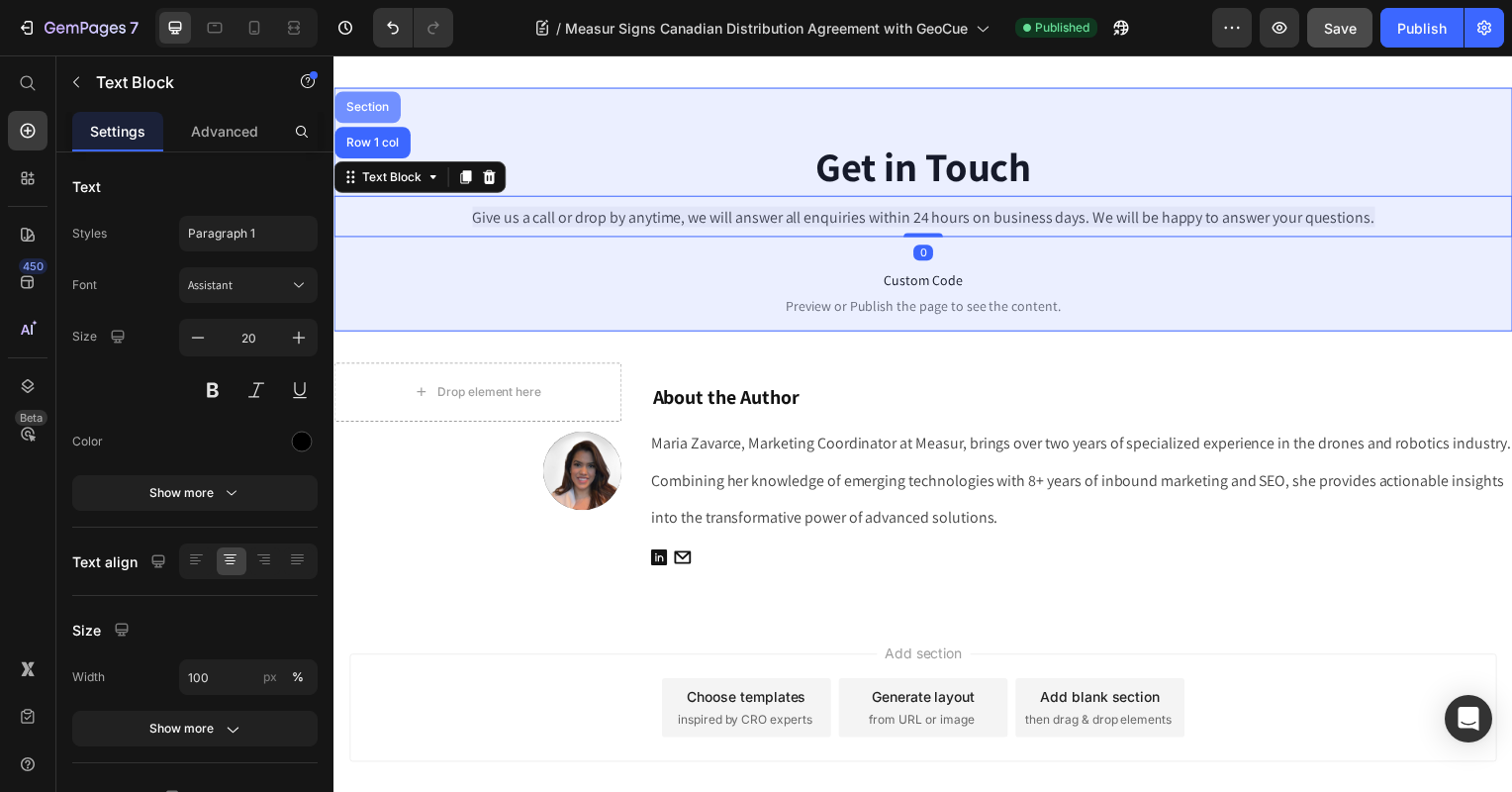 click on "Section" at bounding box center [367, 108] 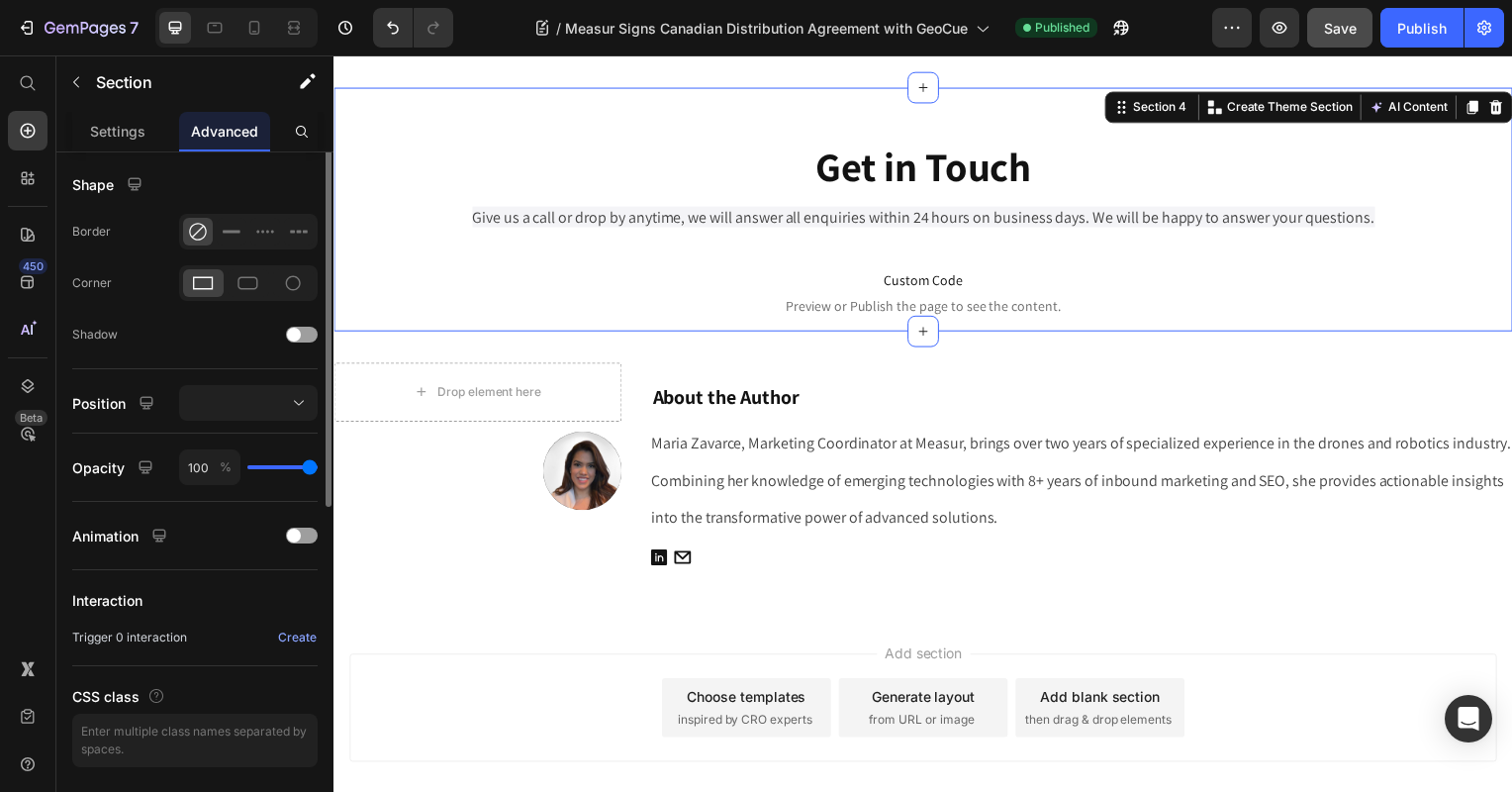 scroll, scrollTop: 554, scrollLeft: 0, axis: vertical 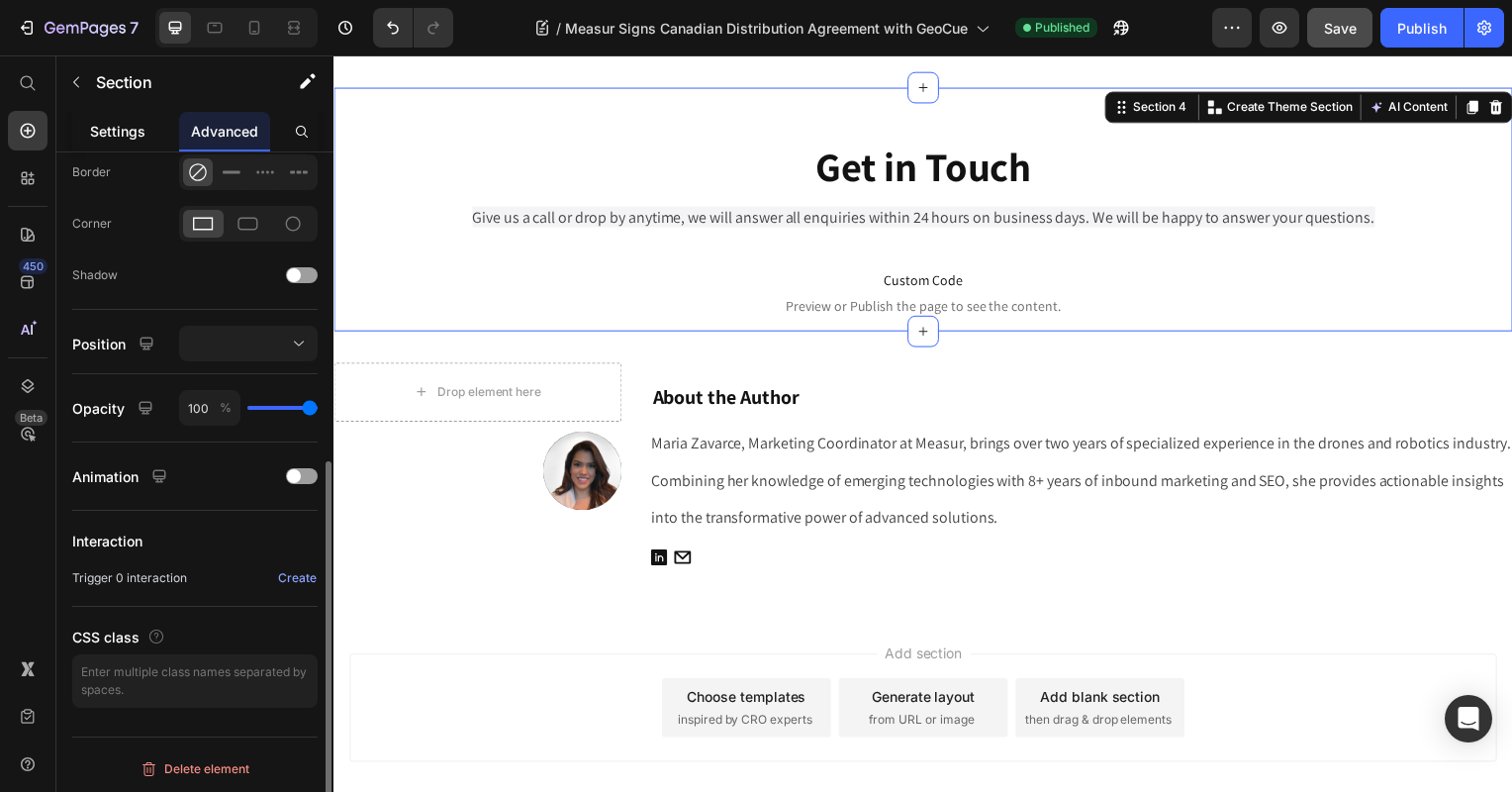 click on "Settings" at bounding box center [118, 131] 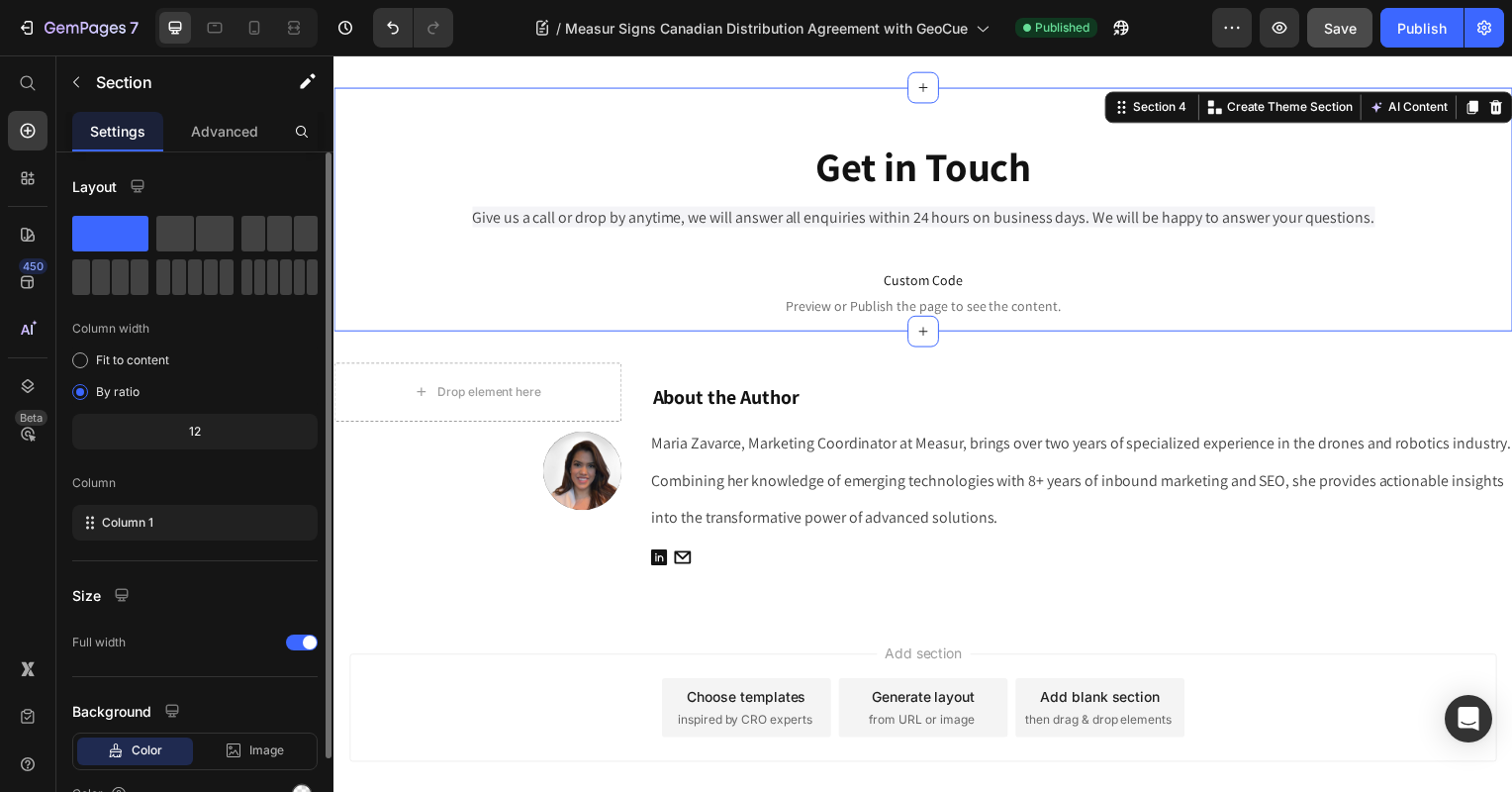 scroll, scrollTop: 102, scrollLeft: 0, axis: vertical 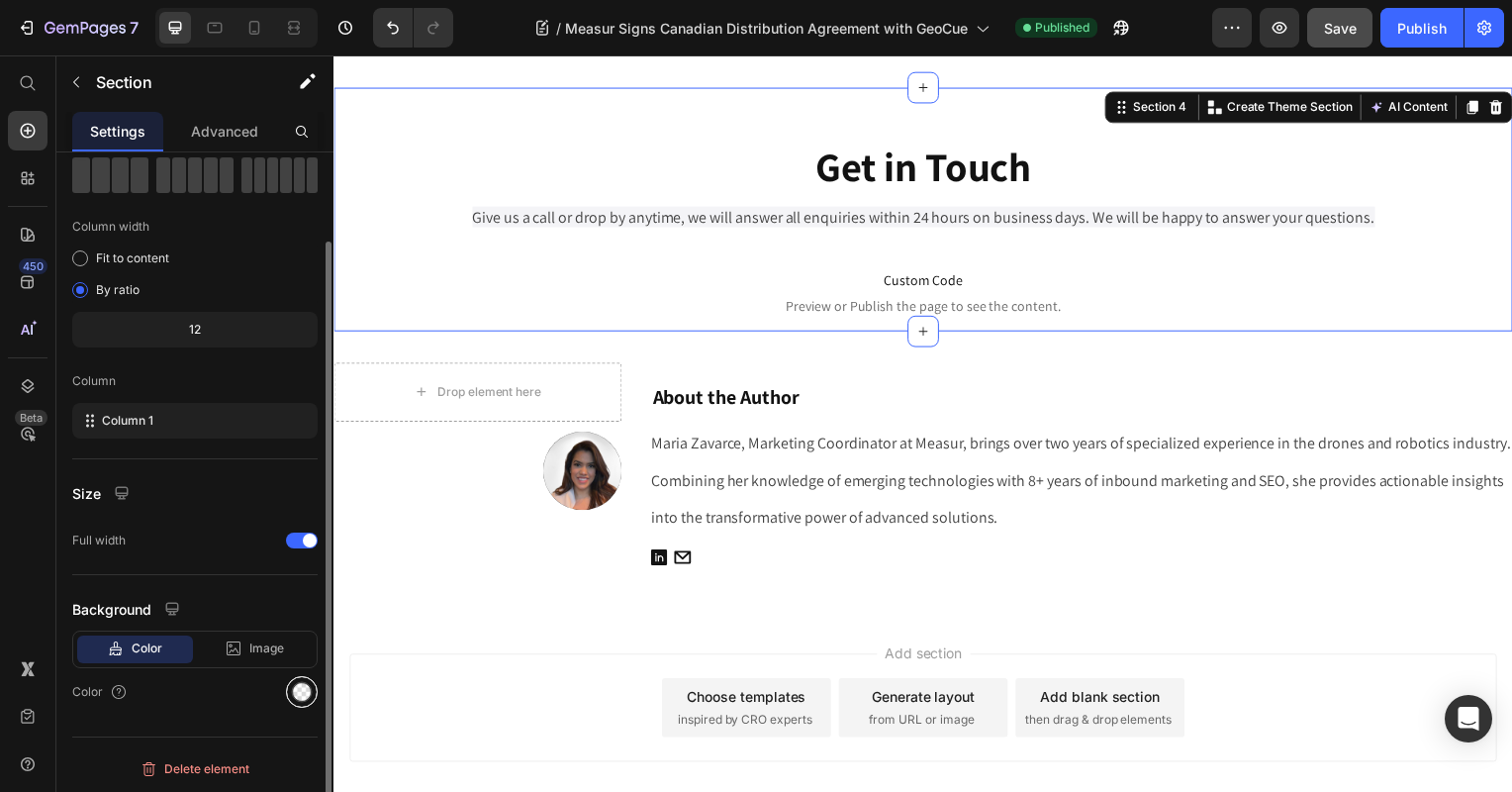 click at bounding box center [302, 692] 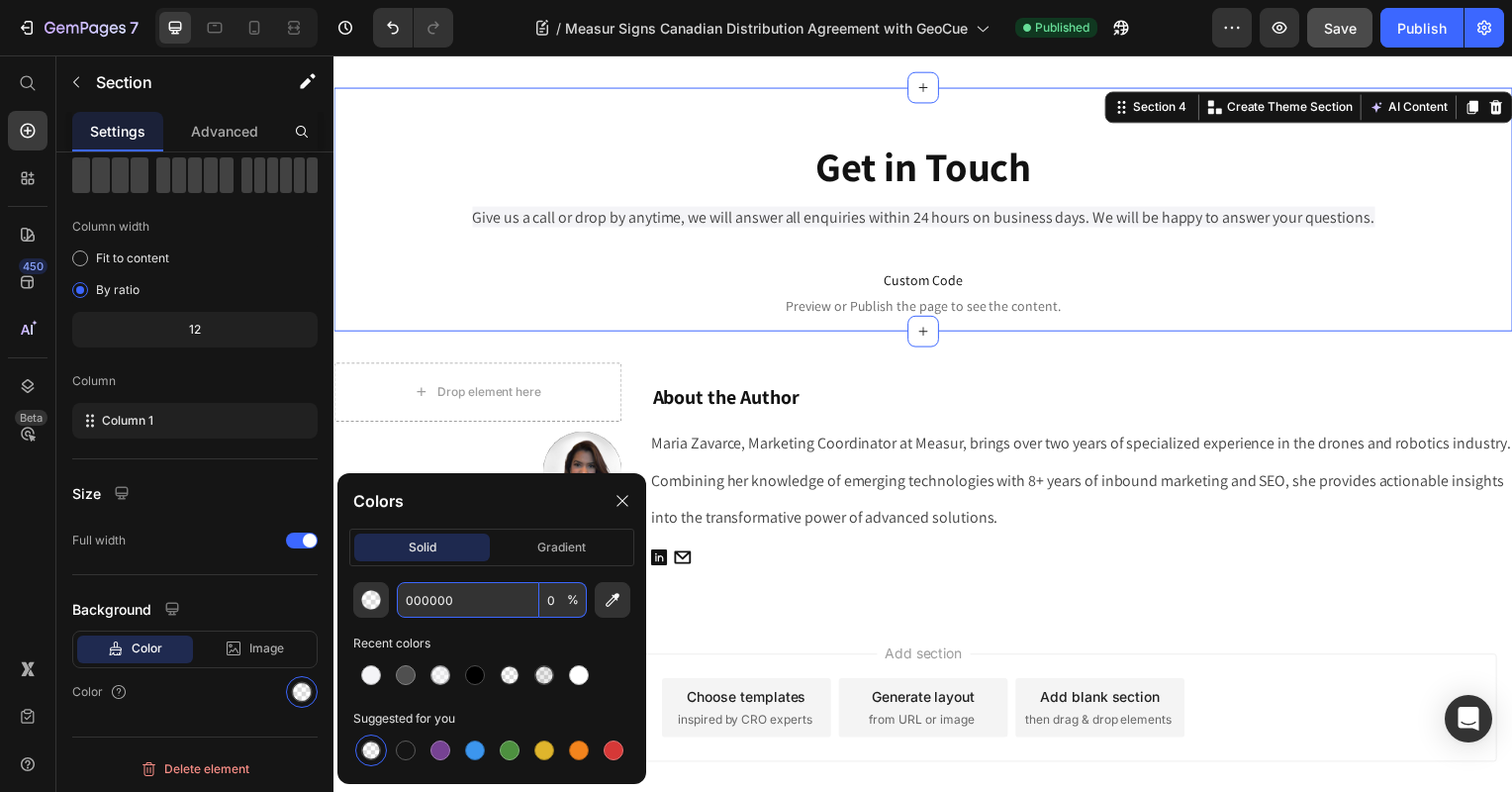 click on "000000" at bounding box center (468, 600) 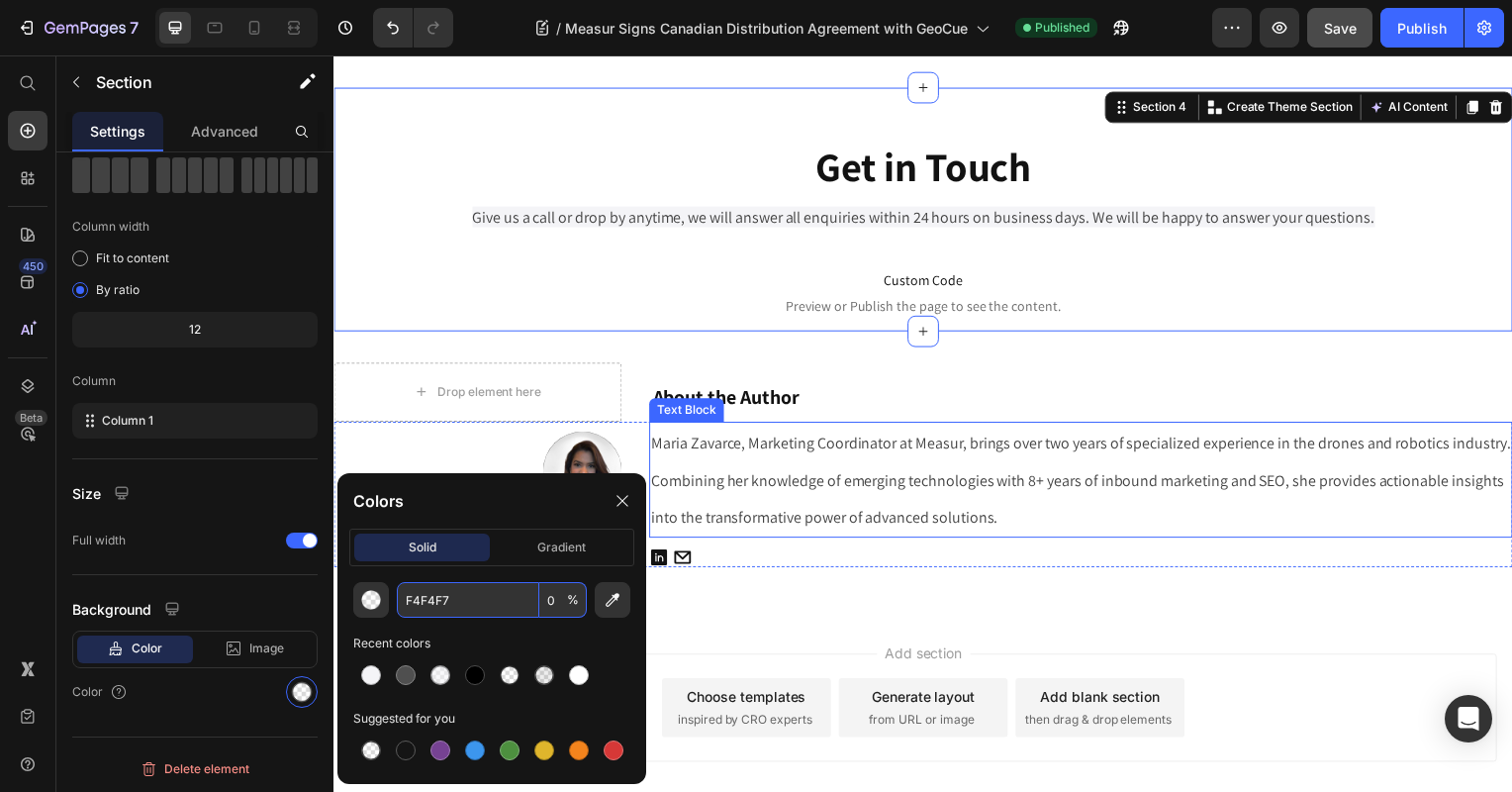 type on "F4F4F7" 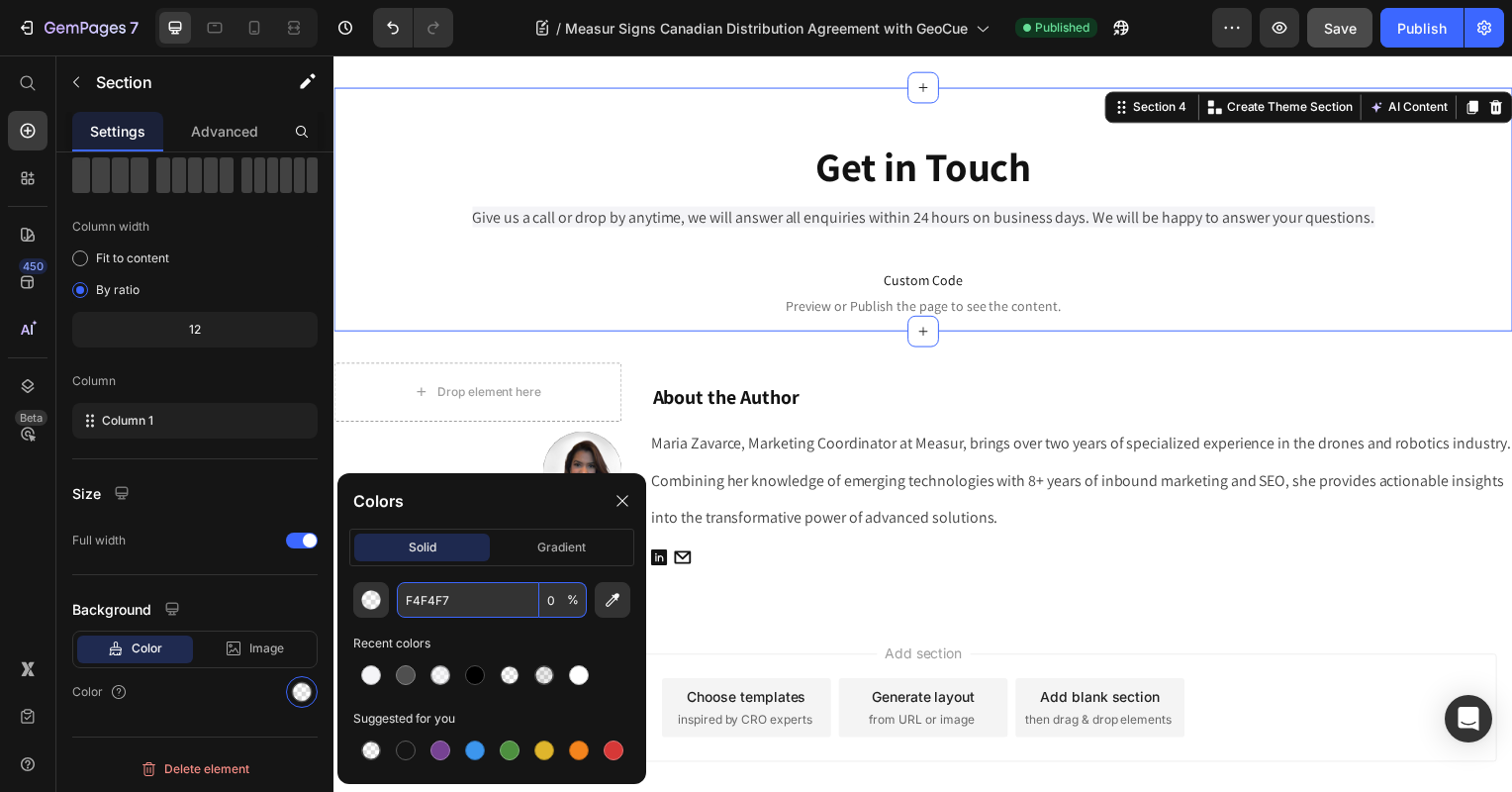 click on "Colors" 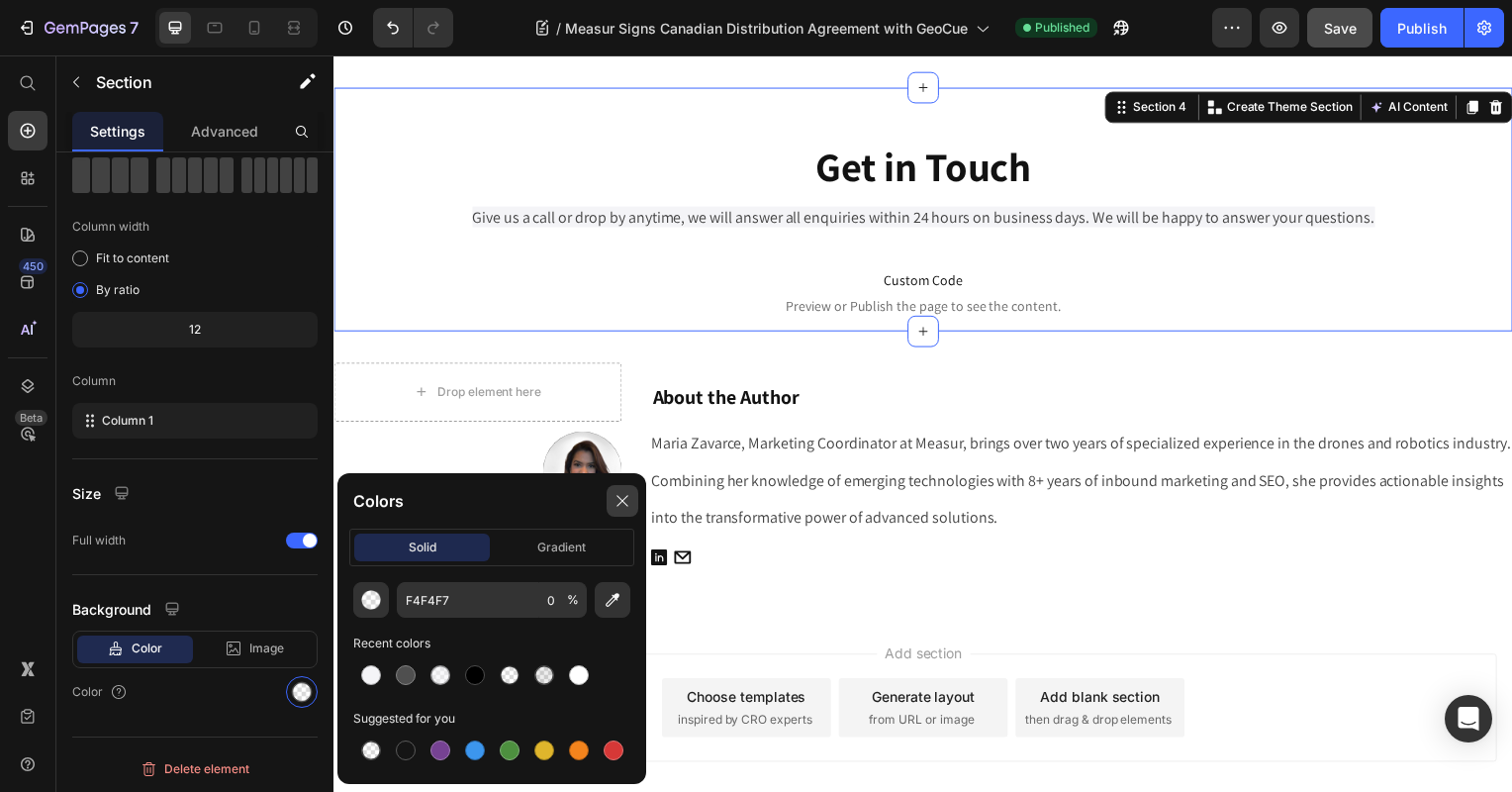 click 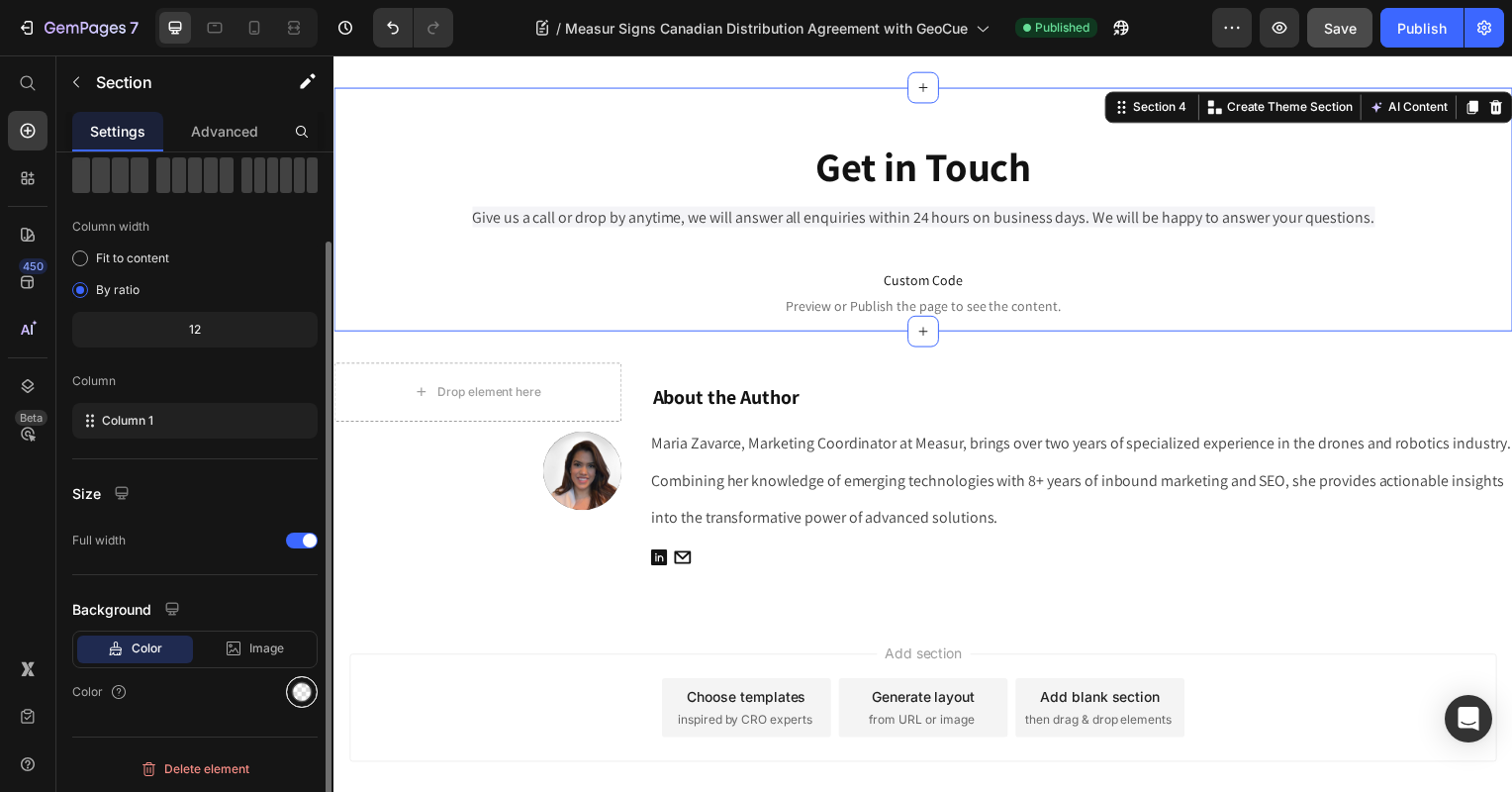 drag, startPoint x: 311, startPoint y: 689, endPoint x: 313, endPoint y: 677, distance: 12.165525 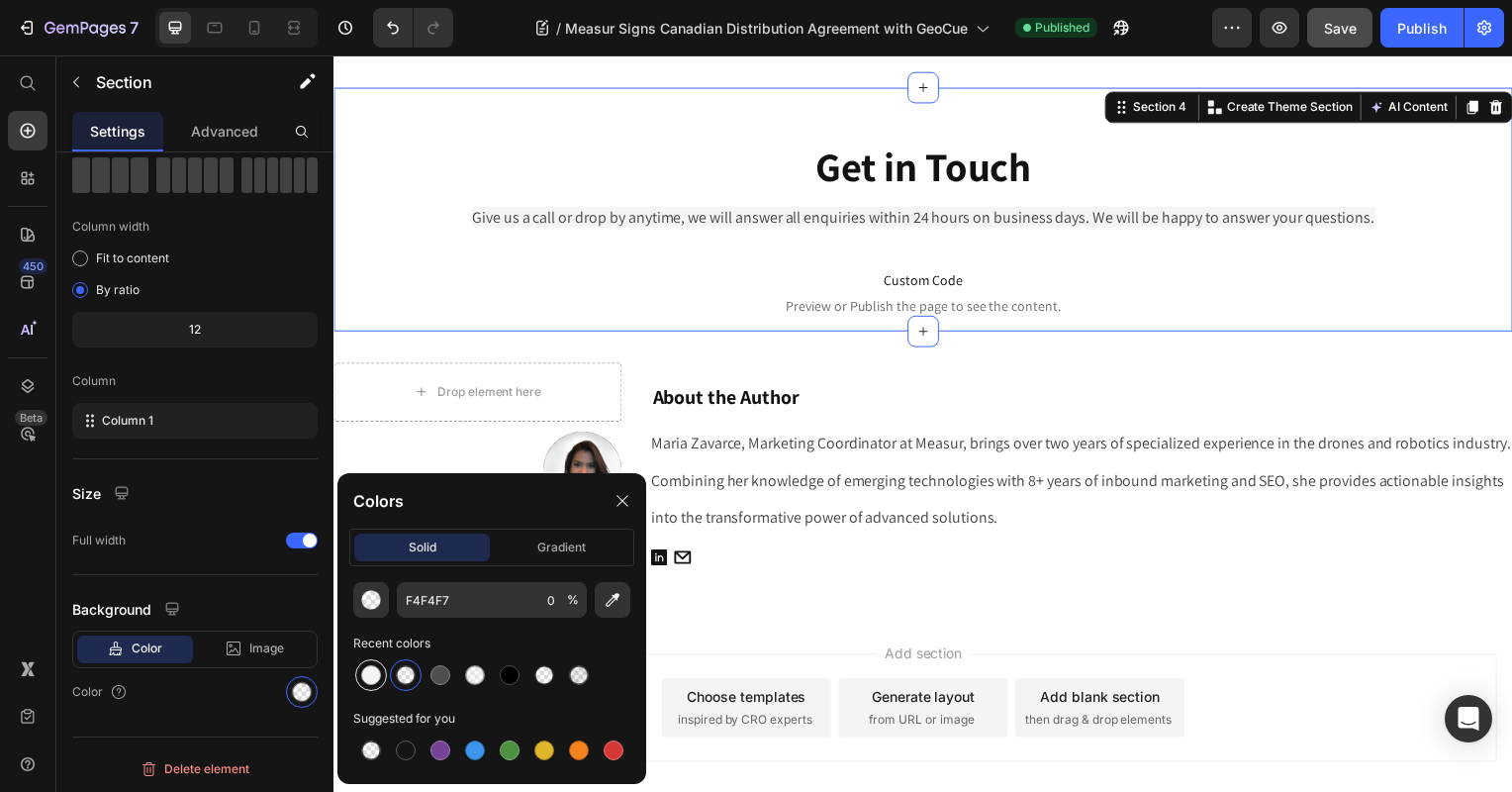 click at bounding box center (371, 675) 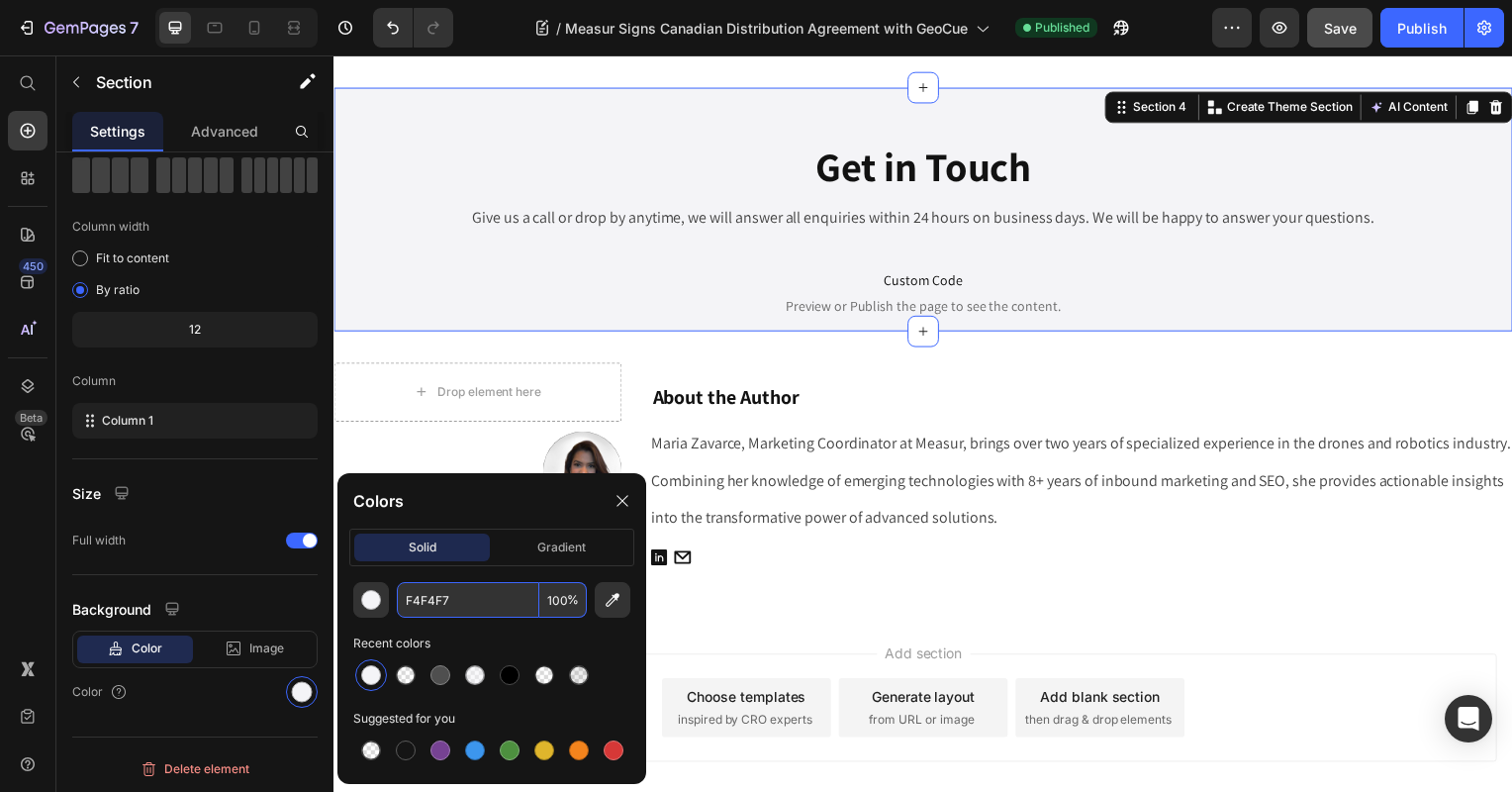 click on "F4F4F7" at bounding box center [468, 600] 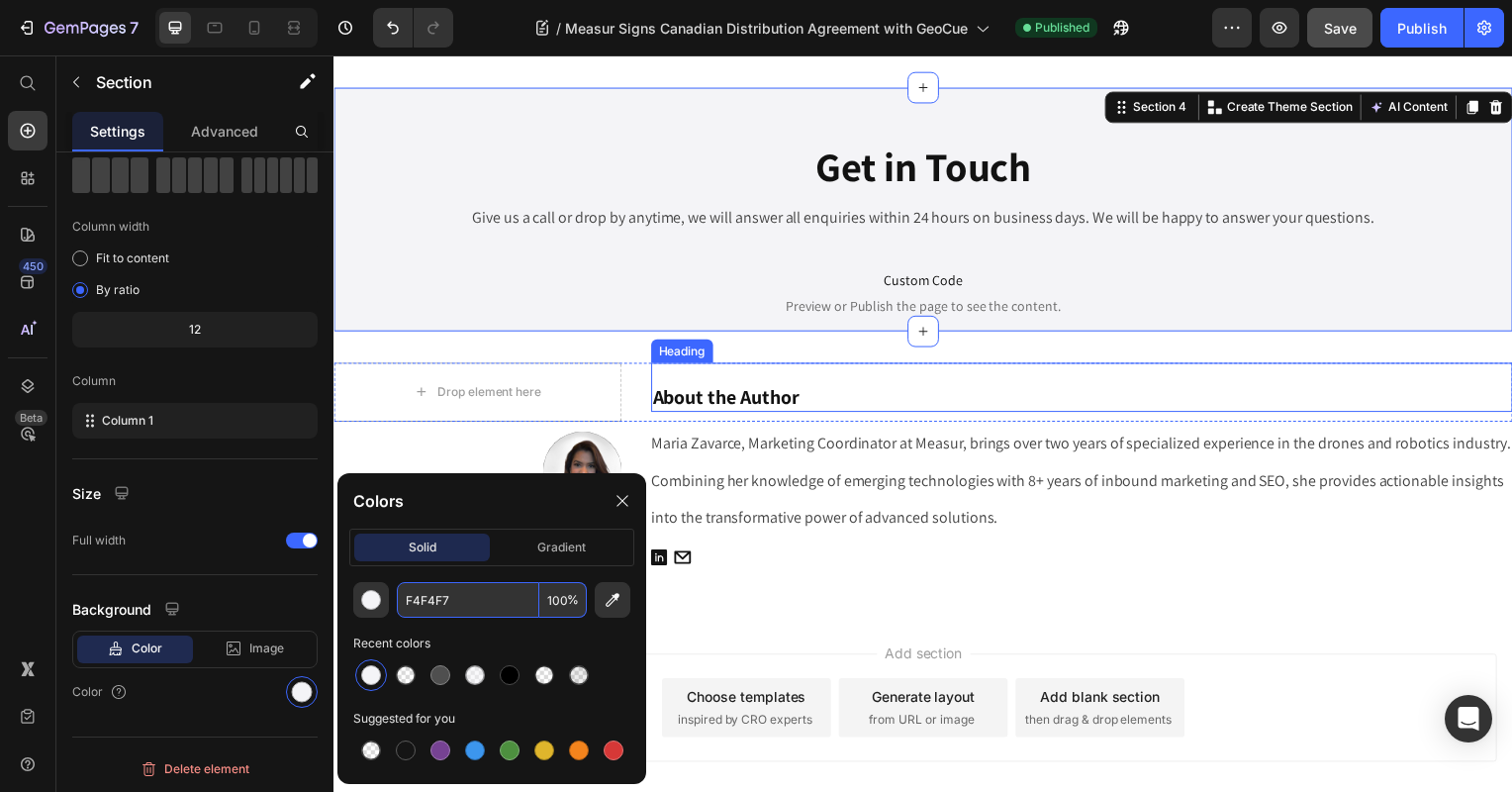 click on "Heading" at bounding box center [684, 353] 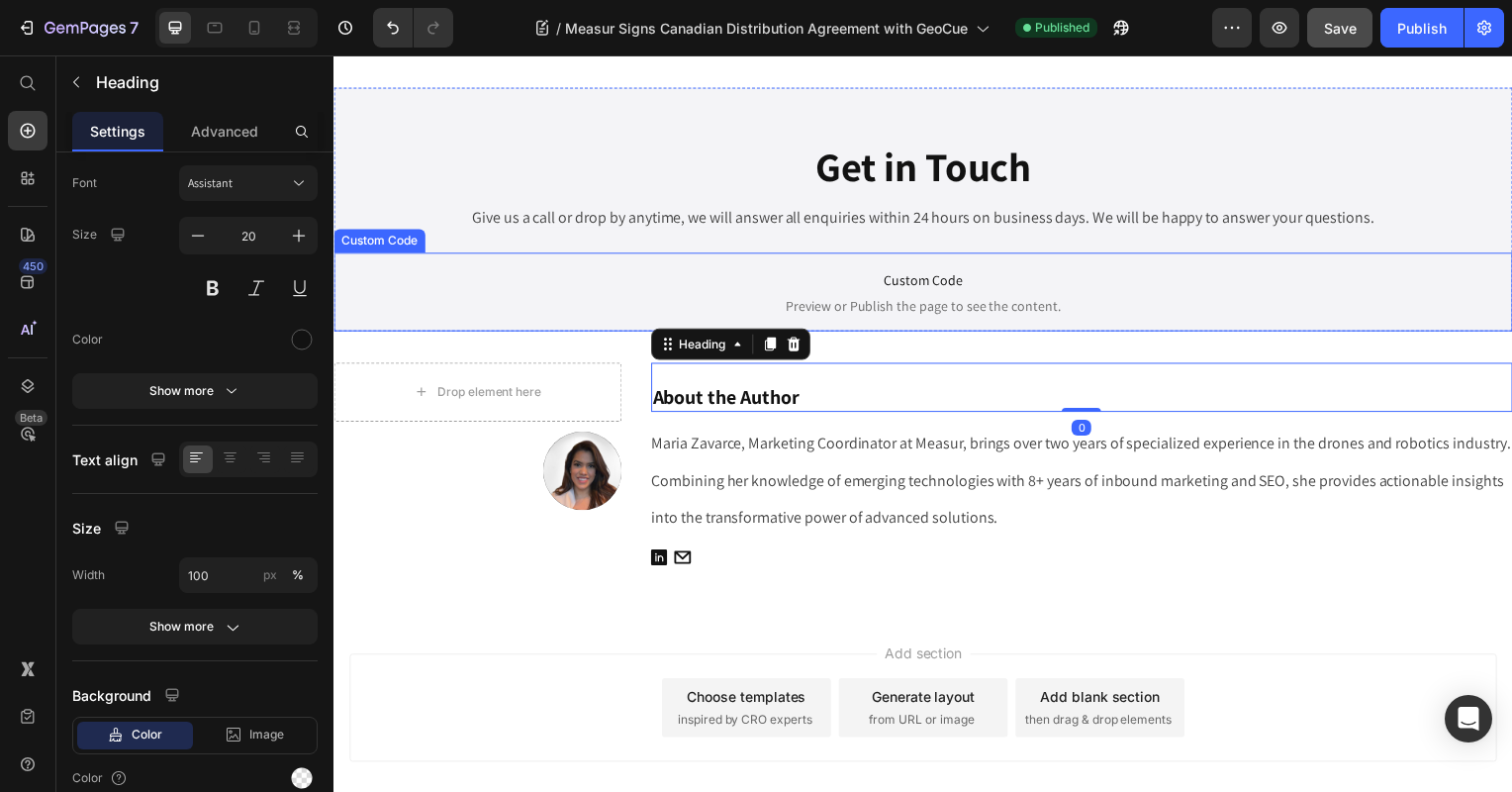 scroll, scrollTop: 0, scrollLeft: 0, axis: both 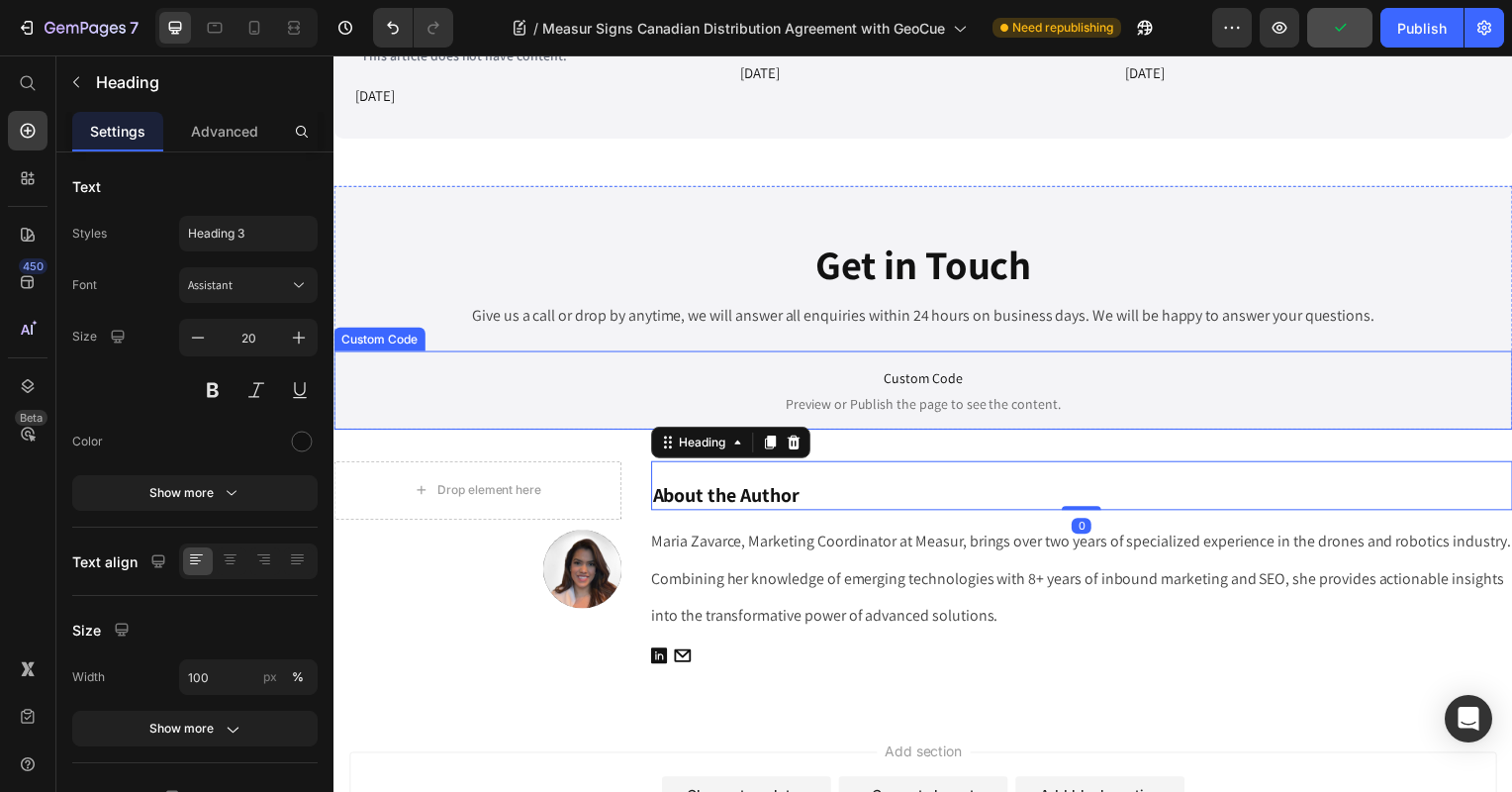 click on "Custom Code" at bounding box center (927, 381) 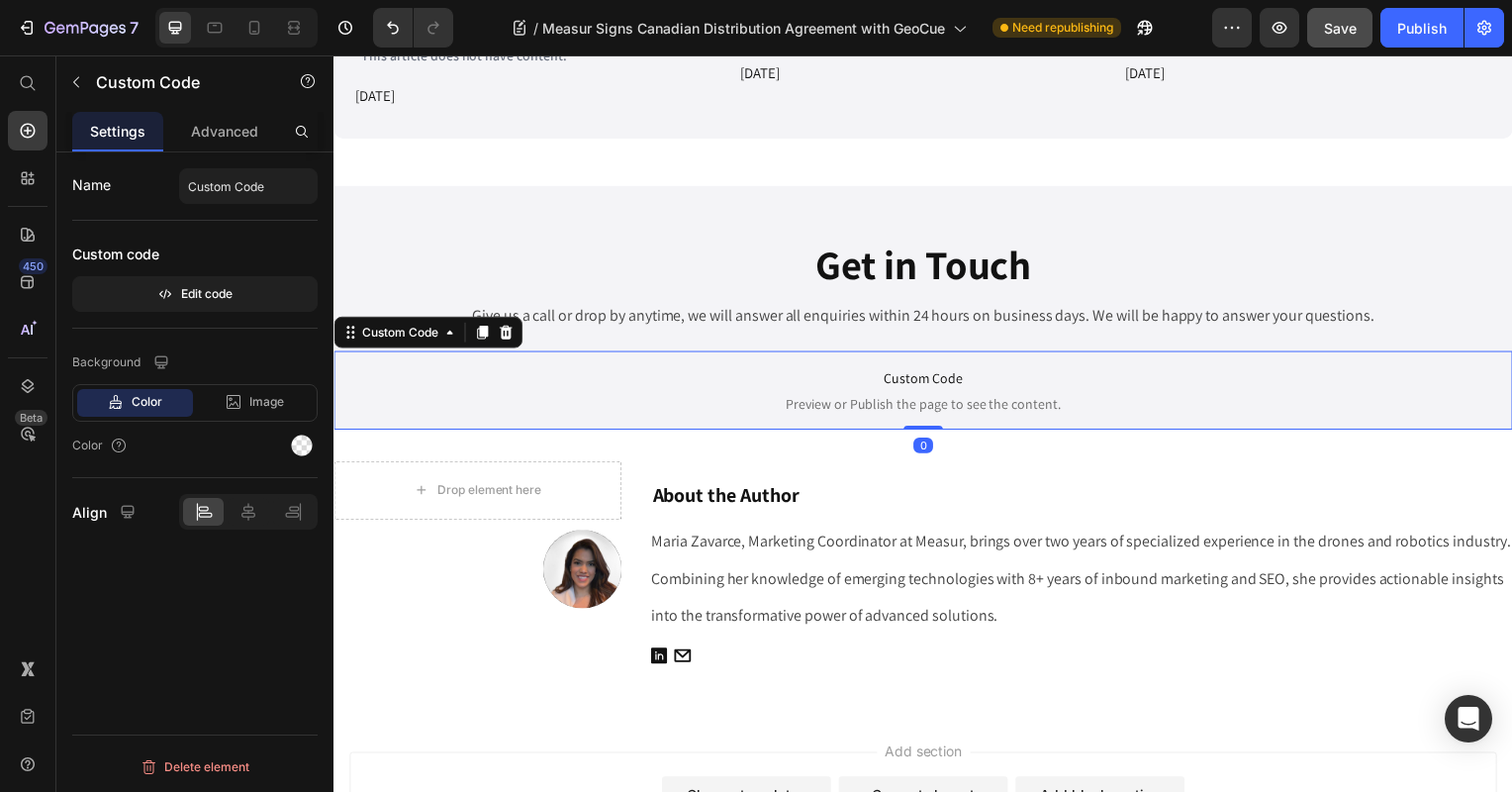 drag, startPoint x: 309, startPoint y: 442, endPoint x: 321, endPoint y: 447, distance: 13 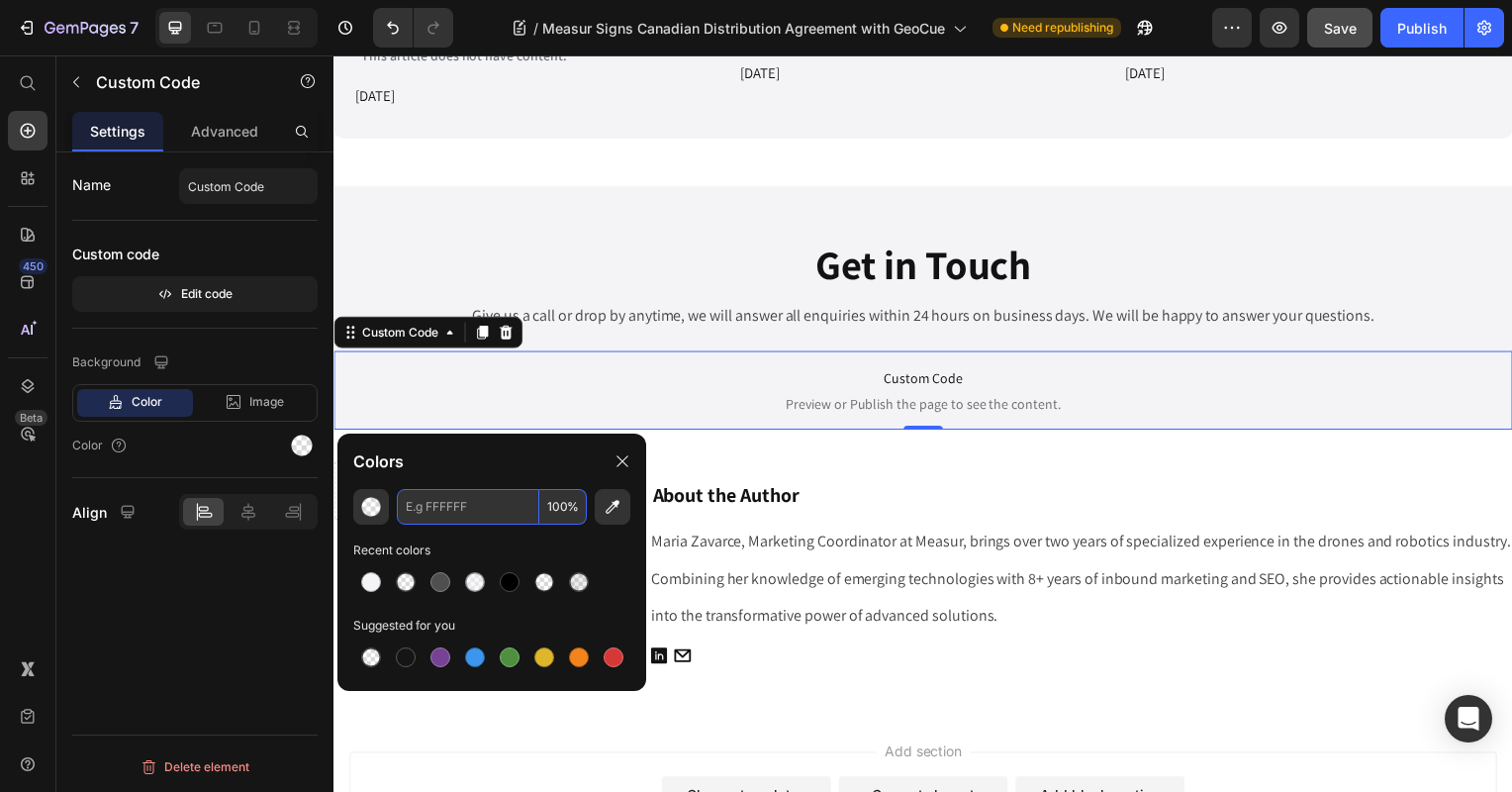click at bounding box center (468, 507) 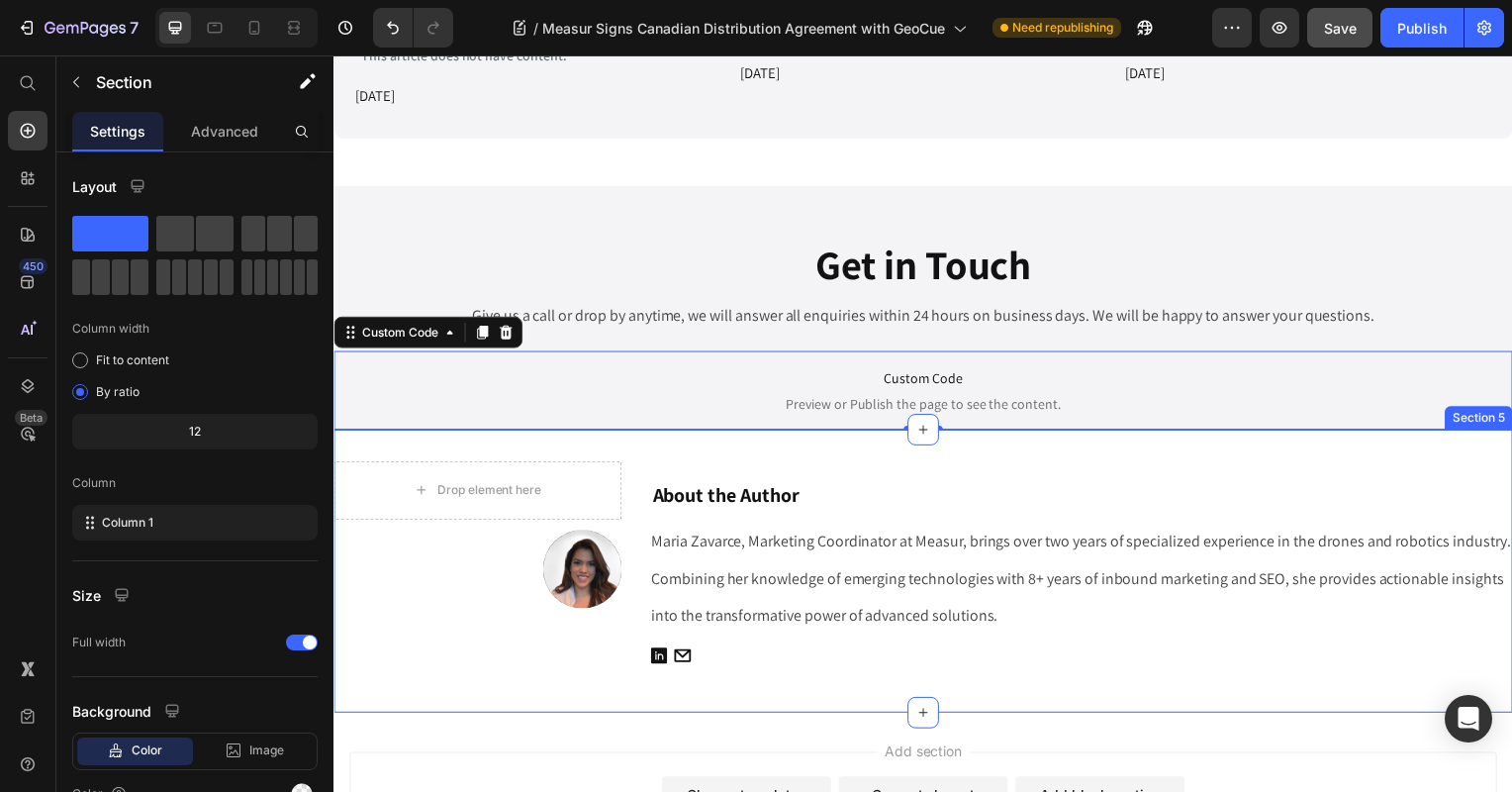 click on "Drop element here About the Author Heading Row Image Maria Zavarce, Marketing Coordinator at Measur, brings over two years of specialized experience in the drones and robotics industry. Combining her knowledge of emerging technologies with 8+ years of inbound marketing and SEO, she provides actionable insights into the transformative power of advanced solutions. Text Block
Icon
Icon Icon List Row Section 5" at bounding box center (927, 575) 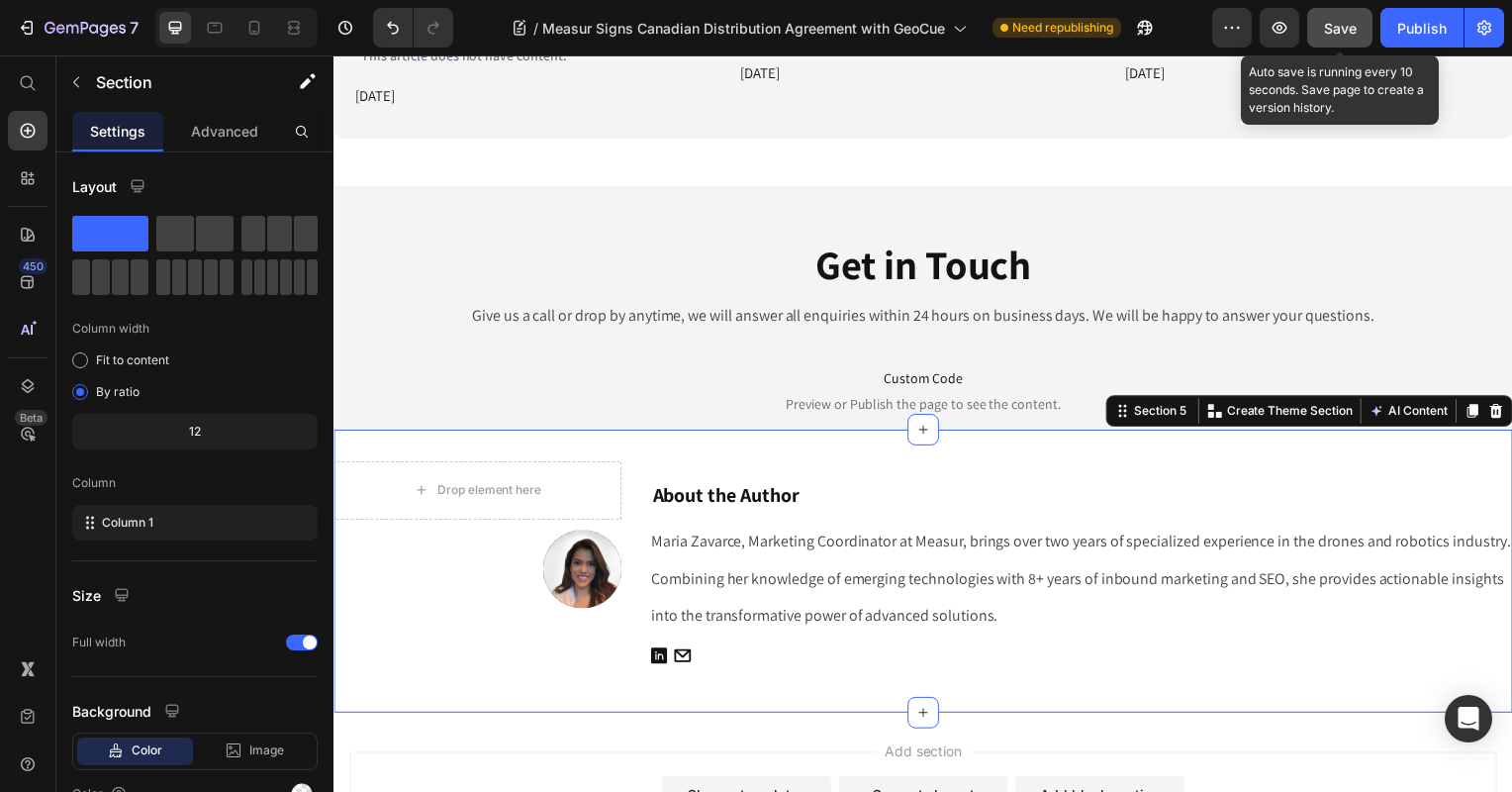click on "Save" 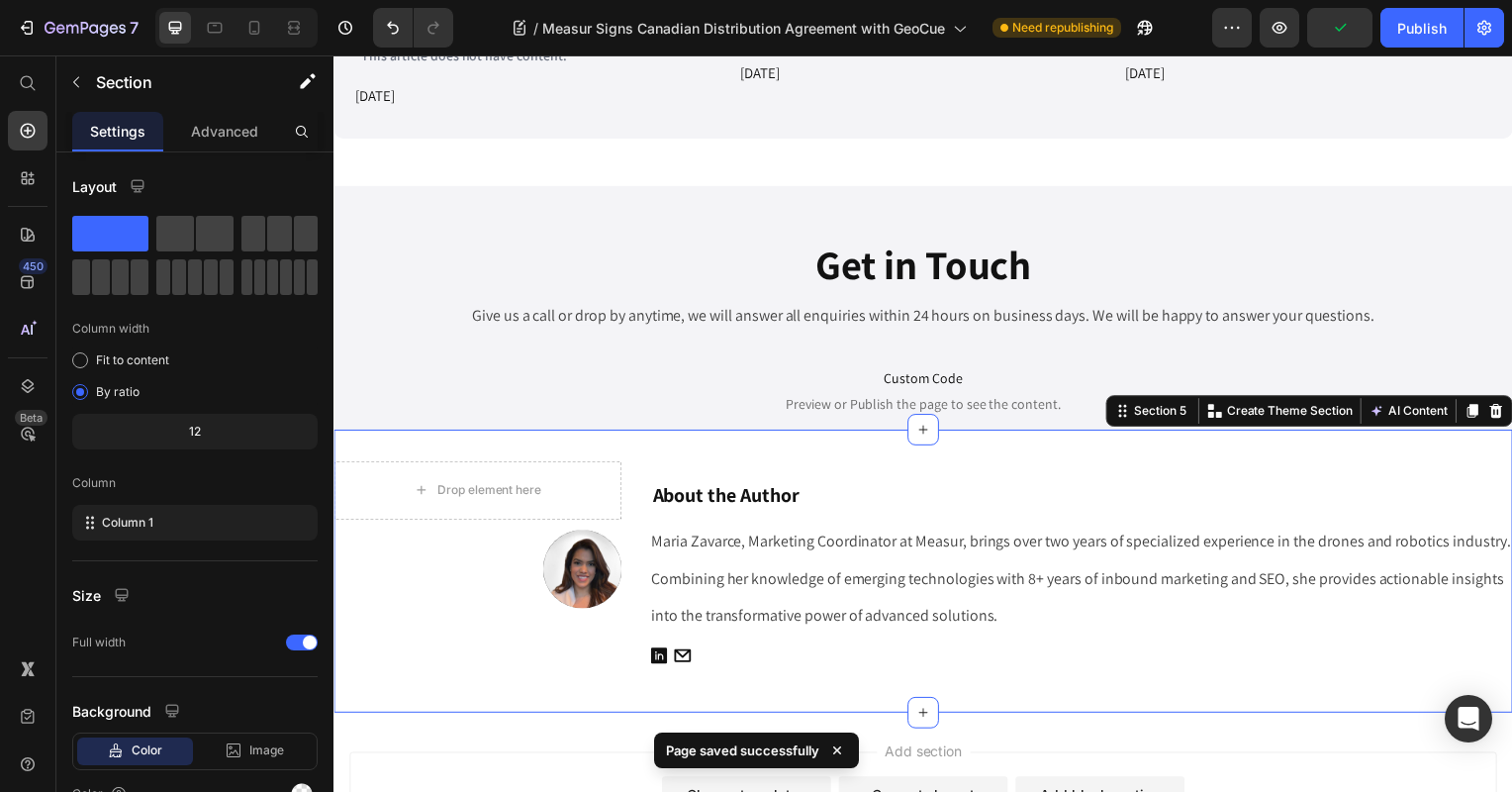 click on "7  Version history  /  Measur Signs Canadian Distribution Agreement with GeoCue Need republishing Preview  Publish" 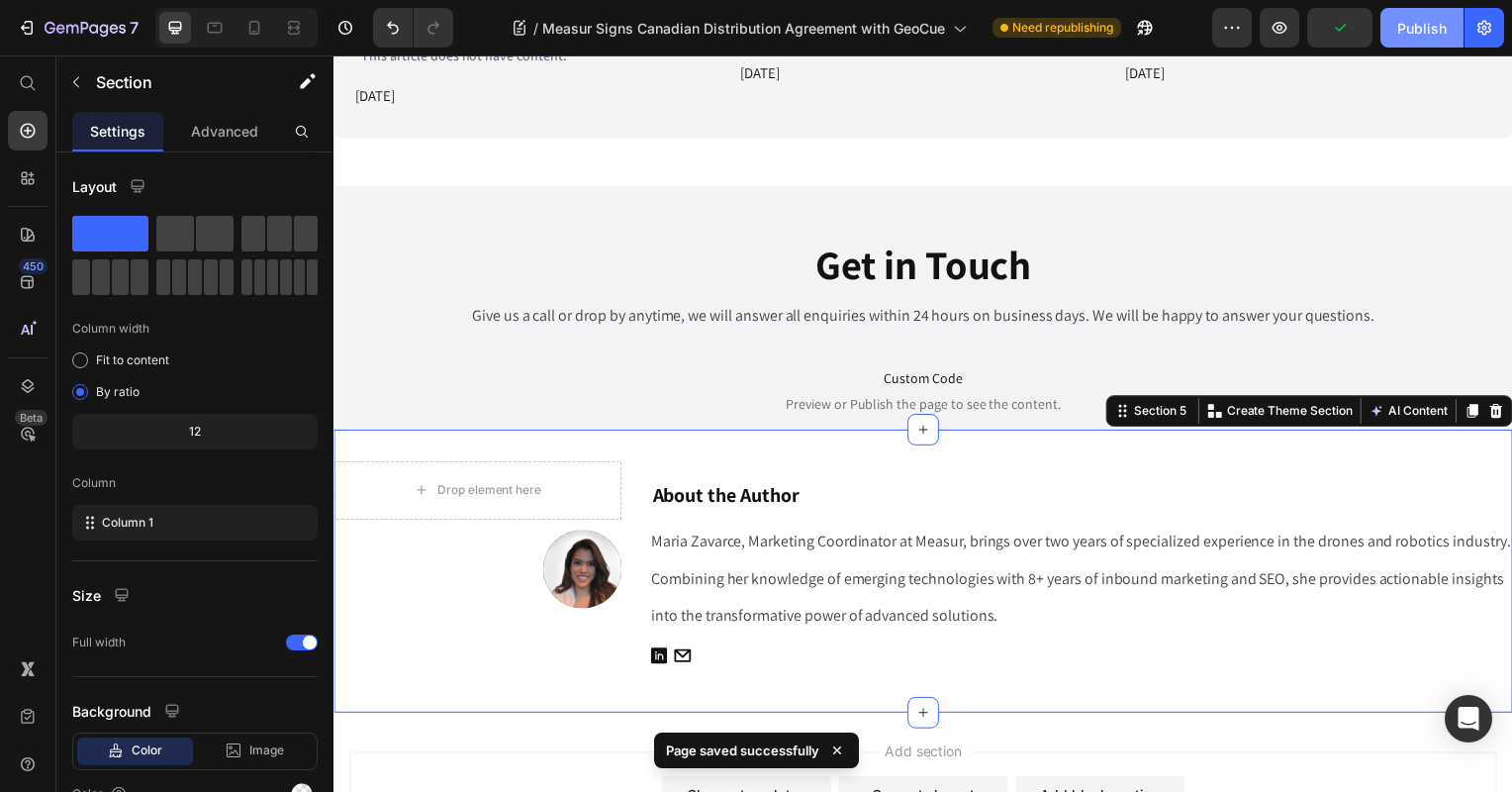 click on "Publish" at bounding box center [1422, 28] 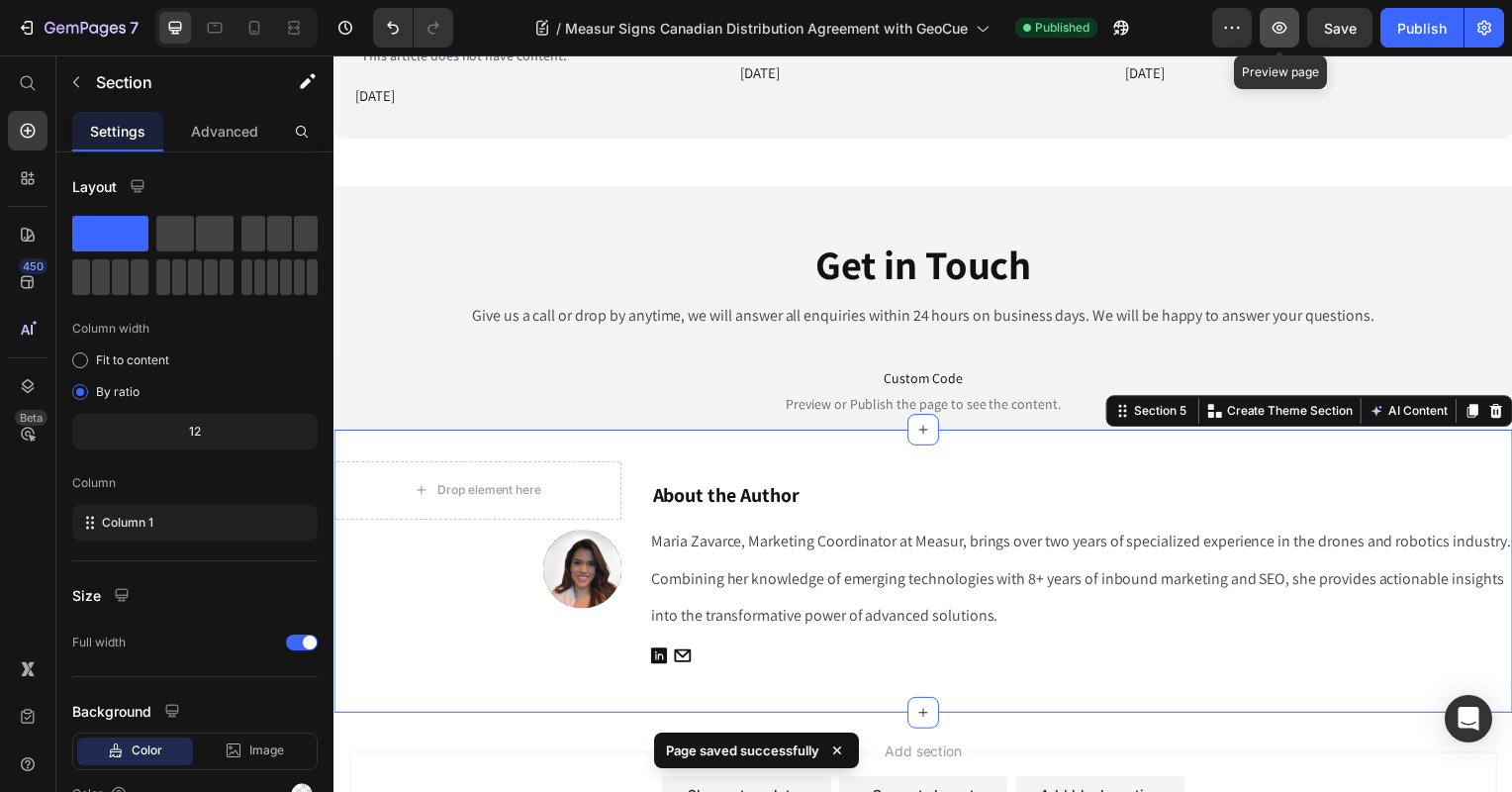 click 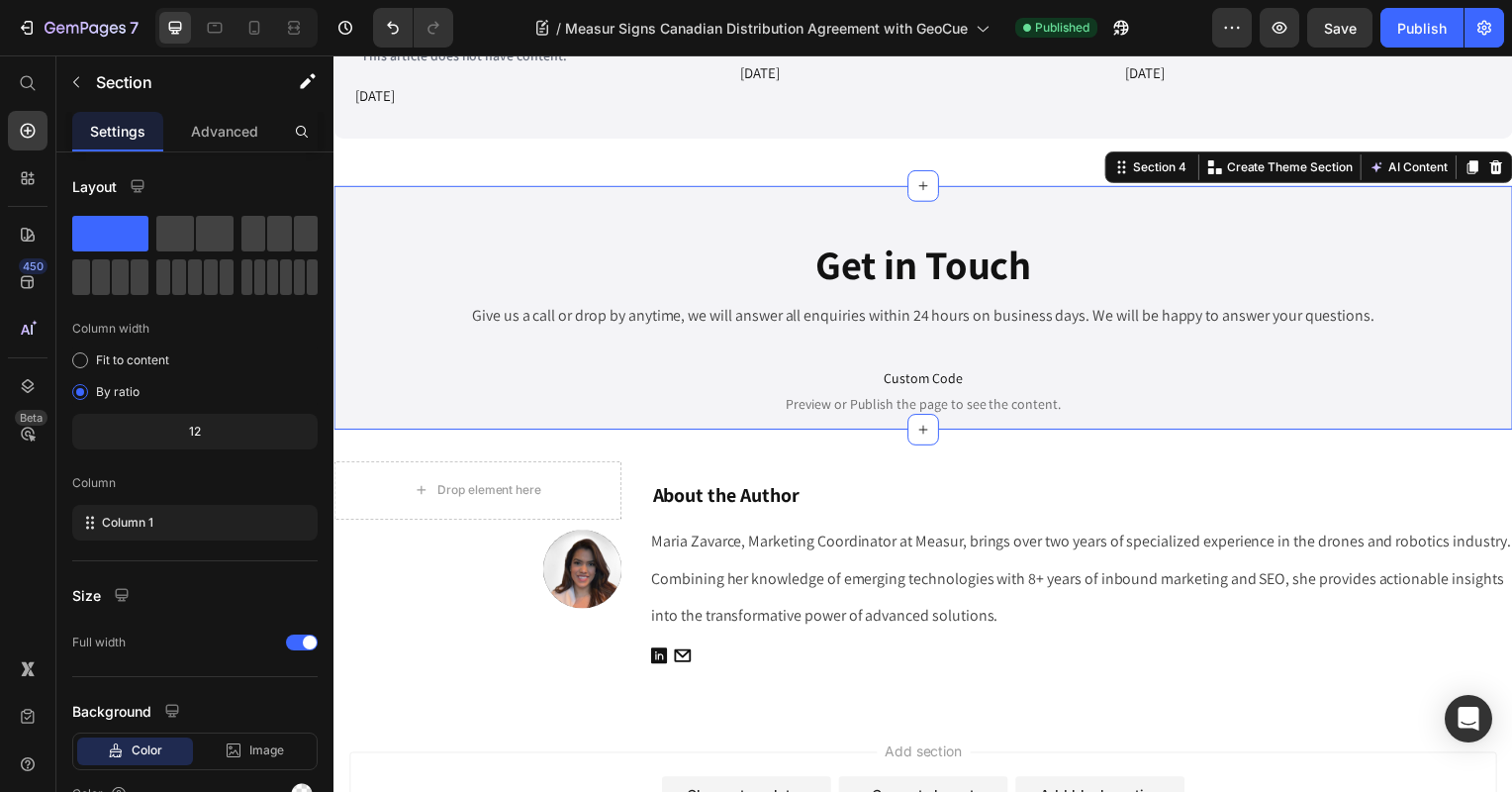 click on "⁠⁠⁠⁠⁠⁠⁠ Get in Touch Heading Give us a call or drop by anytime, we will answer all enquiries within 24 hours on business days. We will be happy to answer your questions. Text Block Row
Custom Code
Preview or Publish the page to see the content. Custom Code Section 4   Create Theme Section AI Content Write with GemAI What would you like to describe here? Tone and Voice Persuasive Product Show more Generate" at bounding box center [927, 310] 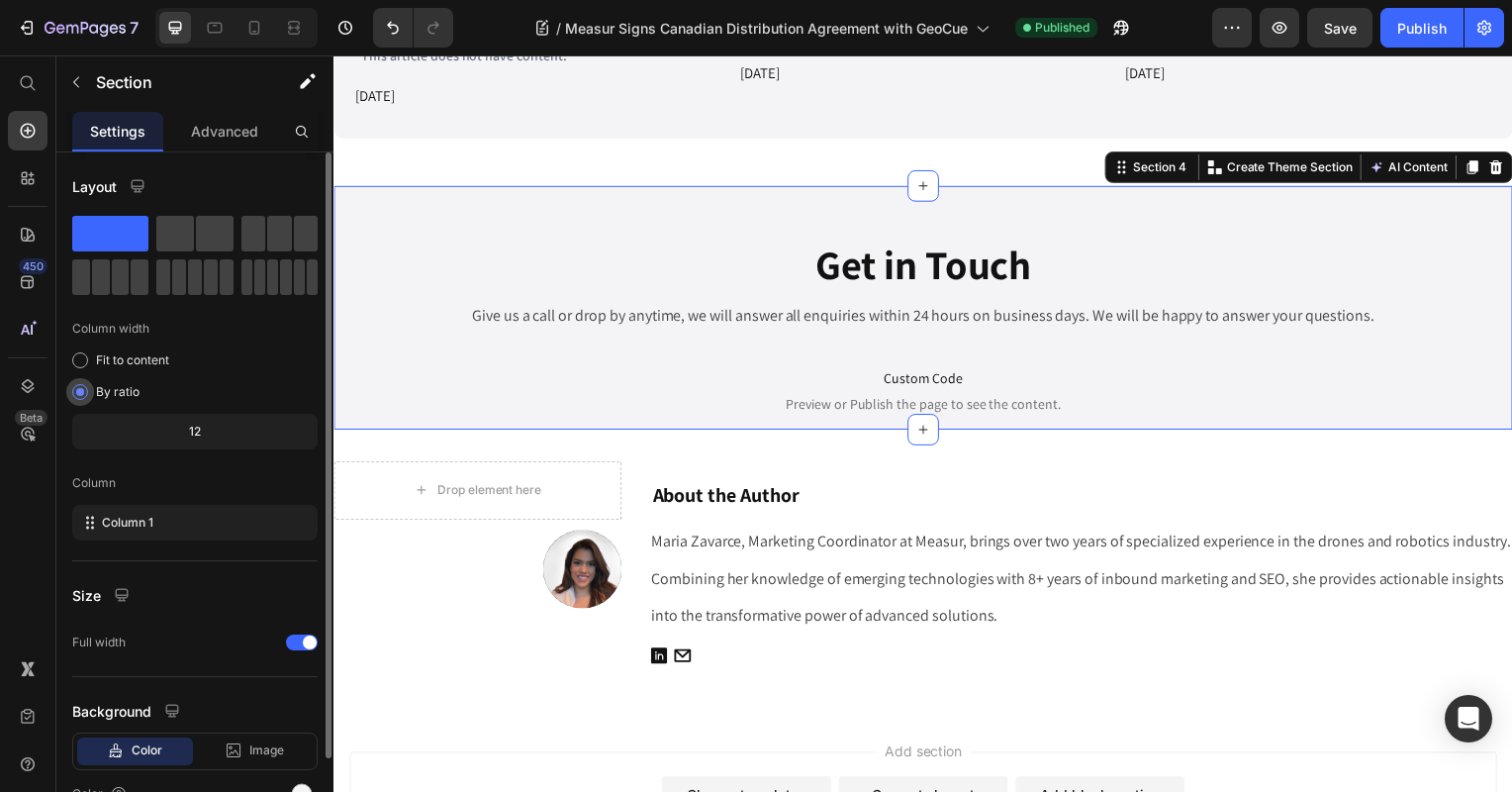 scroll, scrollTop: 102, scrollLeft: 0, axis: vertical 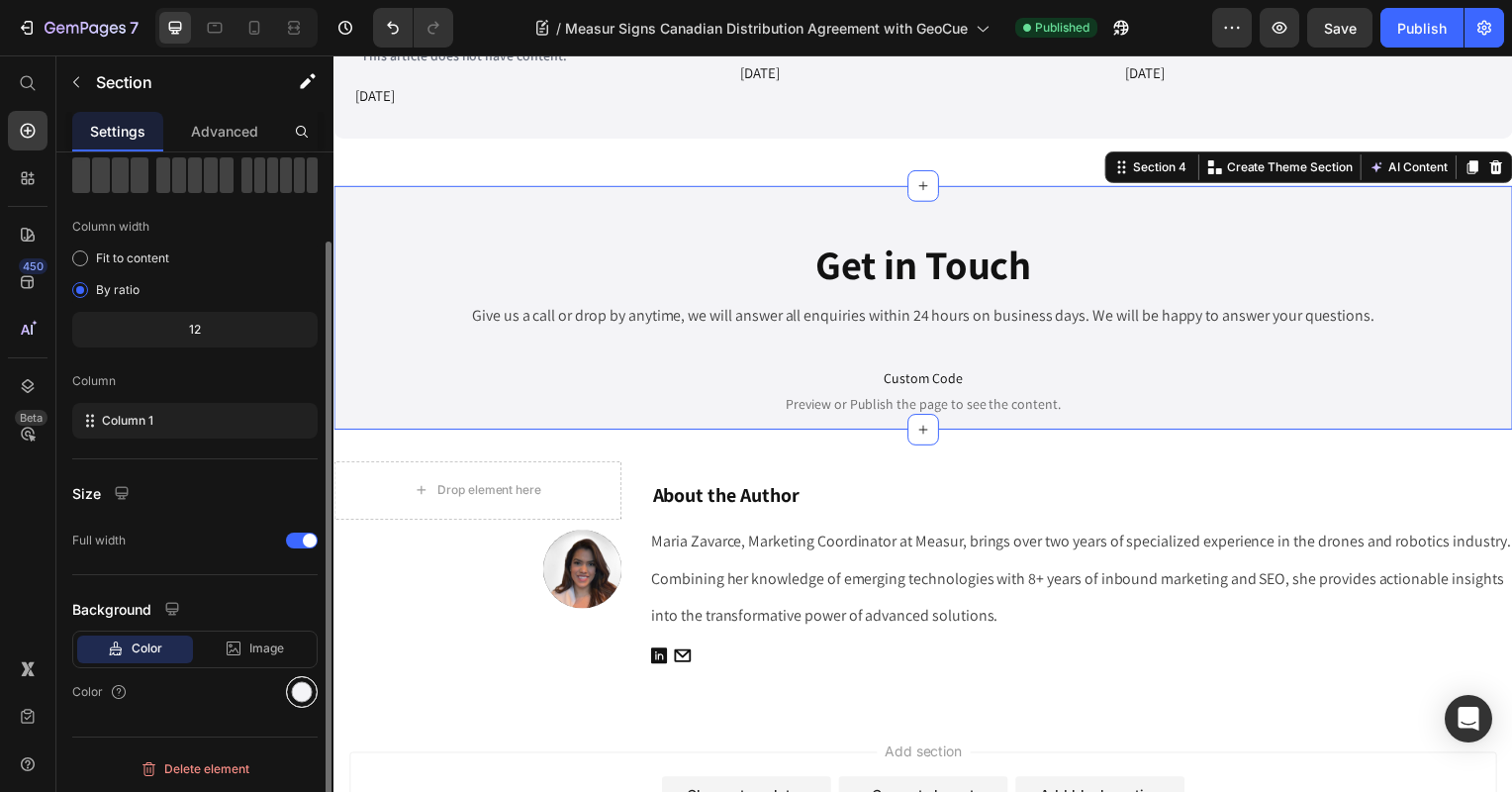 click at bounding box center (302, 692) 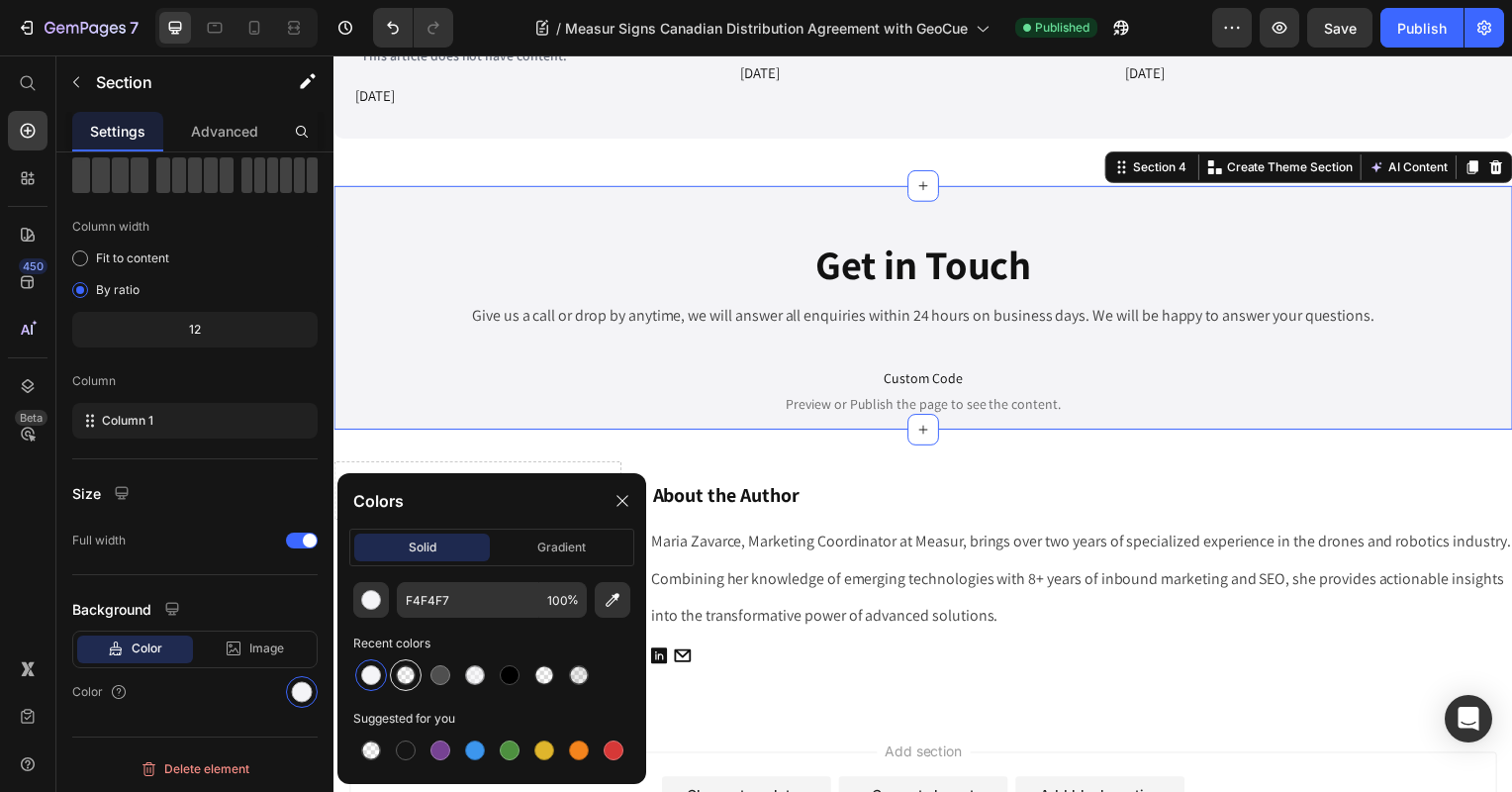 click at bounding box center (406, 675) 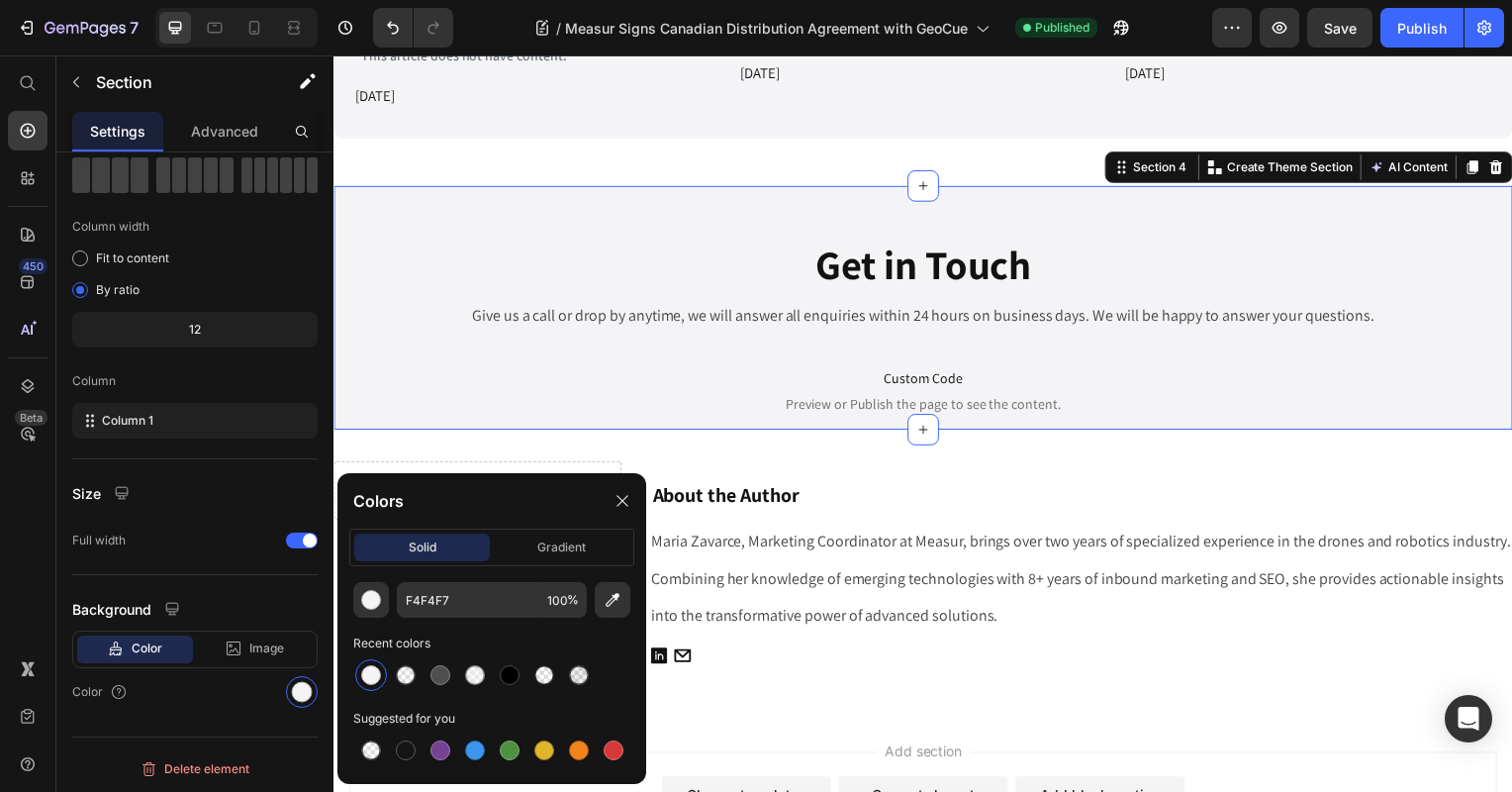 type on "0" 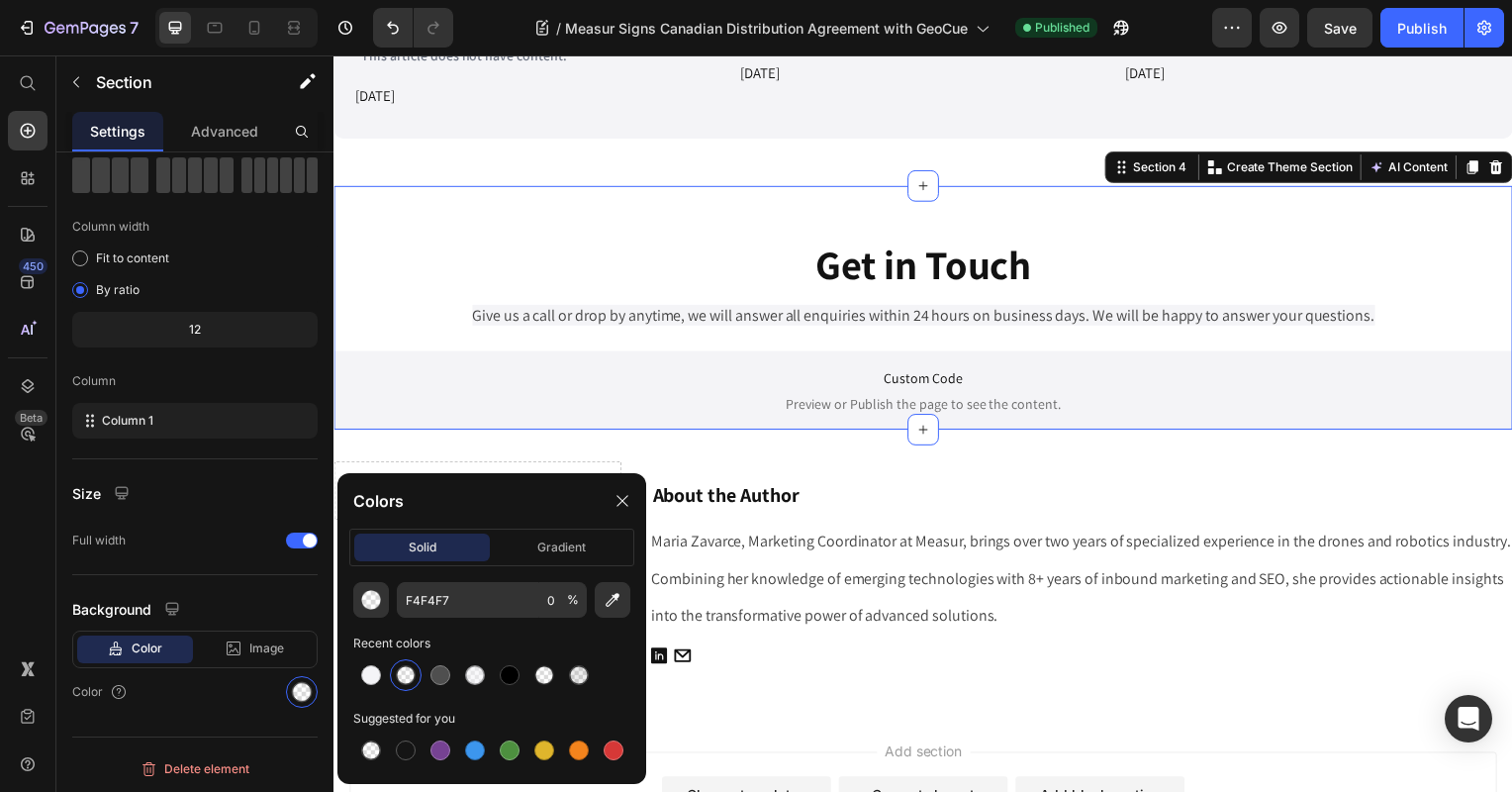 drag, startPoint x: 855, startPoint y: 336, endPoint x: 854, endPoint y: 321, distance: 15.033296 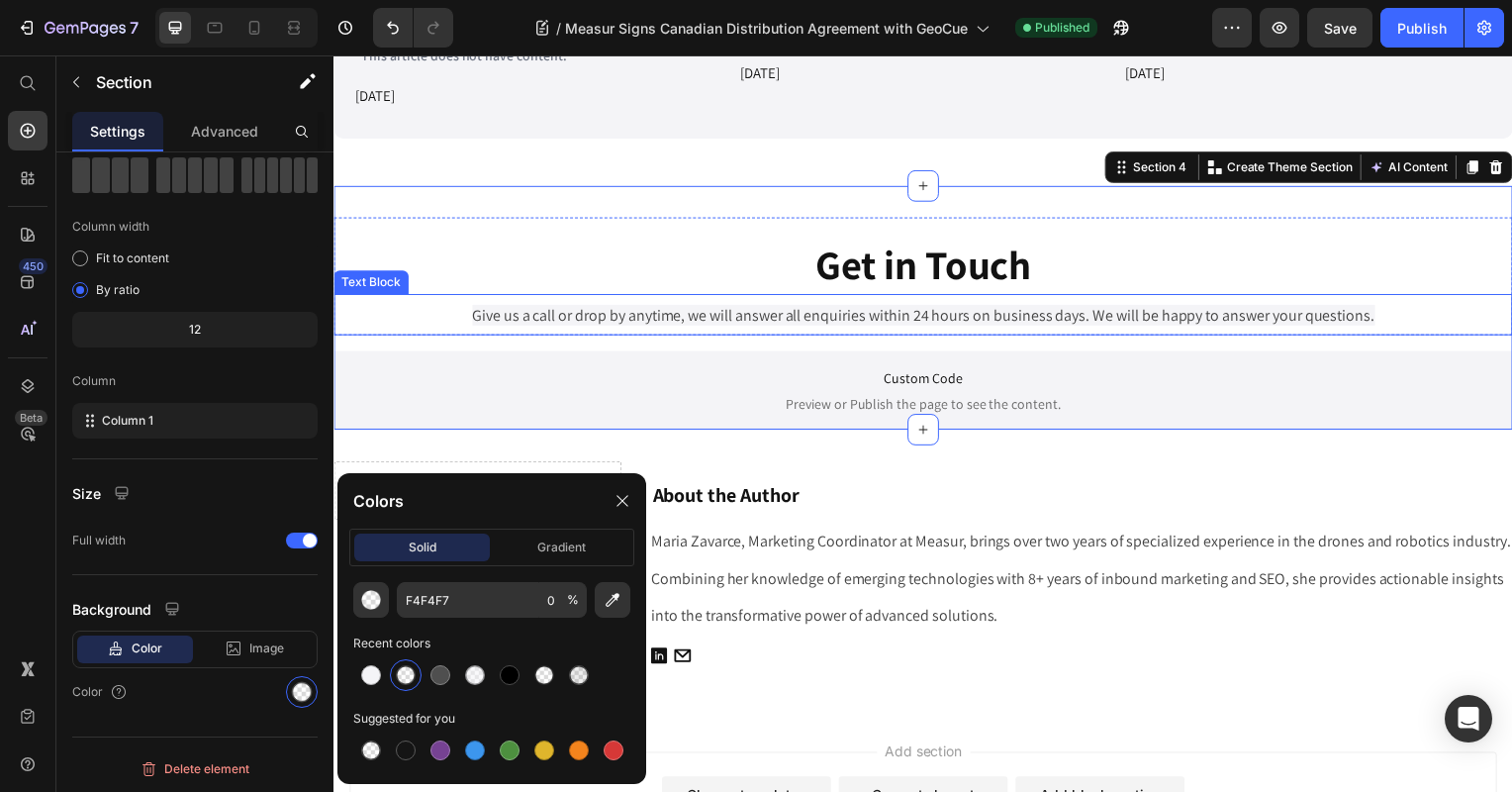 click on "Give us a call or drop by anytime, we will answer all enquiries within 24 hours on business days. We will be happy to answer your questions." at bounding box center [927, 317] 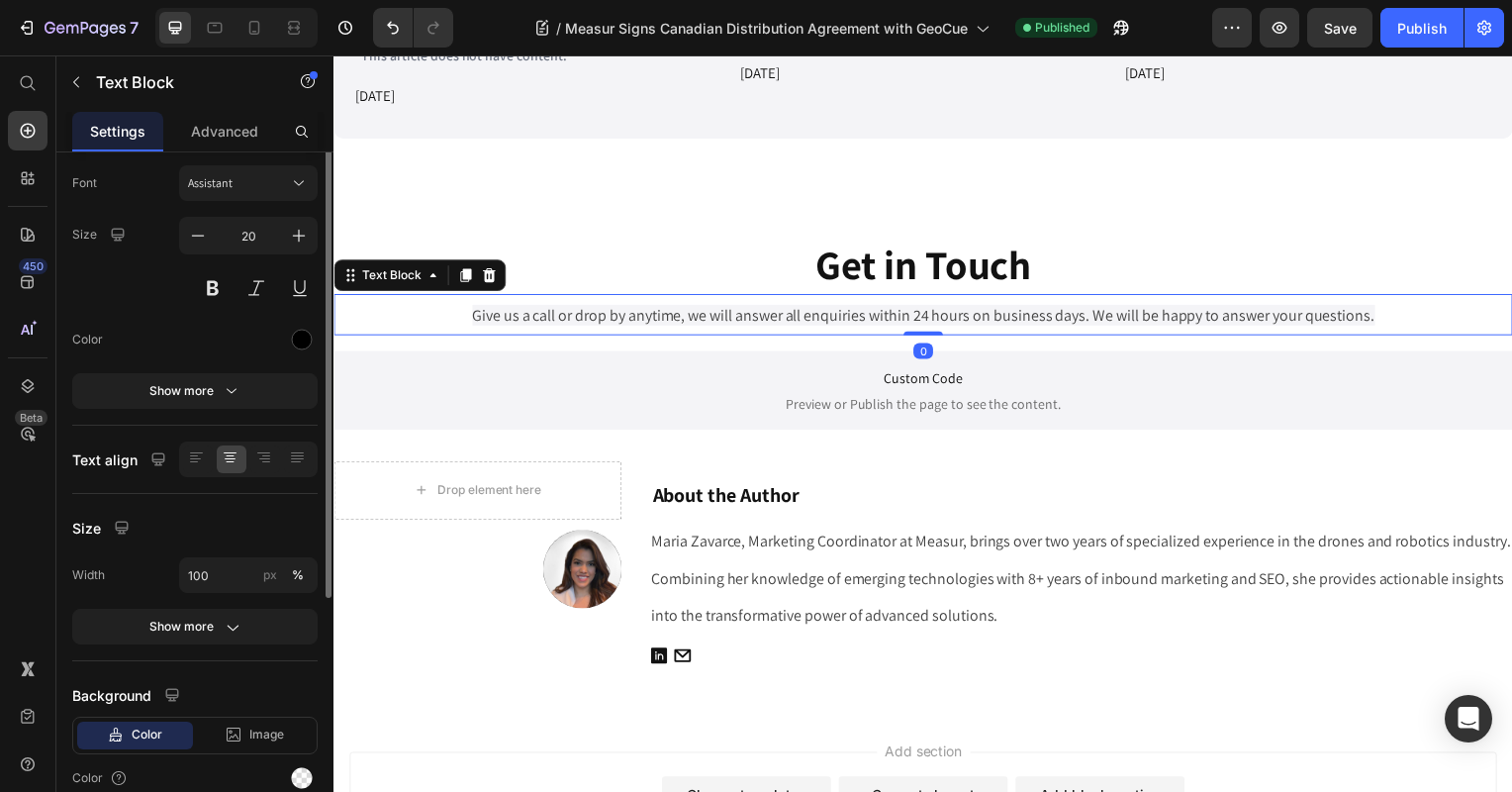 scroll, scrollTop: 0, scrollLeft: 0, axis: both 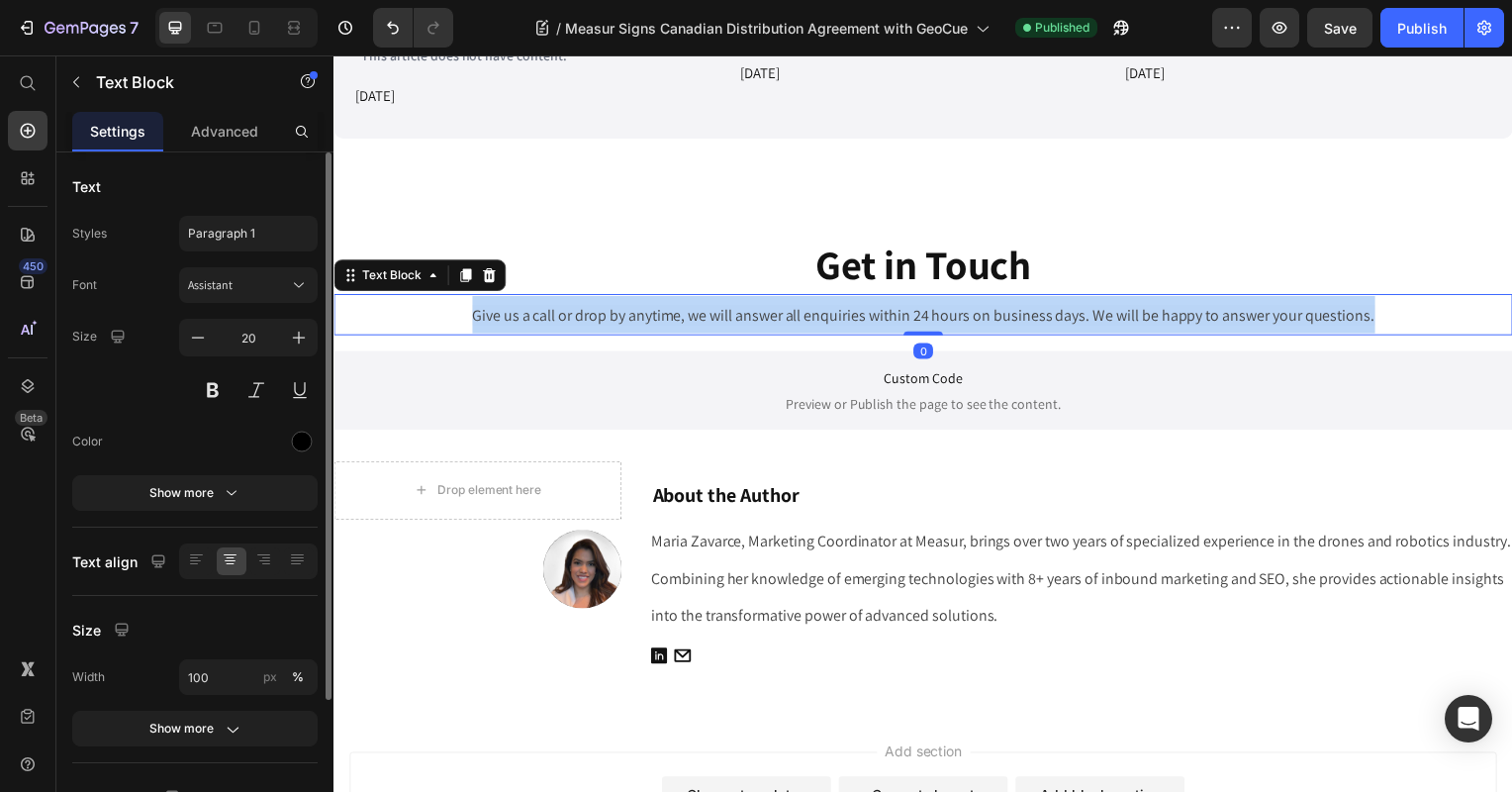 click on "Give us a call or drop by anytime, we will answer all enquiries within 24 hours on business days. We will be happy to answer your questions." at bounding box center [927, 317] 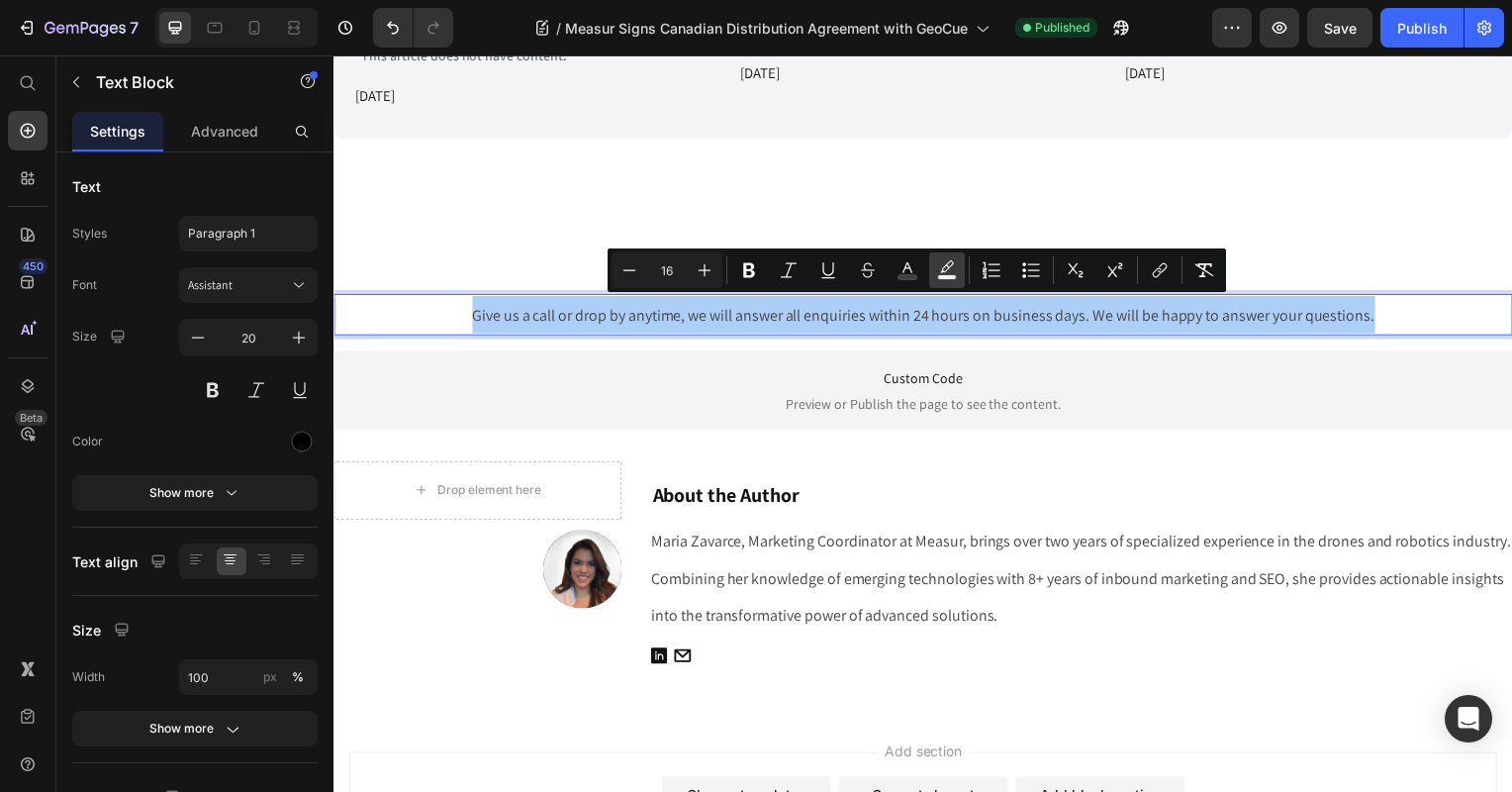 click 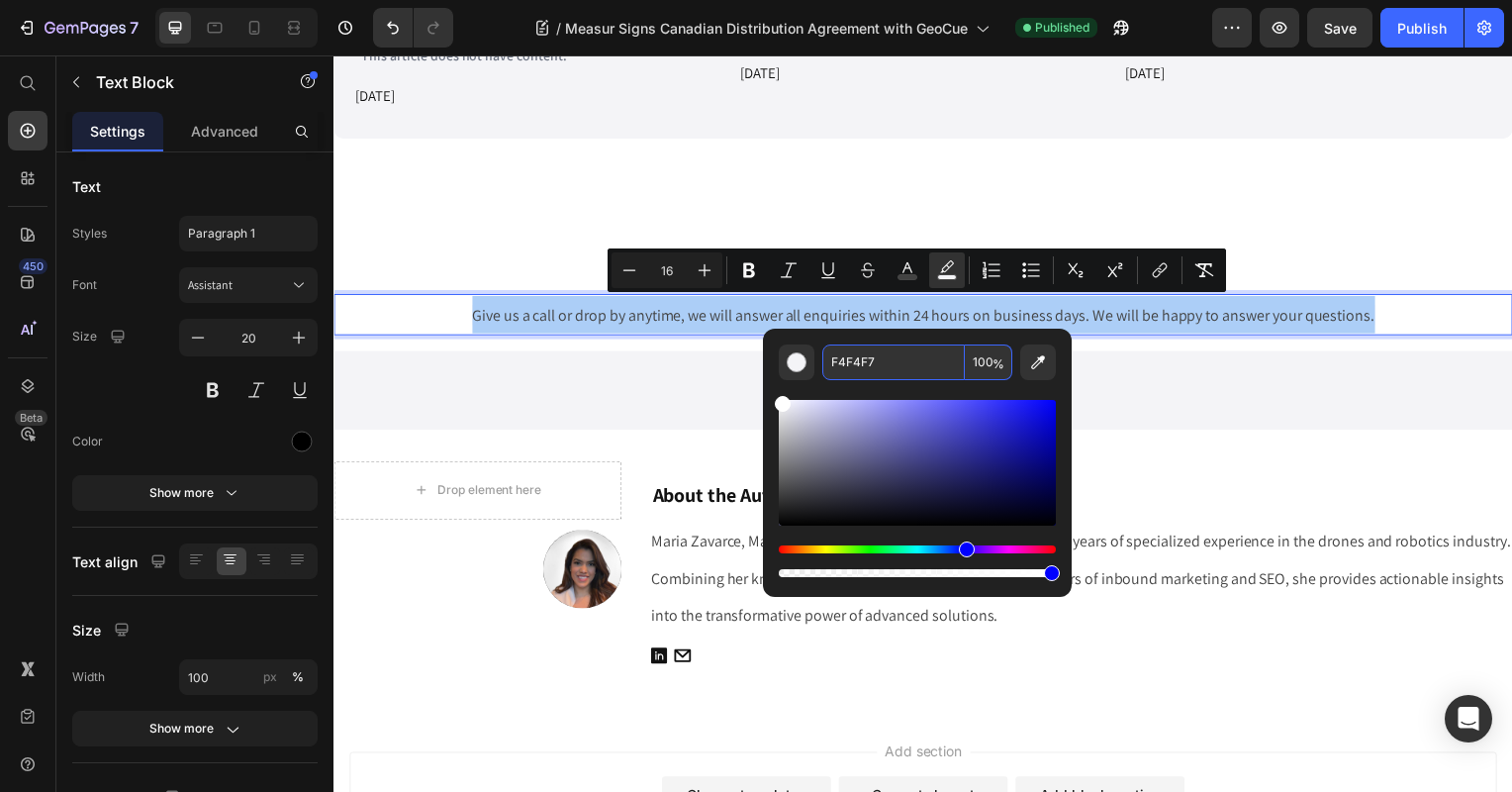 drag, startPoint x: 1120, startPoint y: 464, endPoint x: 612, endPoint y: 236, distance: 556.82 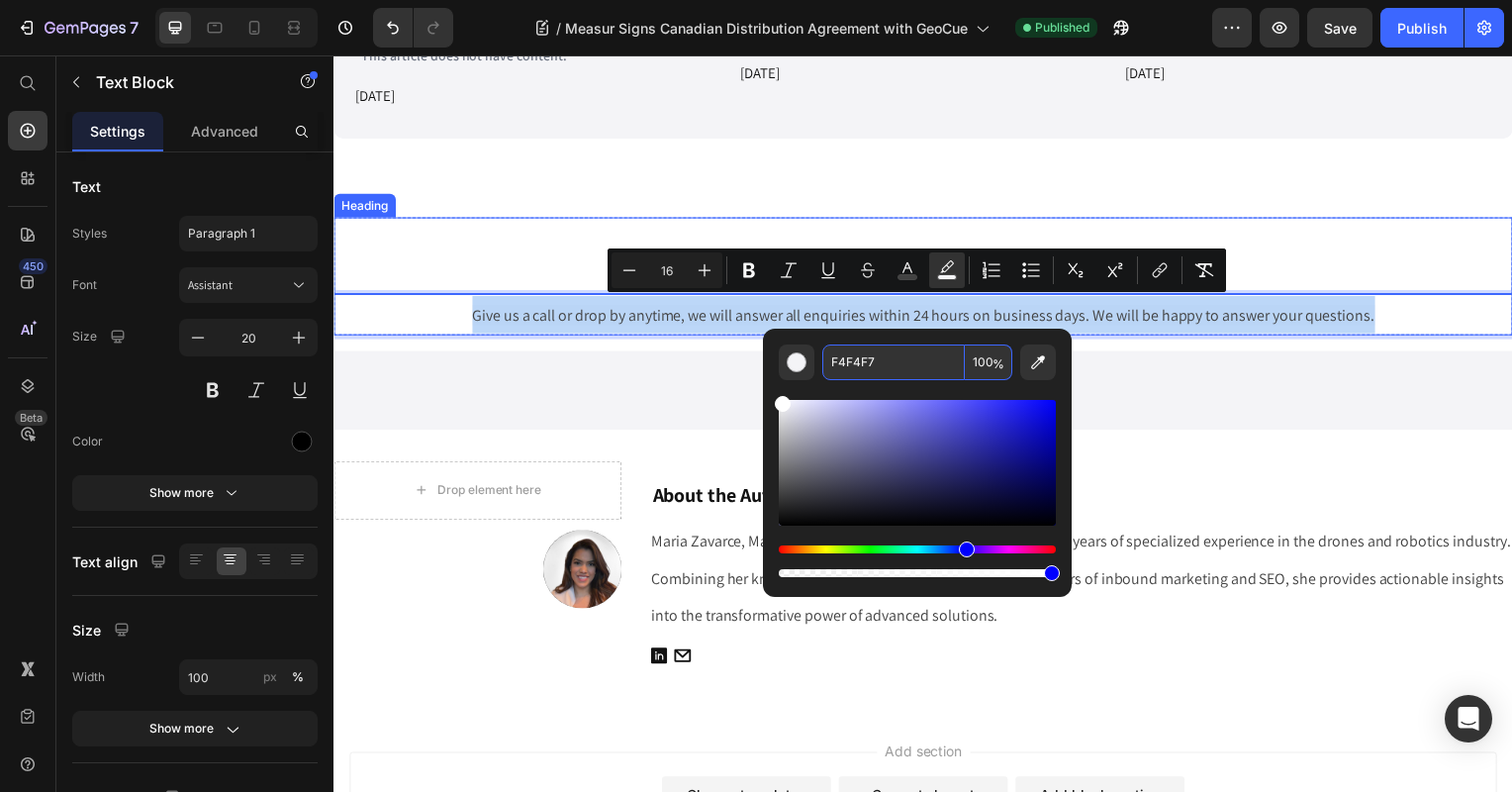 type on "FFFFFF" 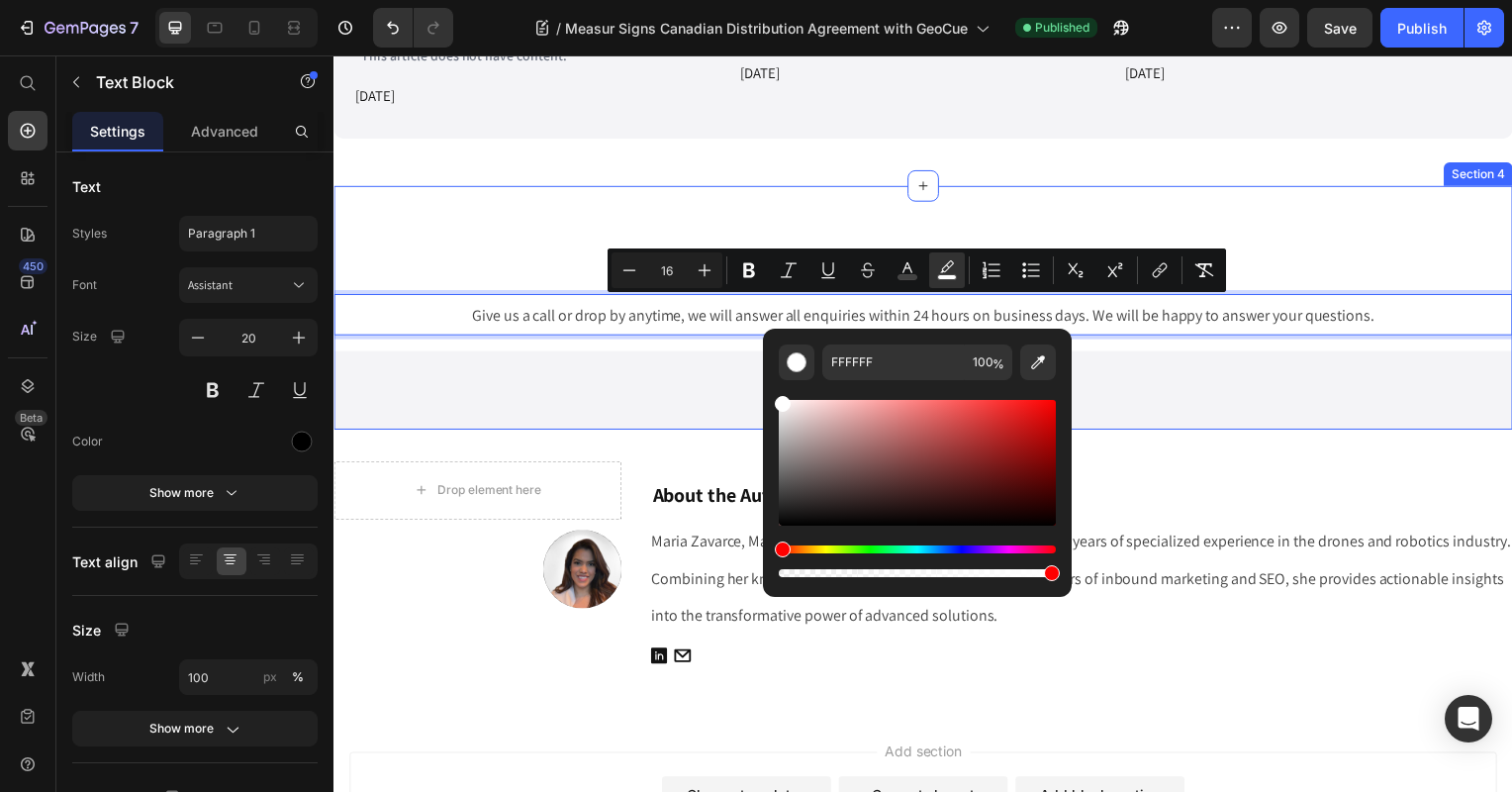 click on "⁠⁠⁠⁠⁠⁠⁠ Get in Touch Heading Give us a call or drop by anytime, we will answer all enquiries within 24 hours on business days. We will be happy to answer your questions. Text Block   0 Row
Custom Code
Preview or Publish the page to see the content. Custom Code Section 4" at bounding box center [927, 310] 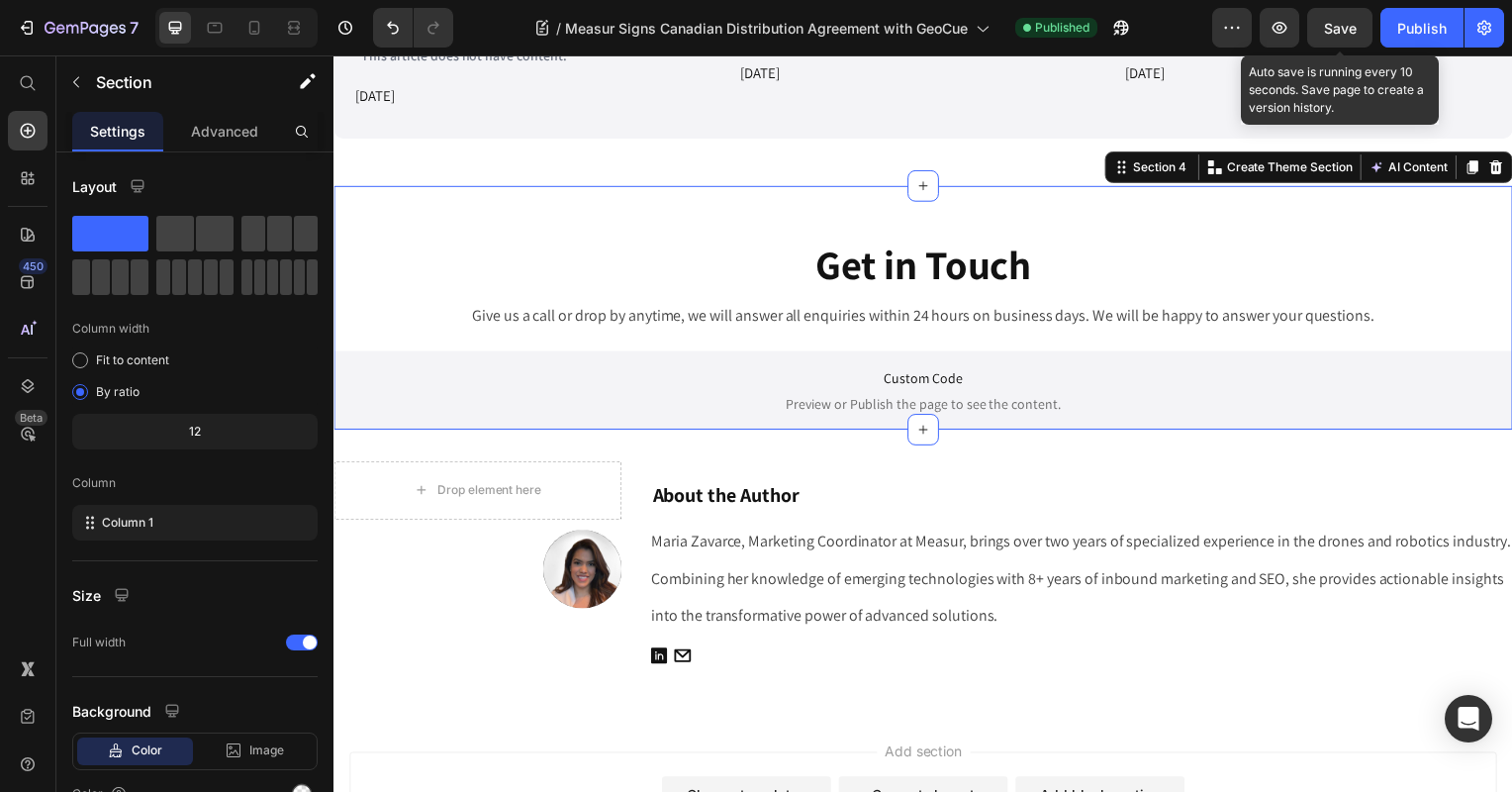 click on "Save" at bounding box center (1340, 28) 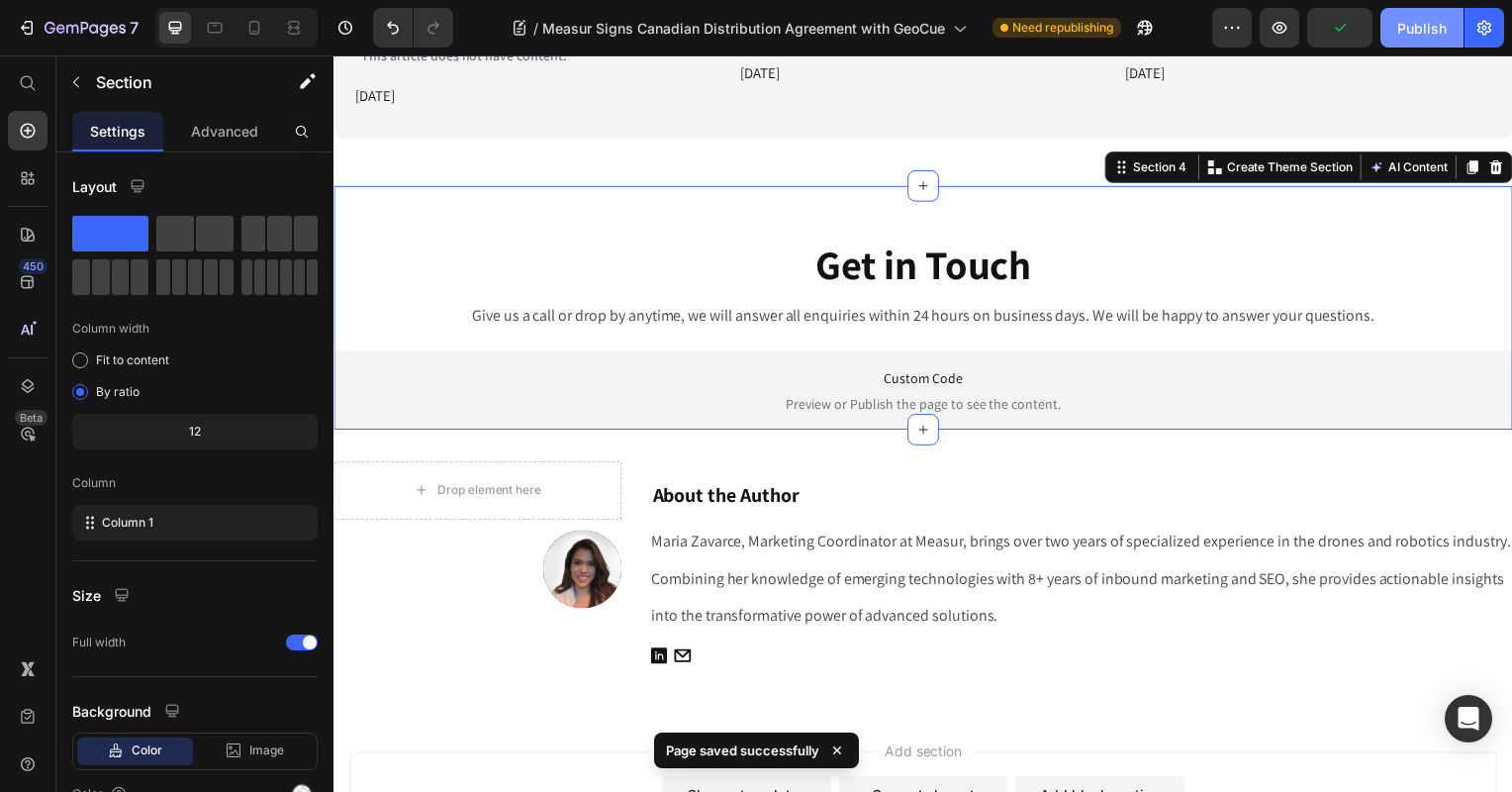 click on "Publish" at bounding box center (1422, 28) 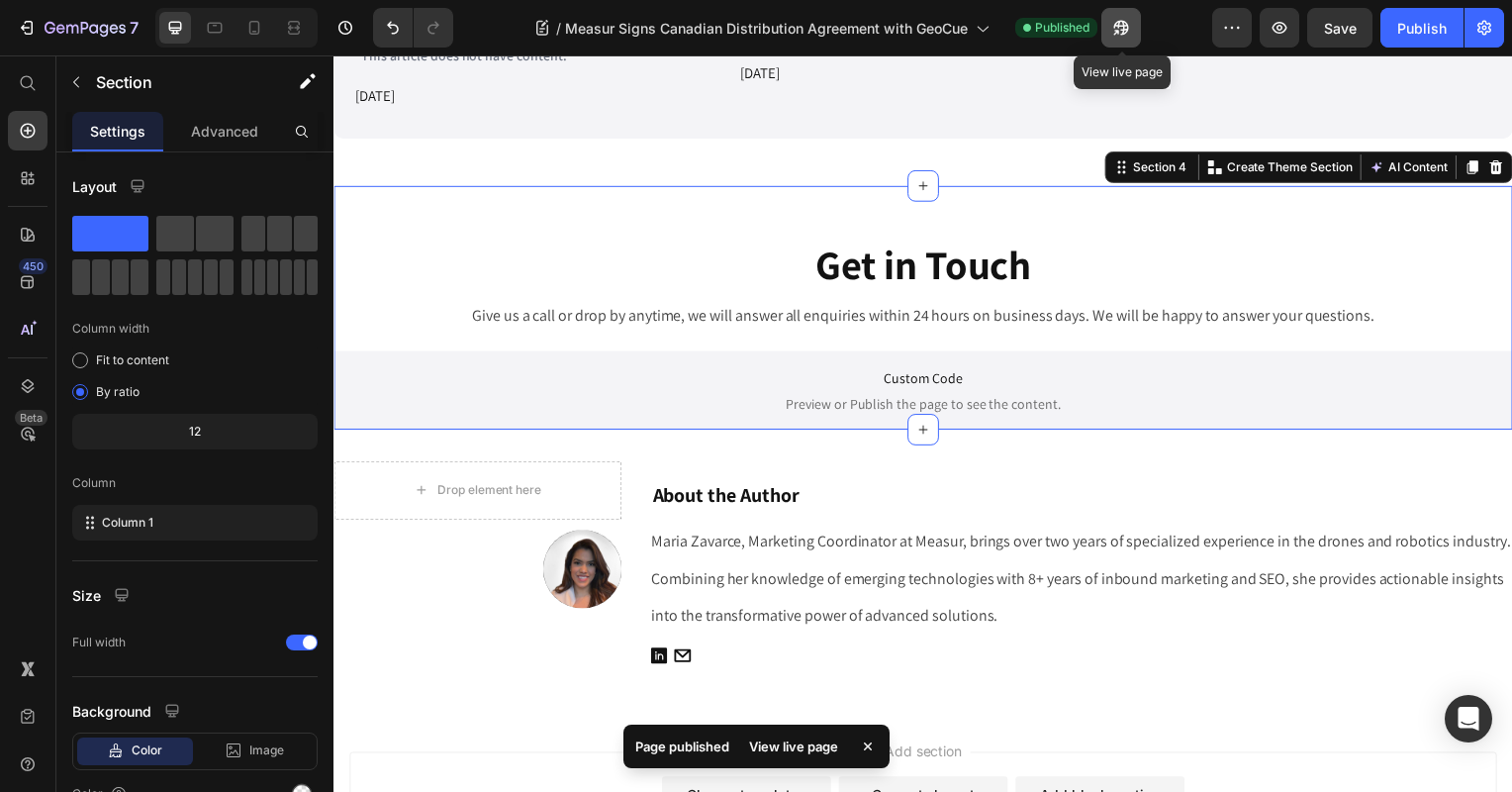 click 